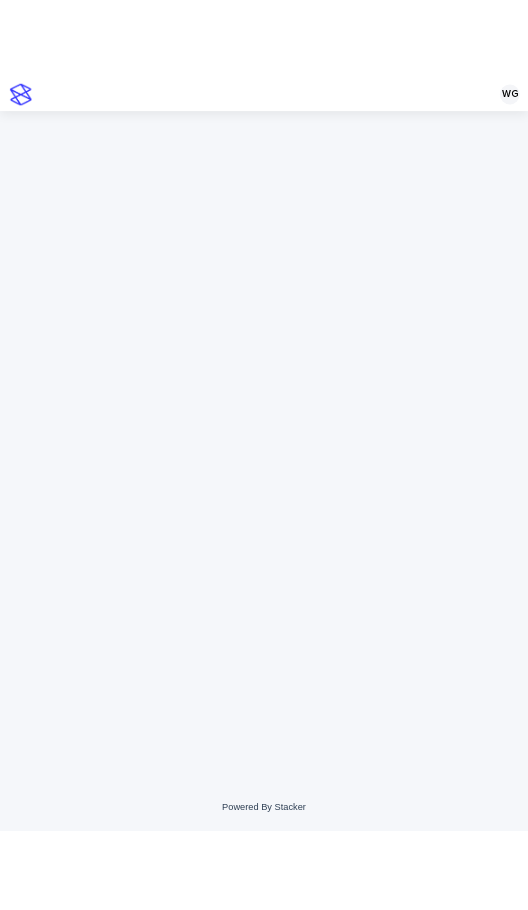 scroll, scrollTop: 0, scrollLeft: 0, axis: both 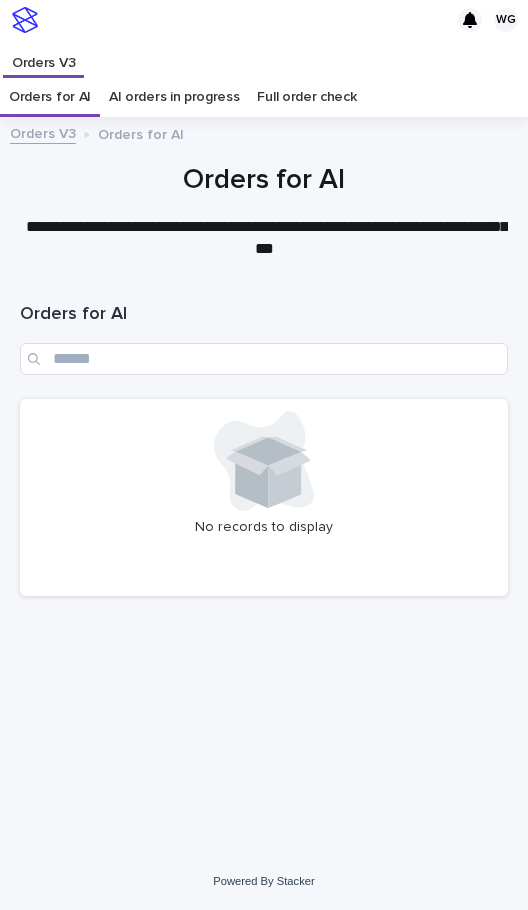 click on "**********" at bounding box center (264, 455) 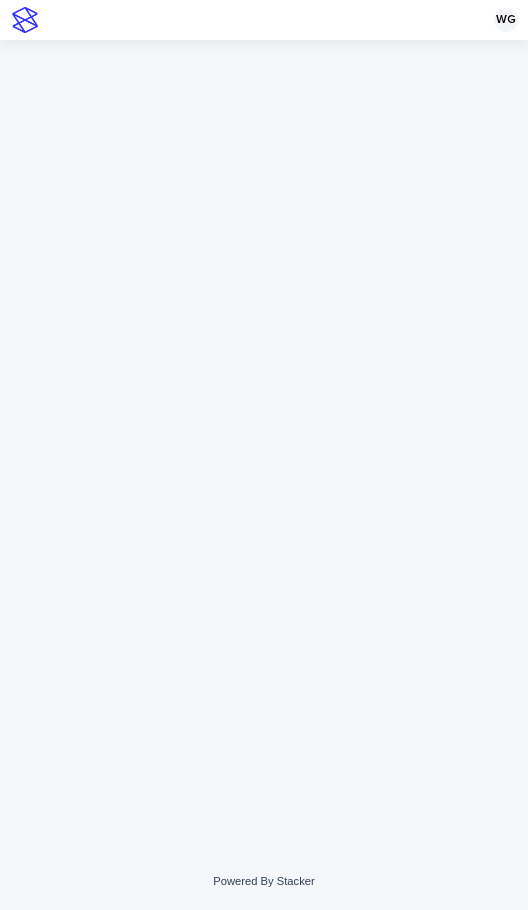 scroll, scrollTop: 0, scrollLeft: 0, axis: both 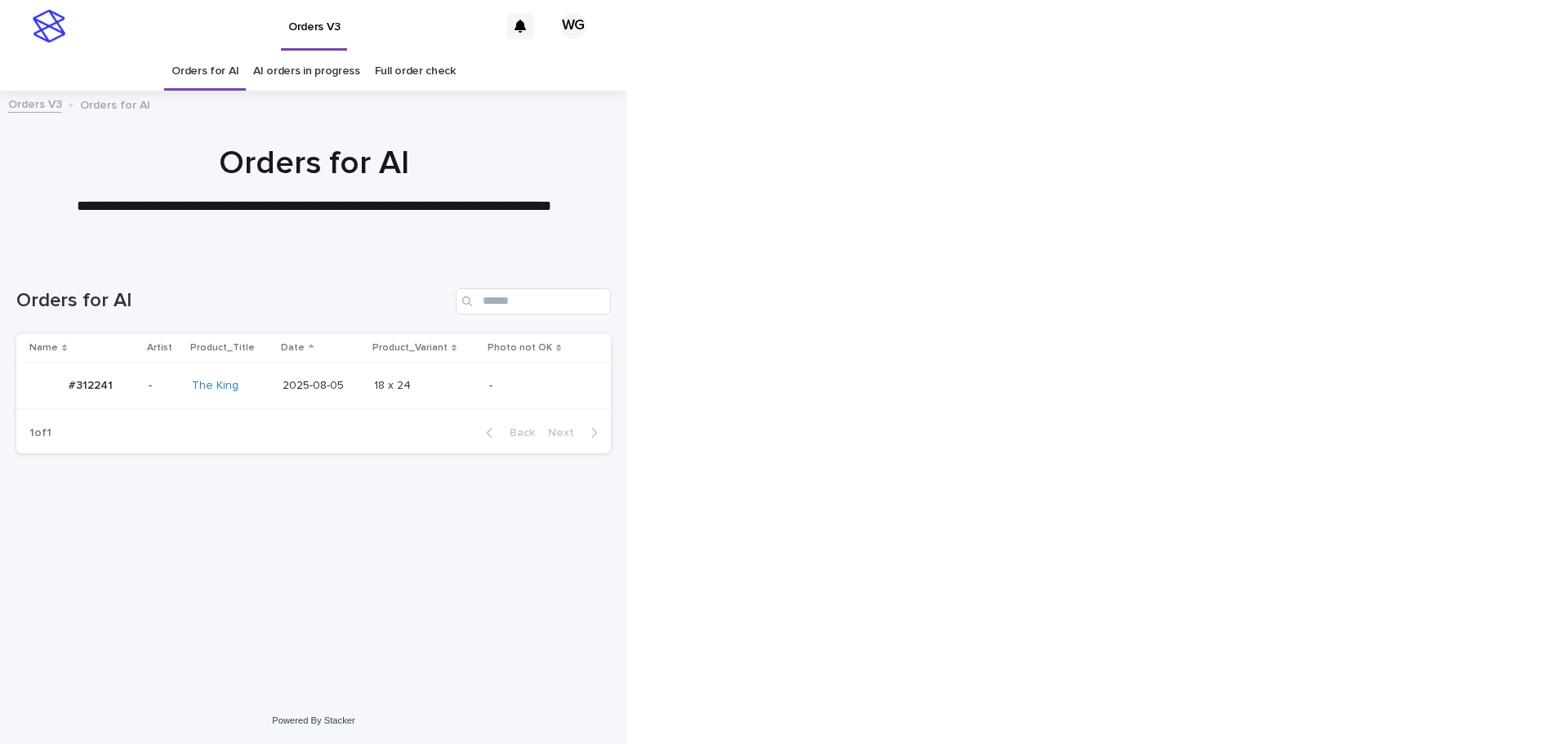 click at bounding box center [425, 385] 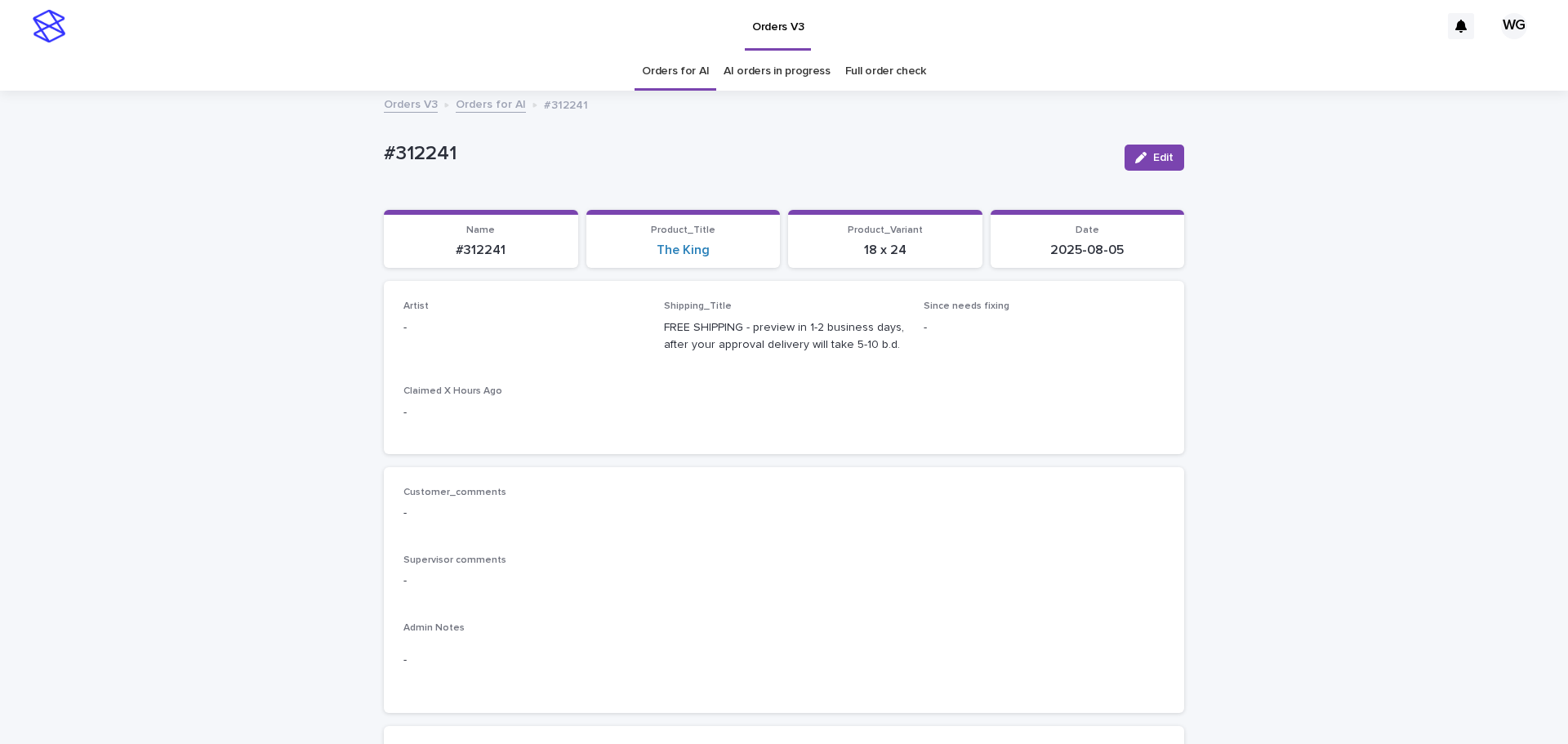 click on "Edit" at bounding box center [1163, 158] 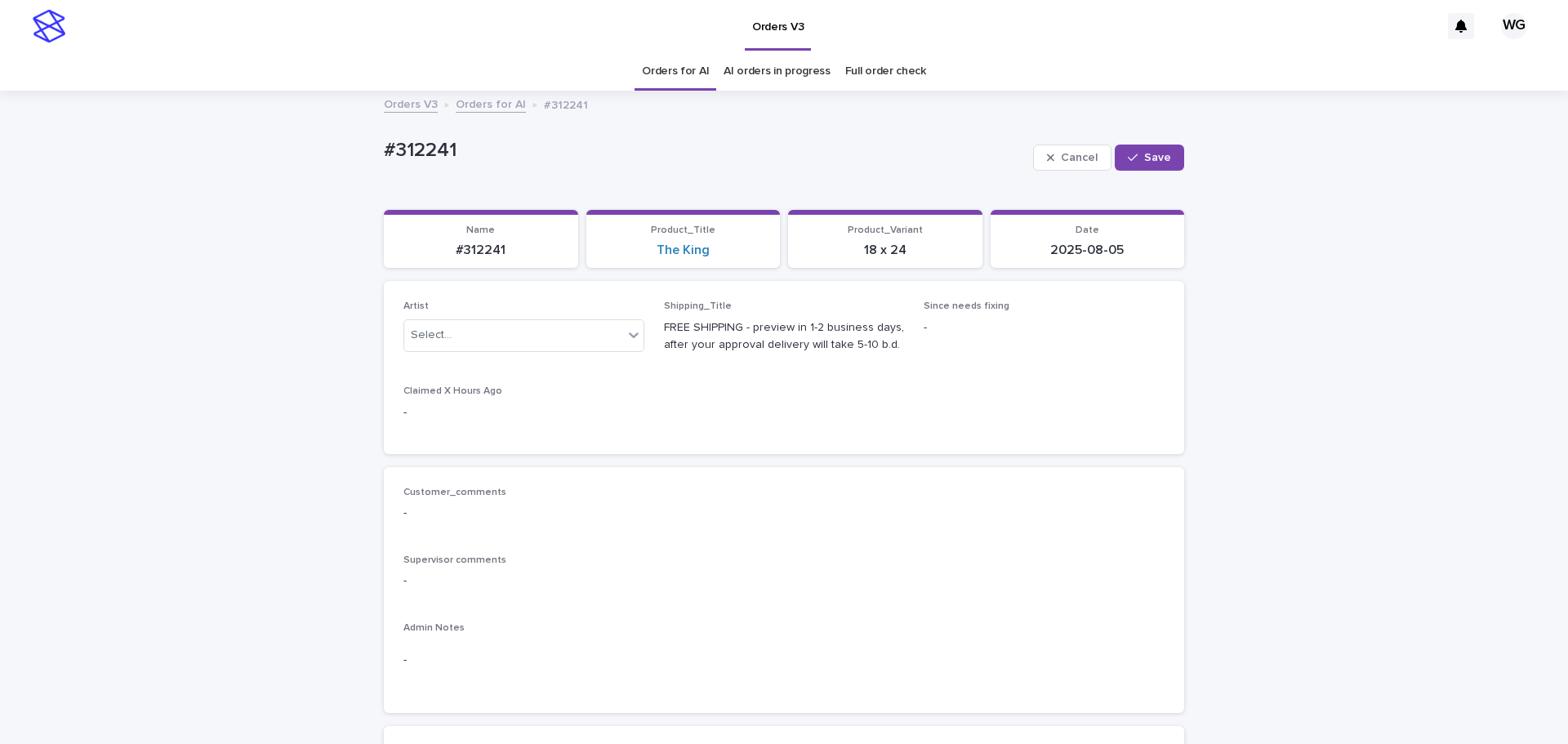 click on "Claimed X Hours Ago" at bounding box center [523, 391] 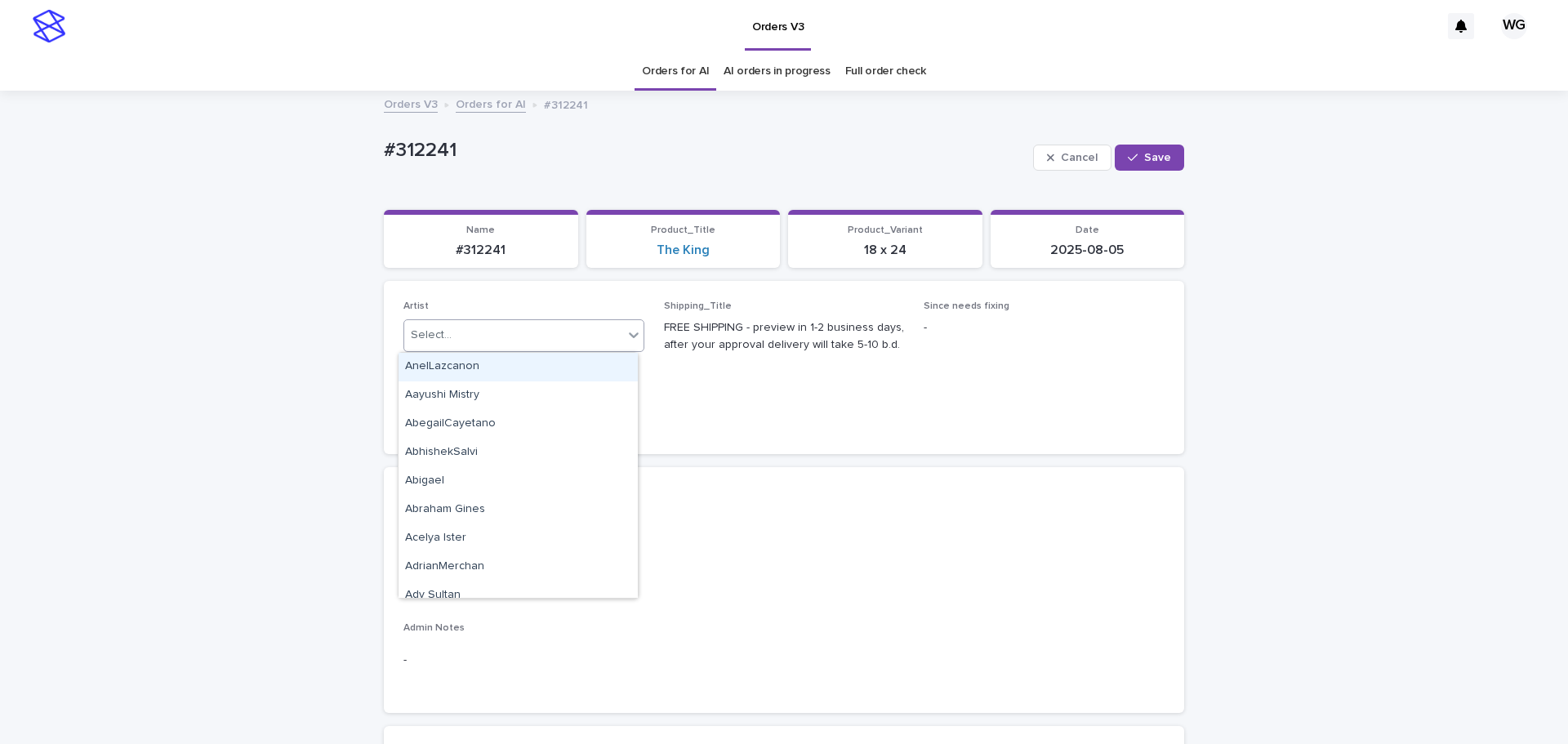 type on "*" 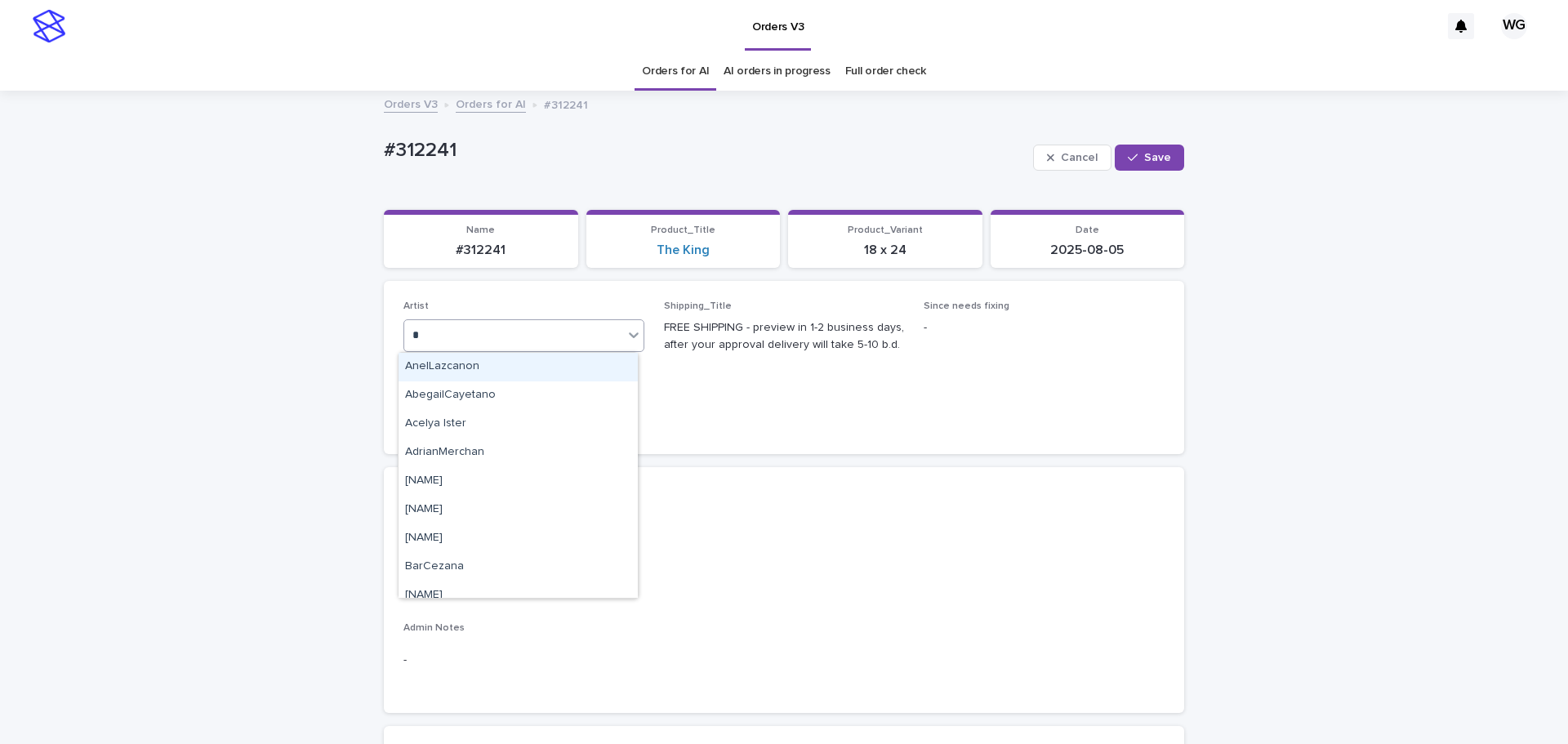 type on "**" 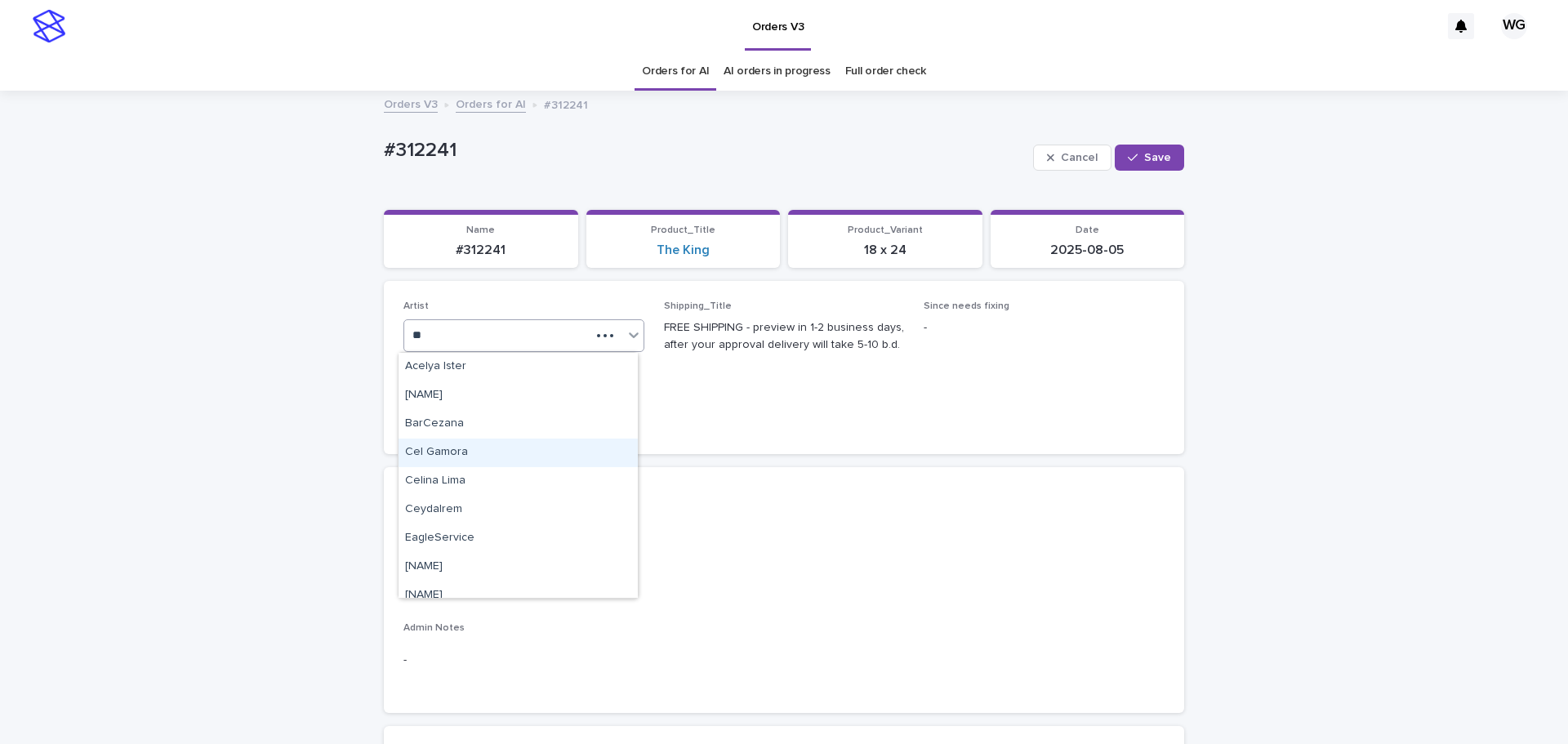 click on "Cel Gamora" at bounding box center [518, 452] 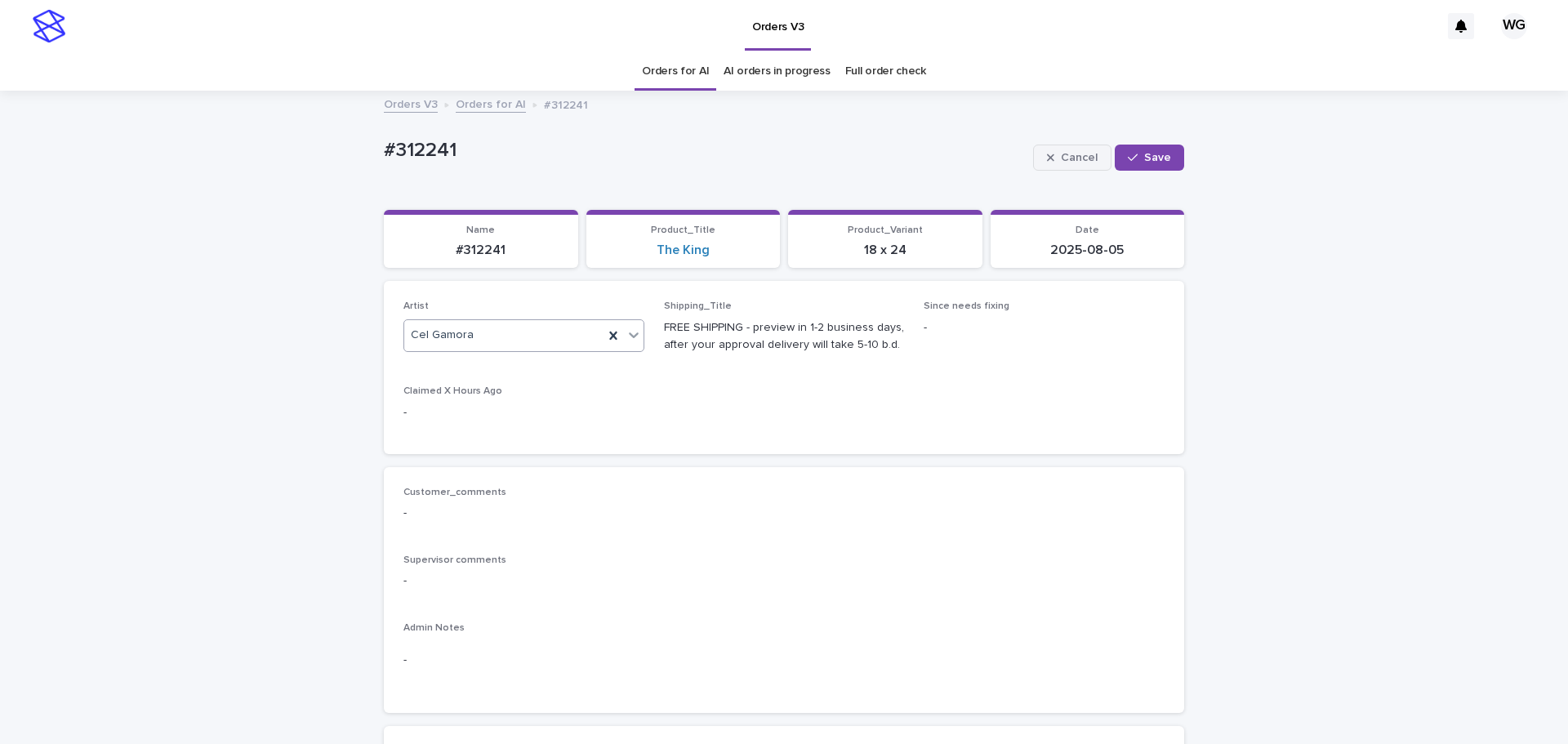 click on "Cancel Save" at bounding box center [1108, 158] 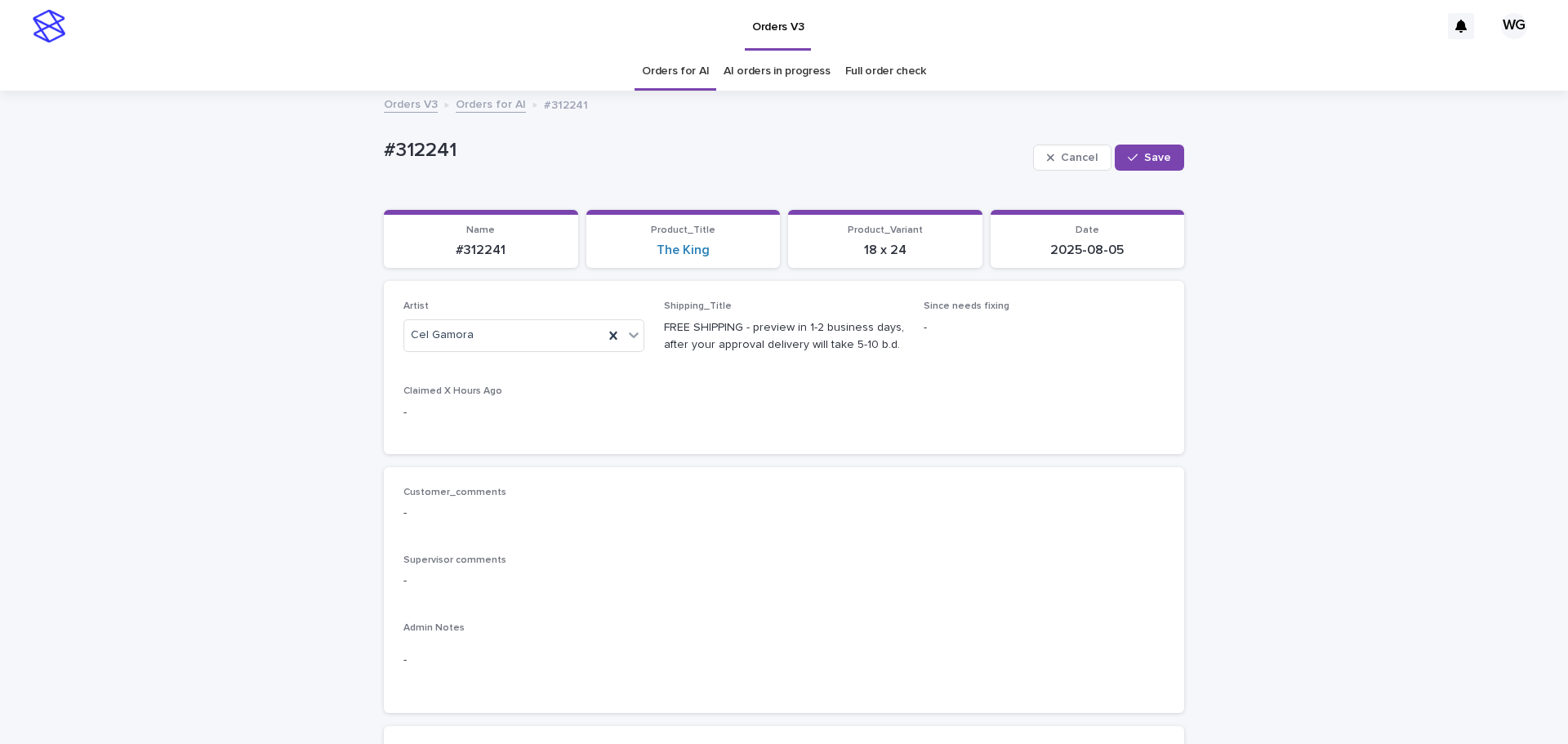click on "Save" at bounding box center (1149, 158) 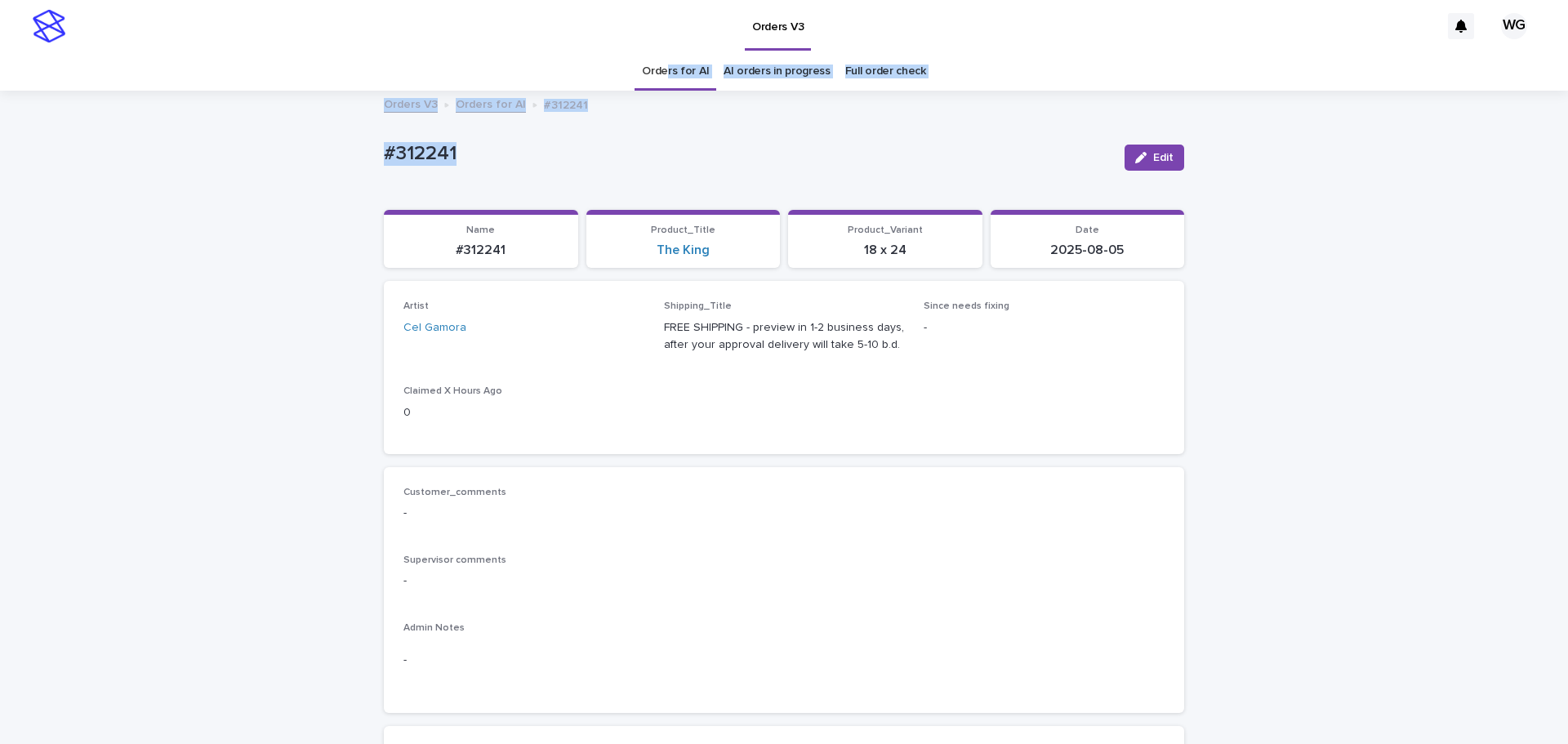 click on "#312241" at bounding box center (747, 154) 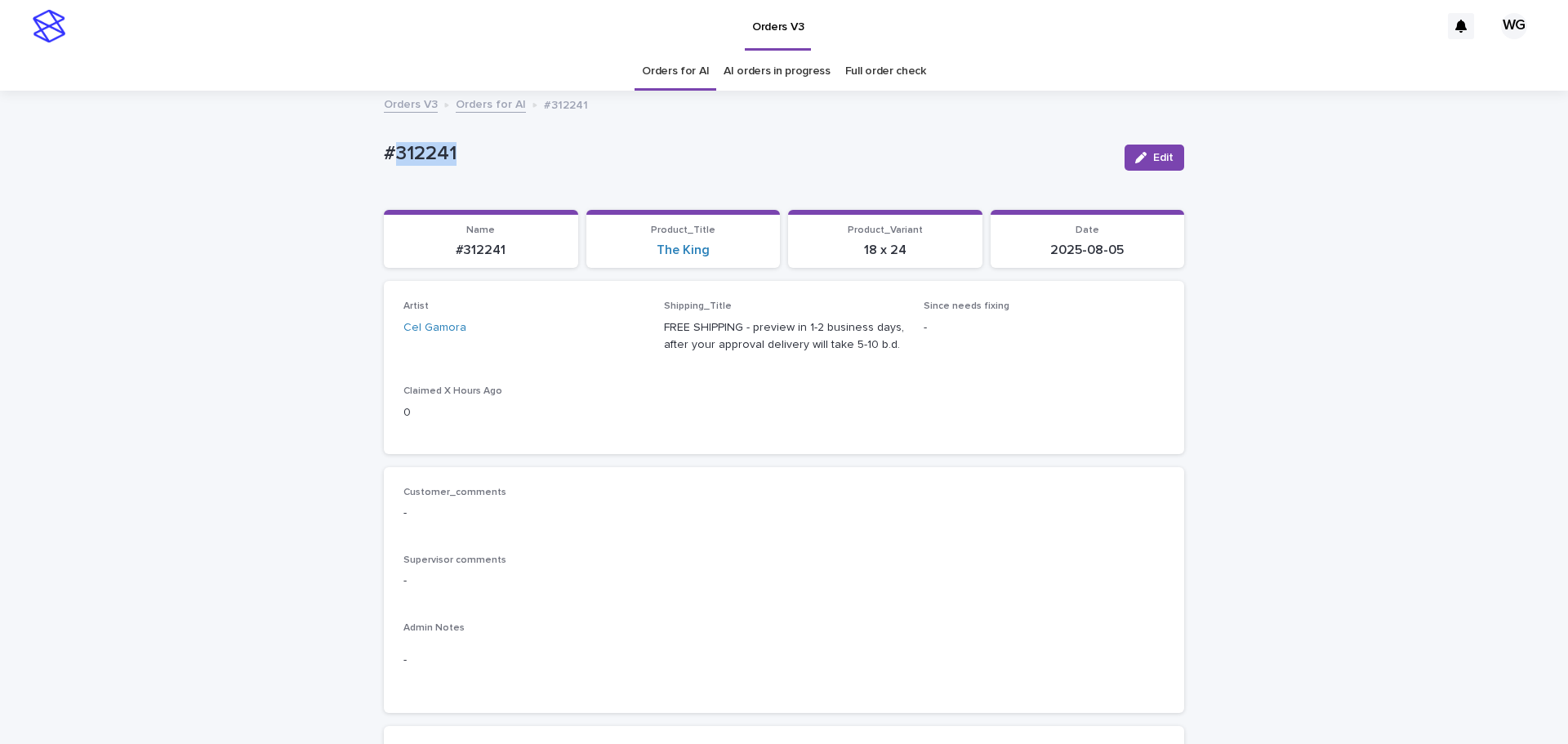 click on "#312241" at bounding box center [747, 154] 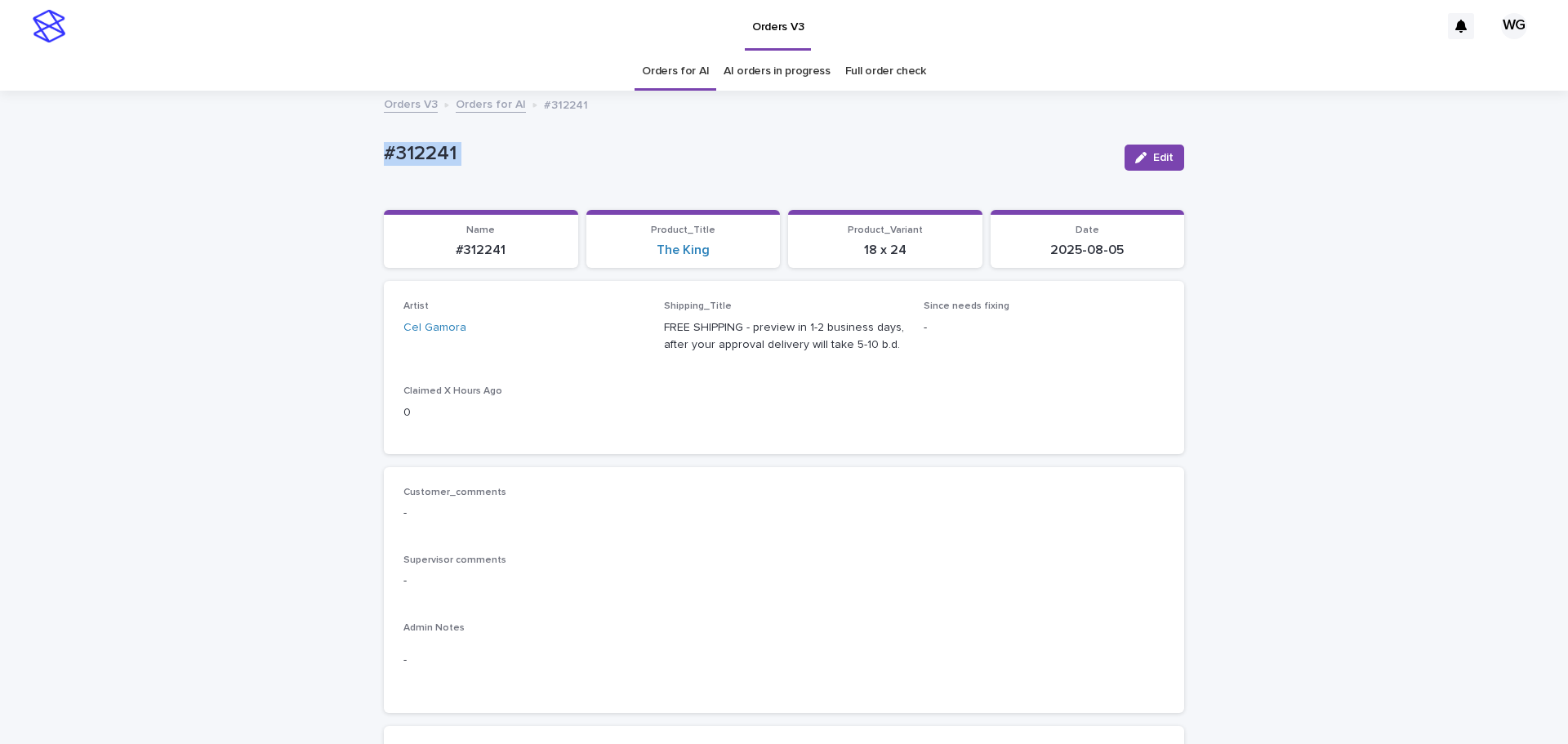 click on "#312241" at bounding box center [747, 154] 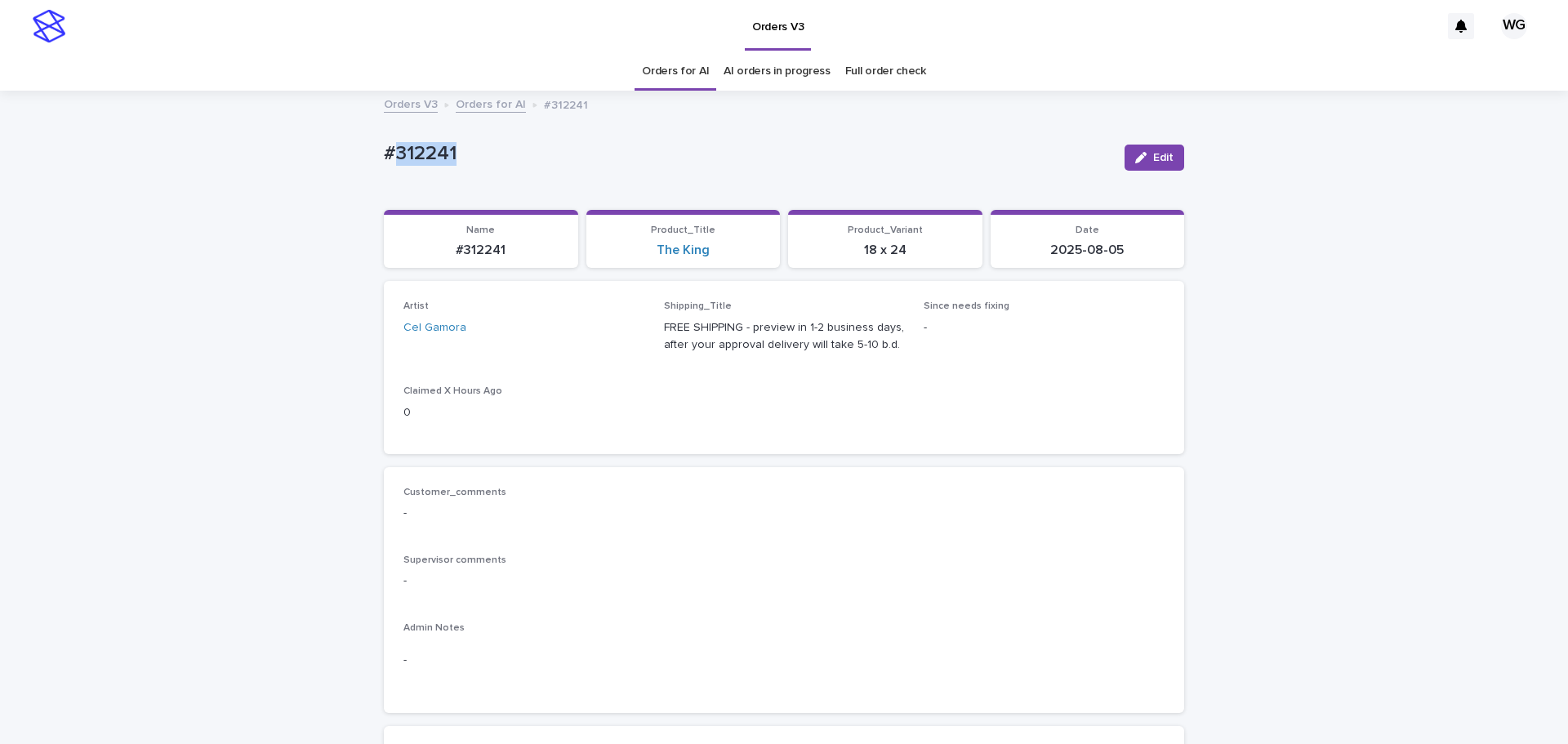 click on "#312241" at bounding box center (747, 154) 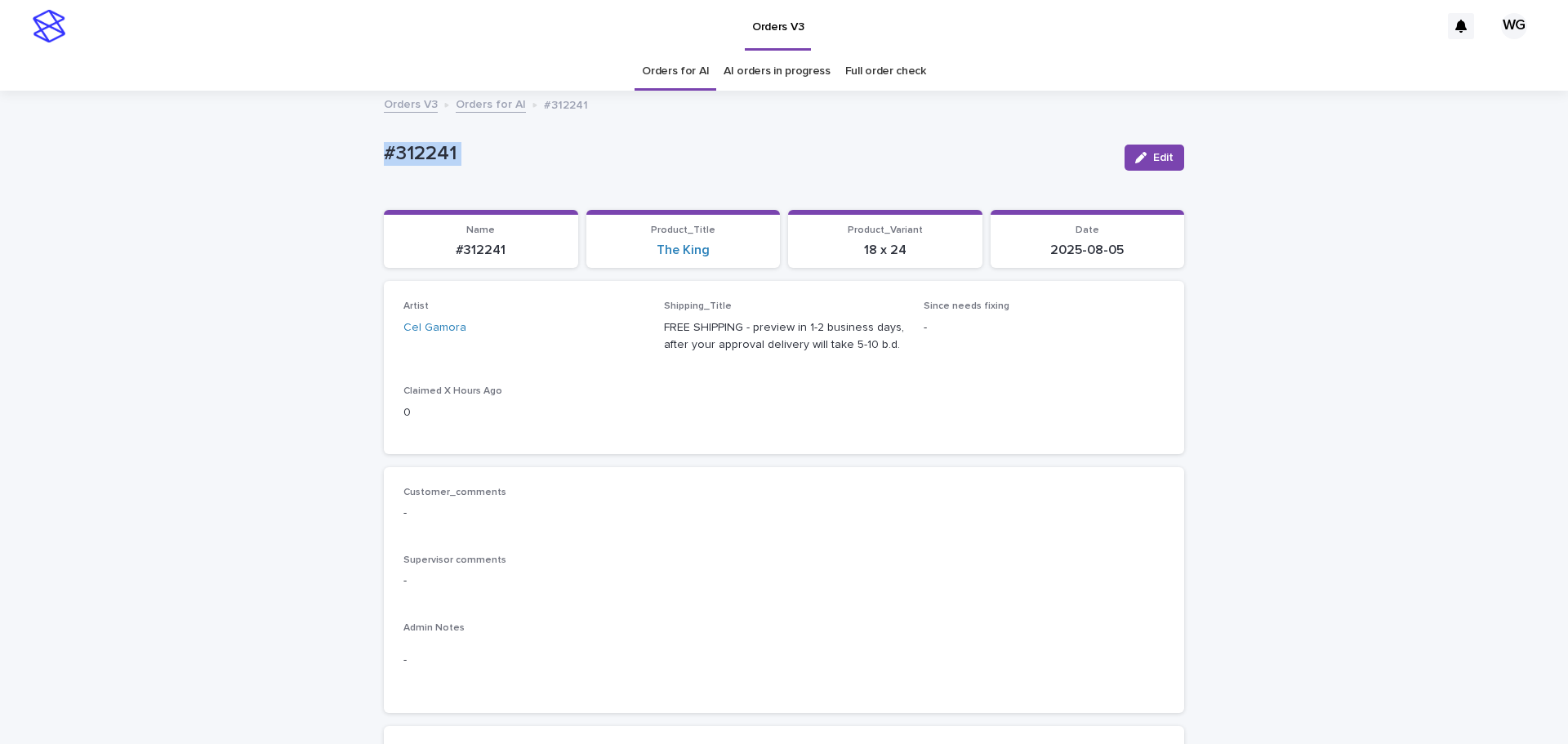 click on "#312241" at bounding box center [747, 154] 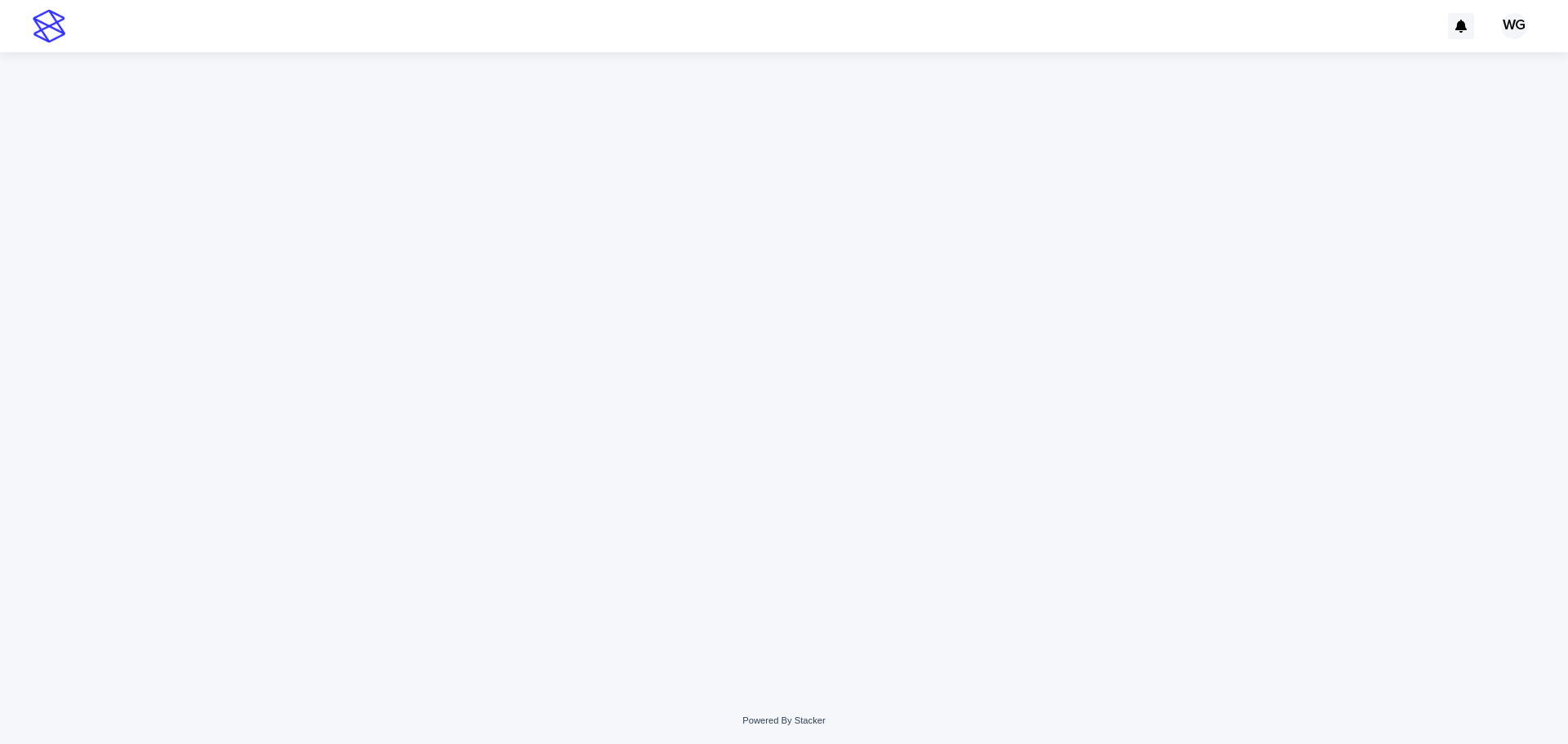 scroll, scrollTop: 0, scrollLeft: 0, axis: both 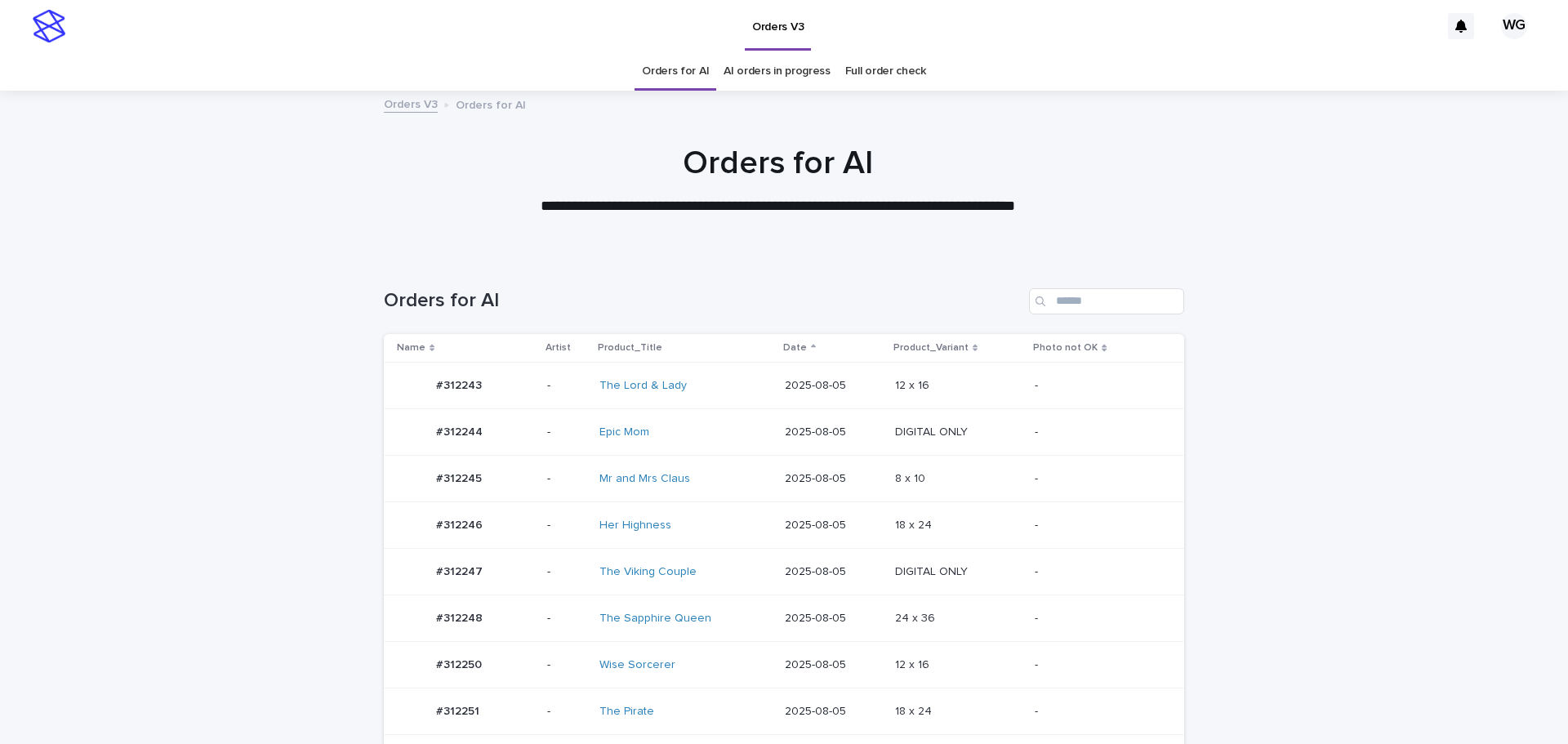 click at bounding box center [958, 572] 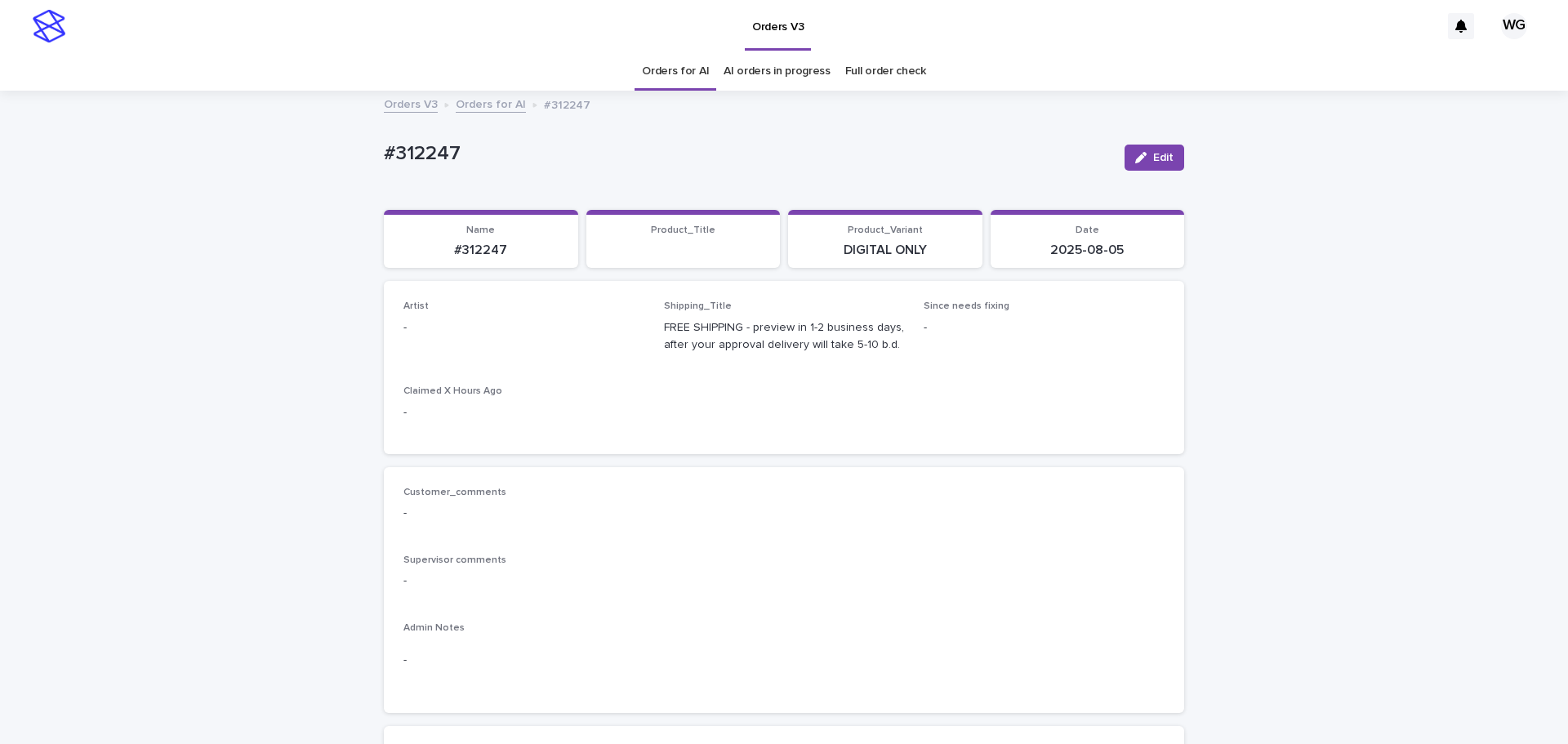 click on "Edit" at bounding box center [1154, 158] 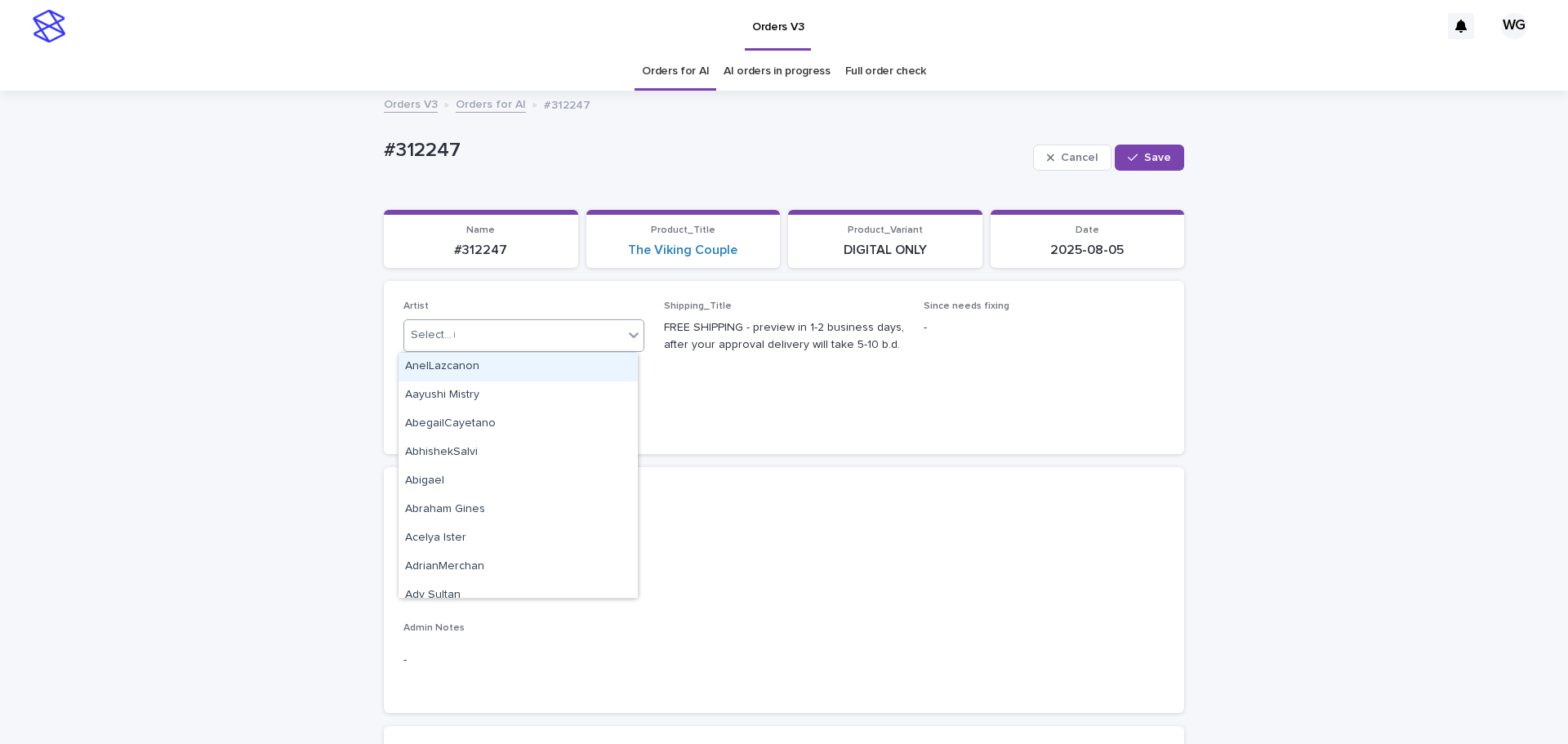 type on "**" 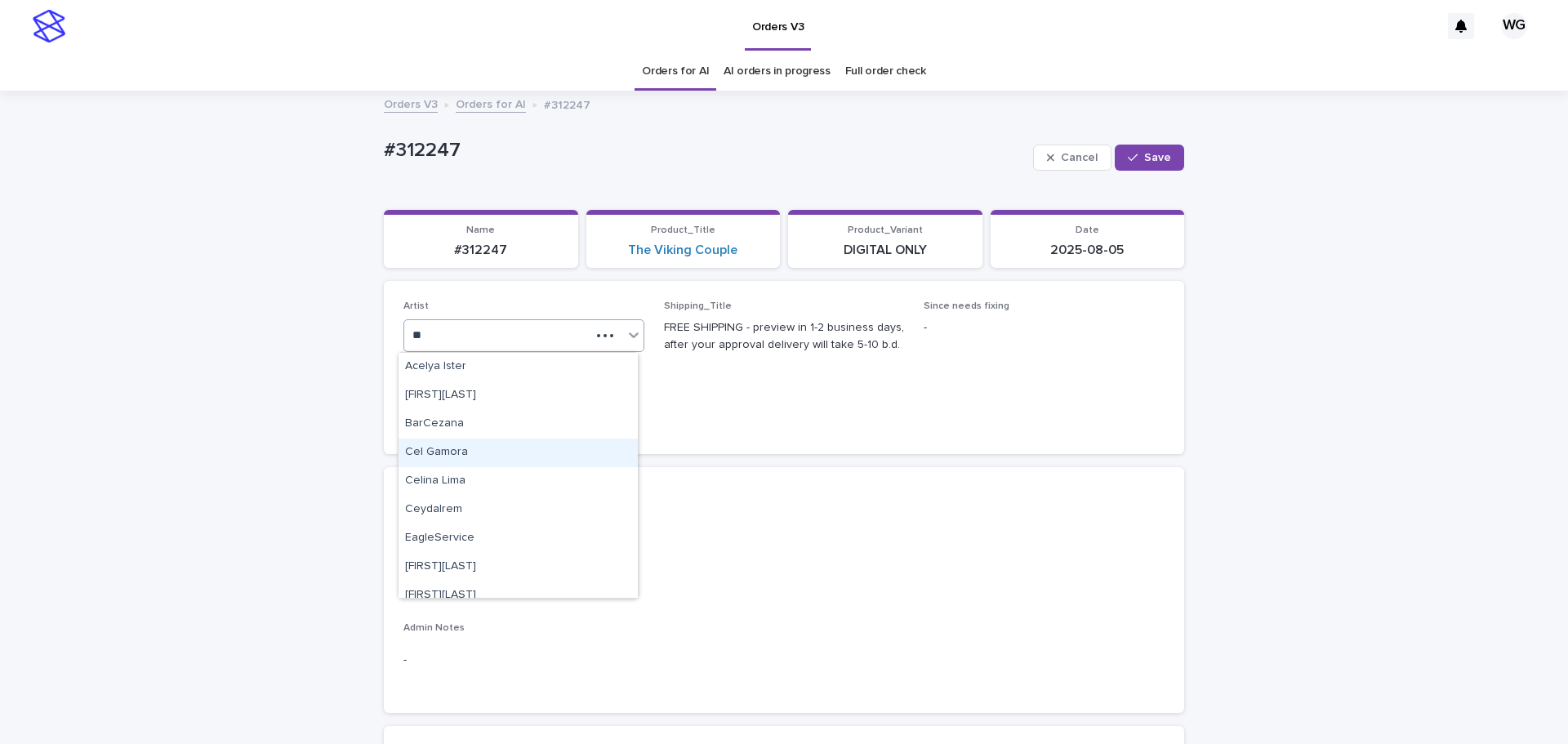 type 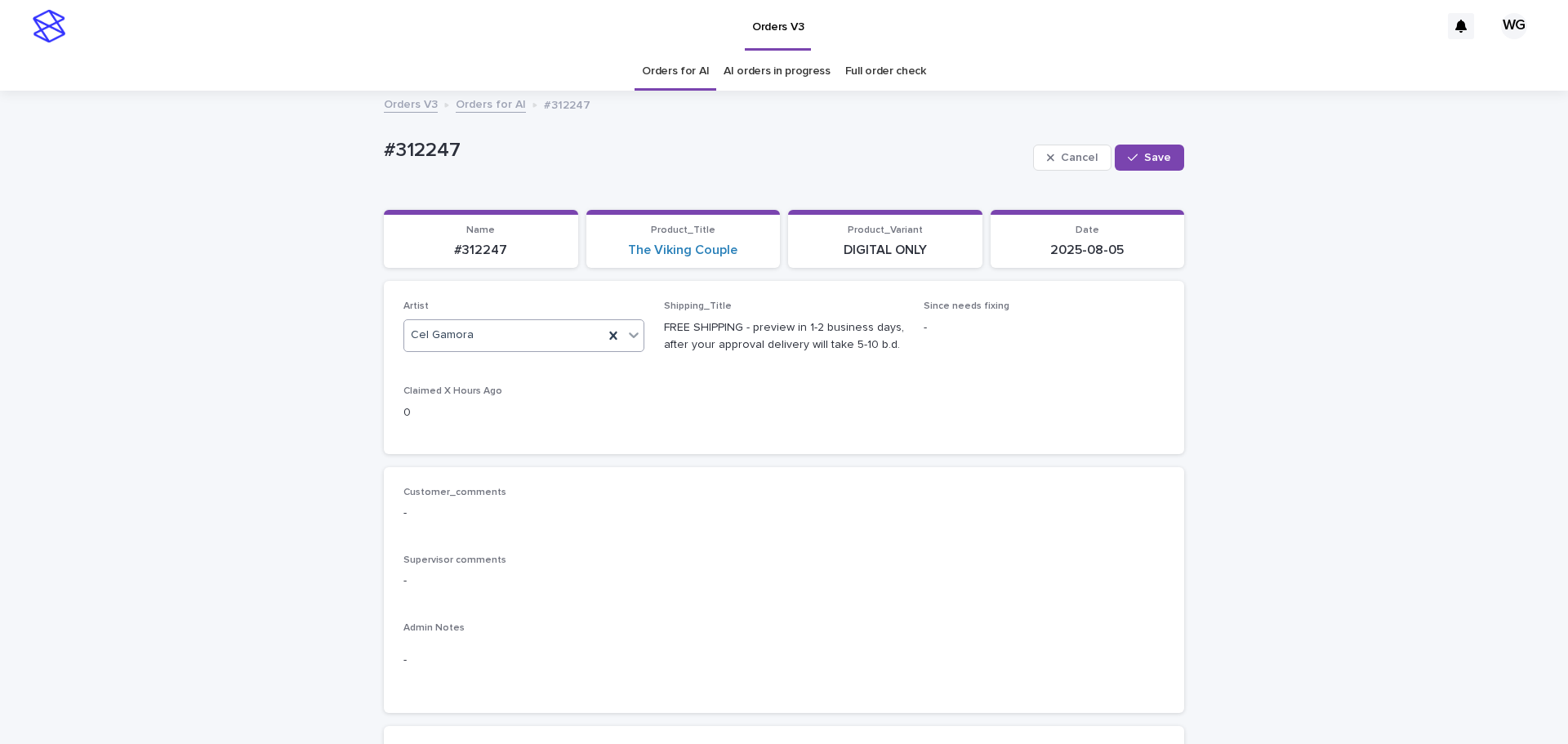 click at bounding box center [1136, 158] 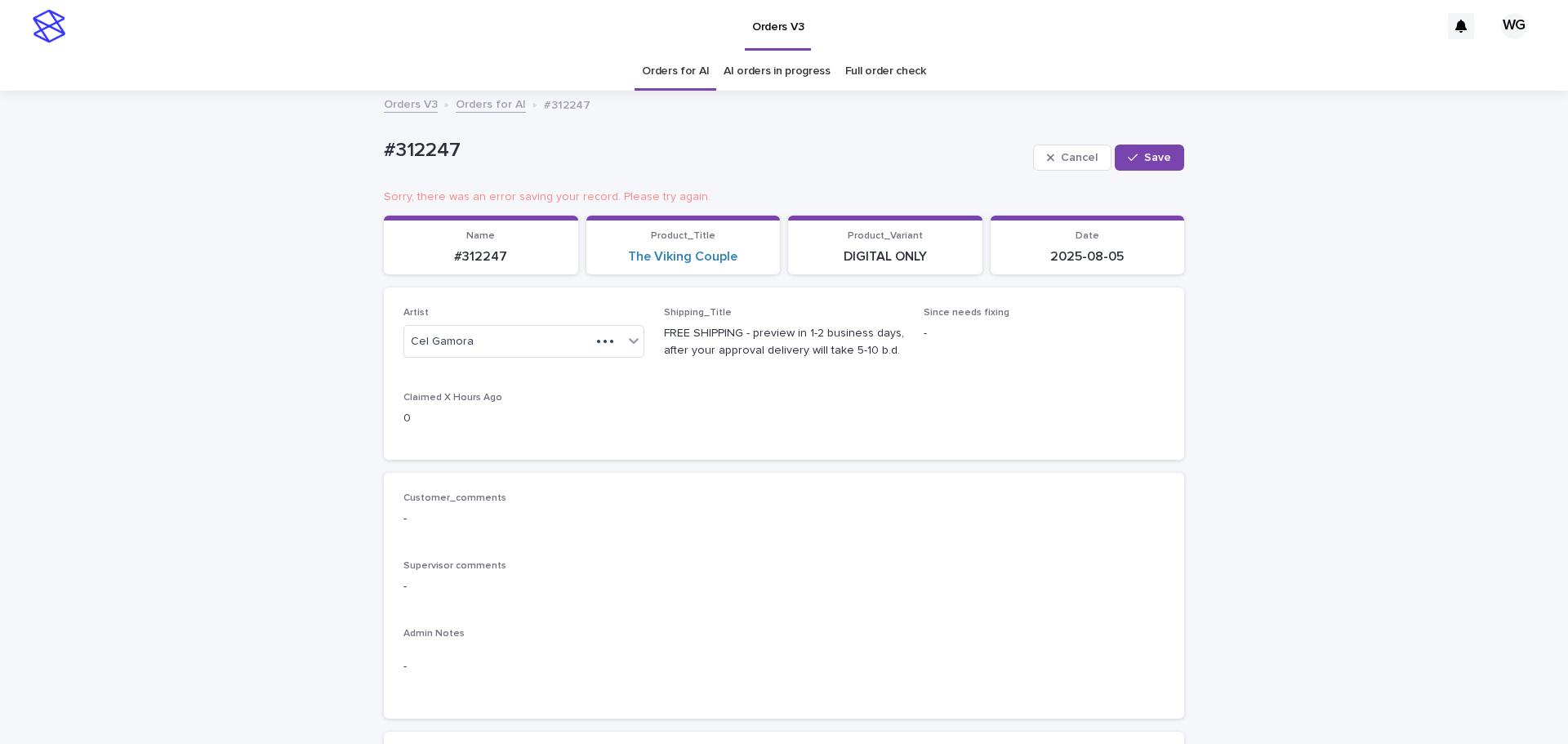click on "Save" at bounding box center [1157, 158] 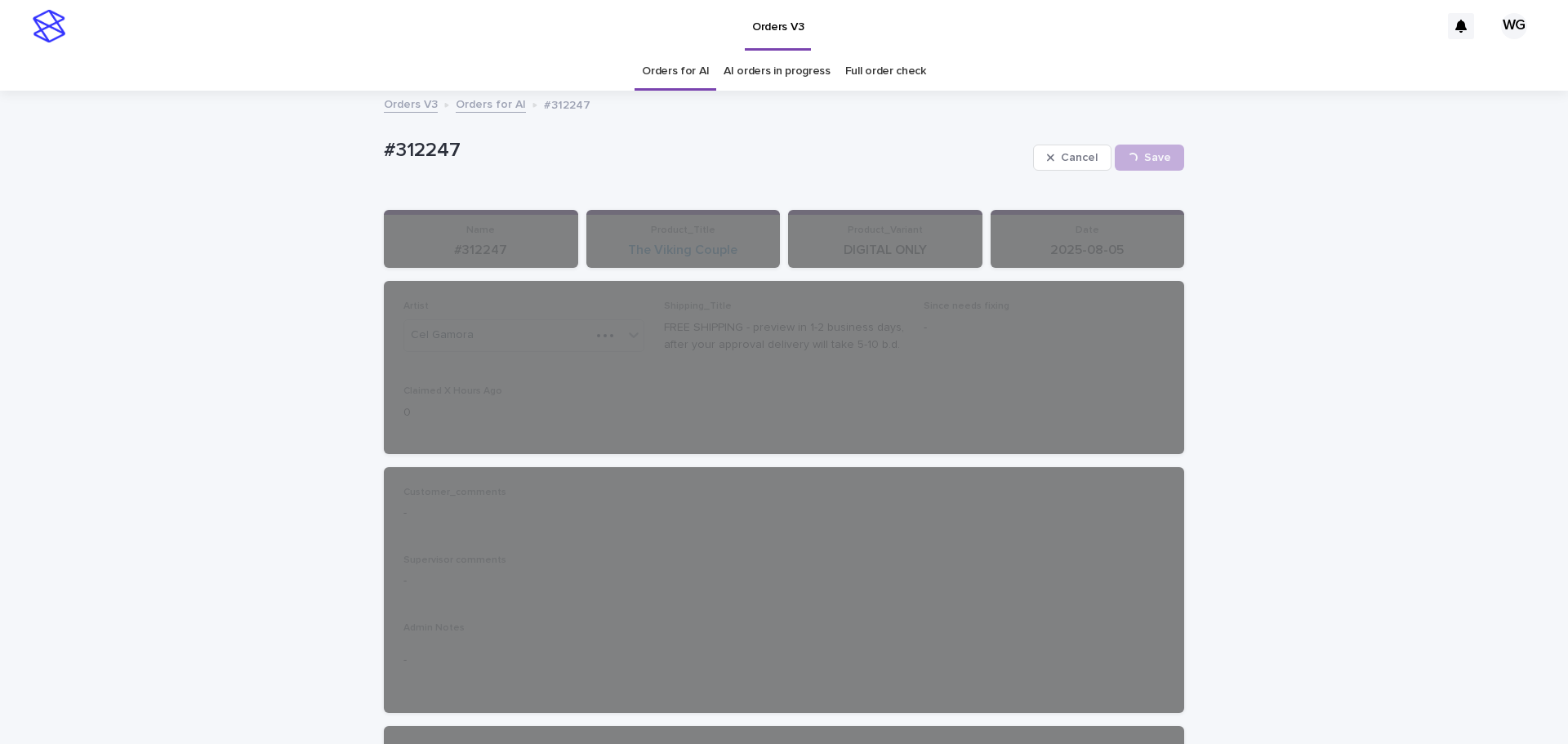 click on "Orders V3" at bounding box center [756, 26] 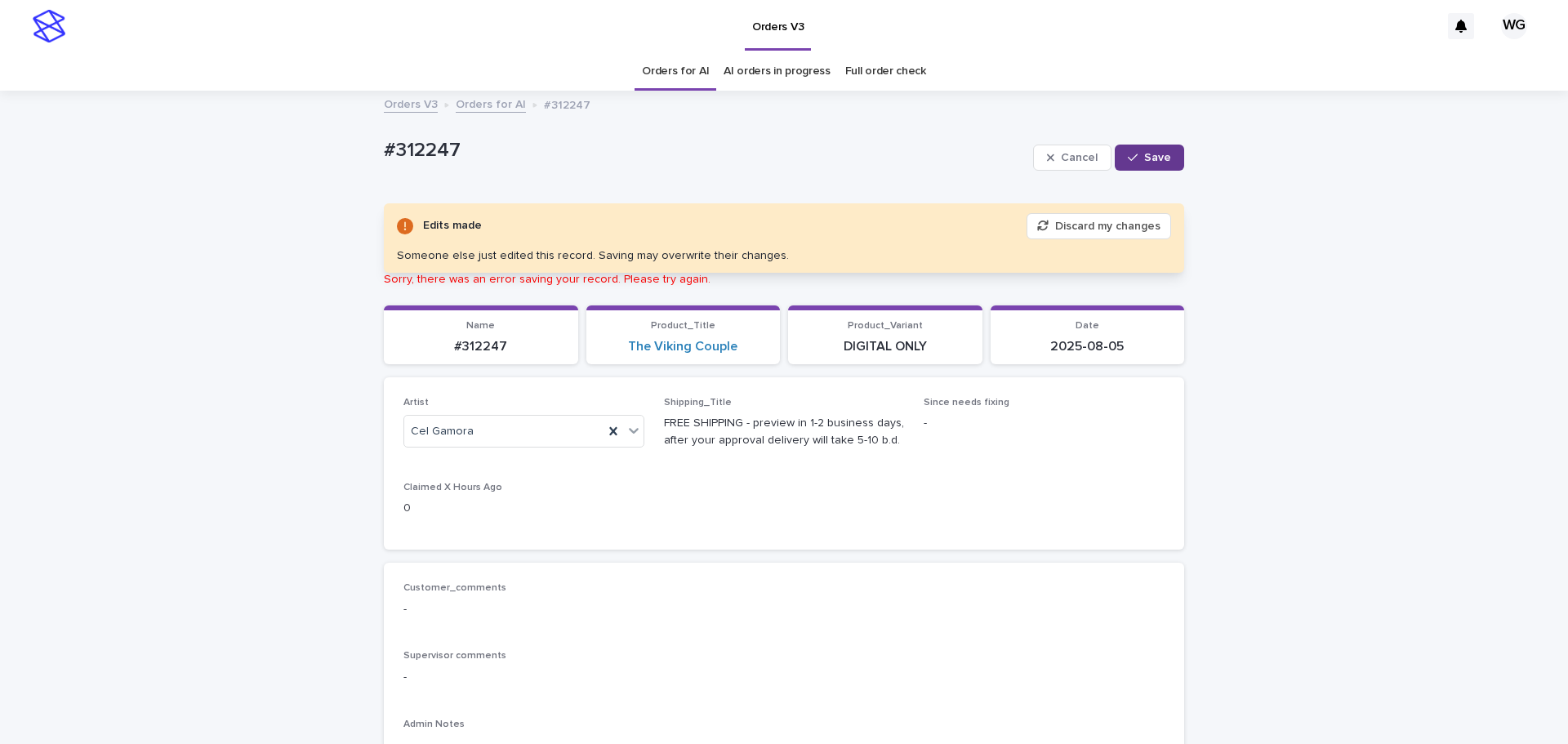 click on "Save" at bounding box center [1149, 158] 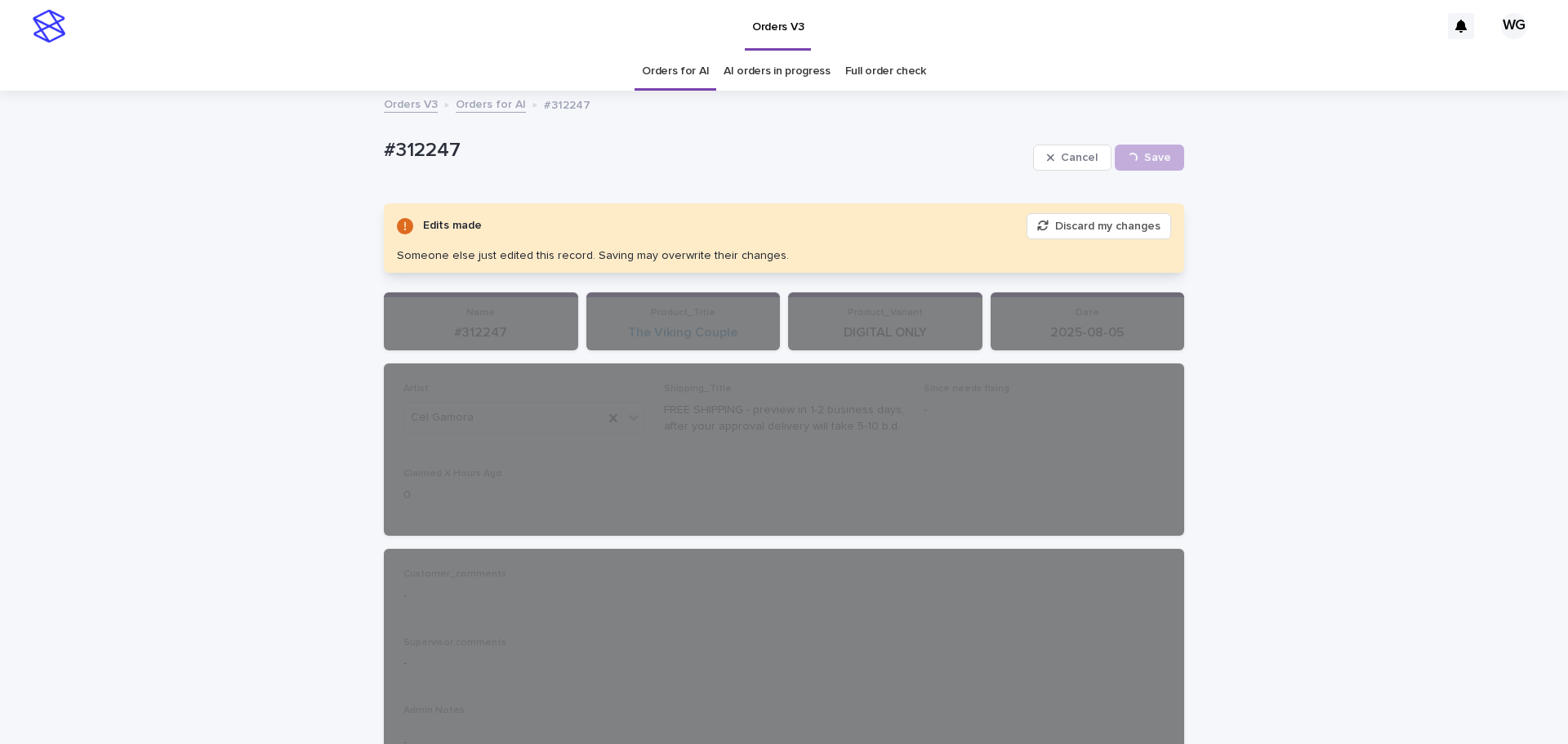 click on "#312247" at bounding box center (705, 149) 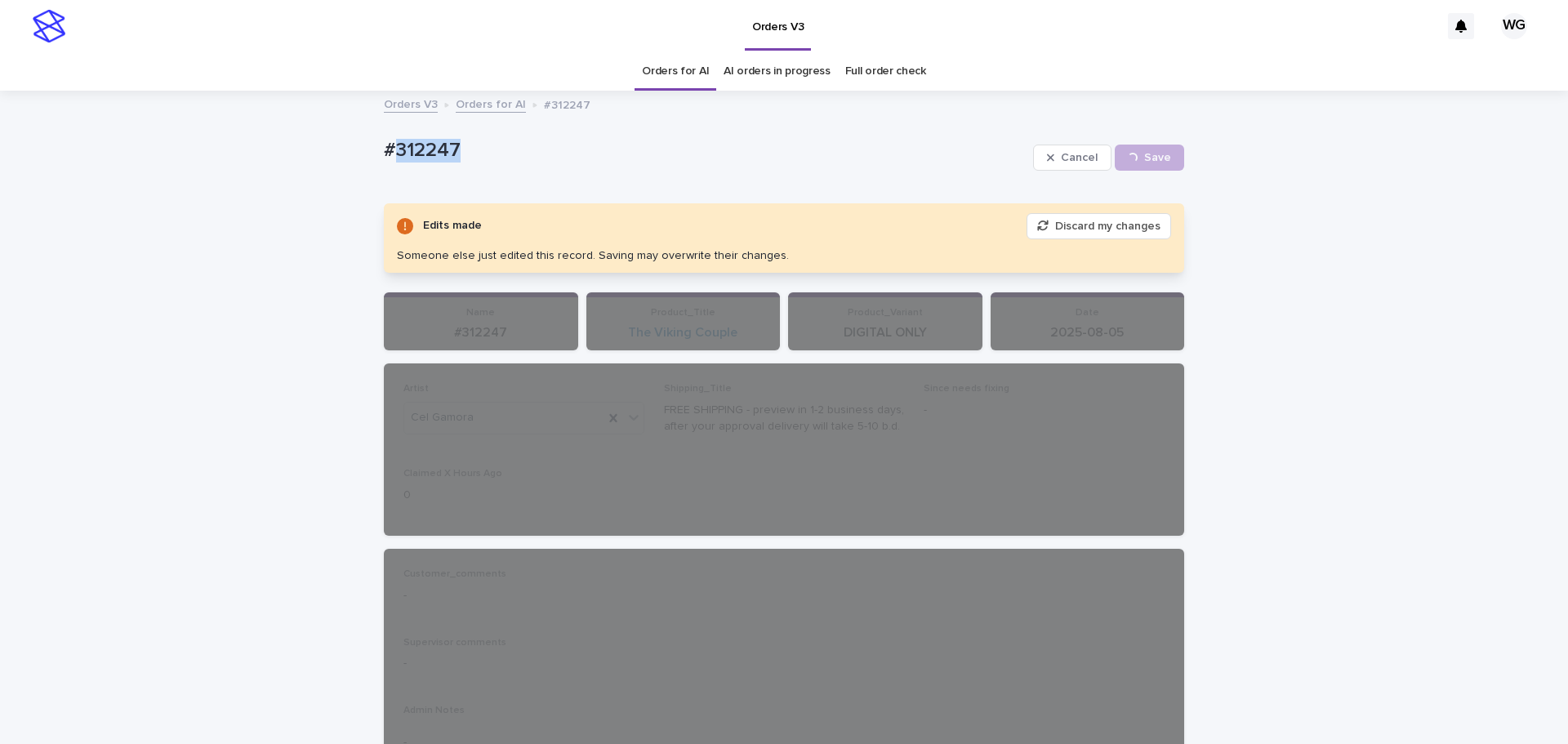 click on "#312247" at bounding box center [705, 149] 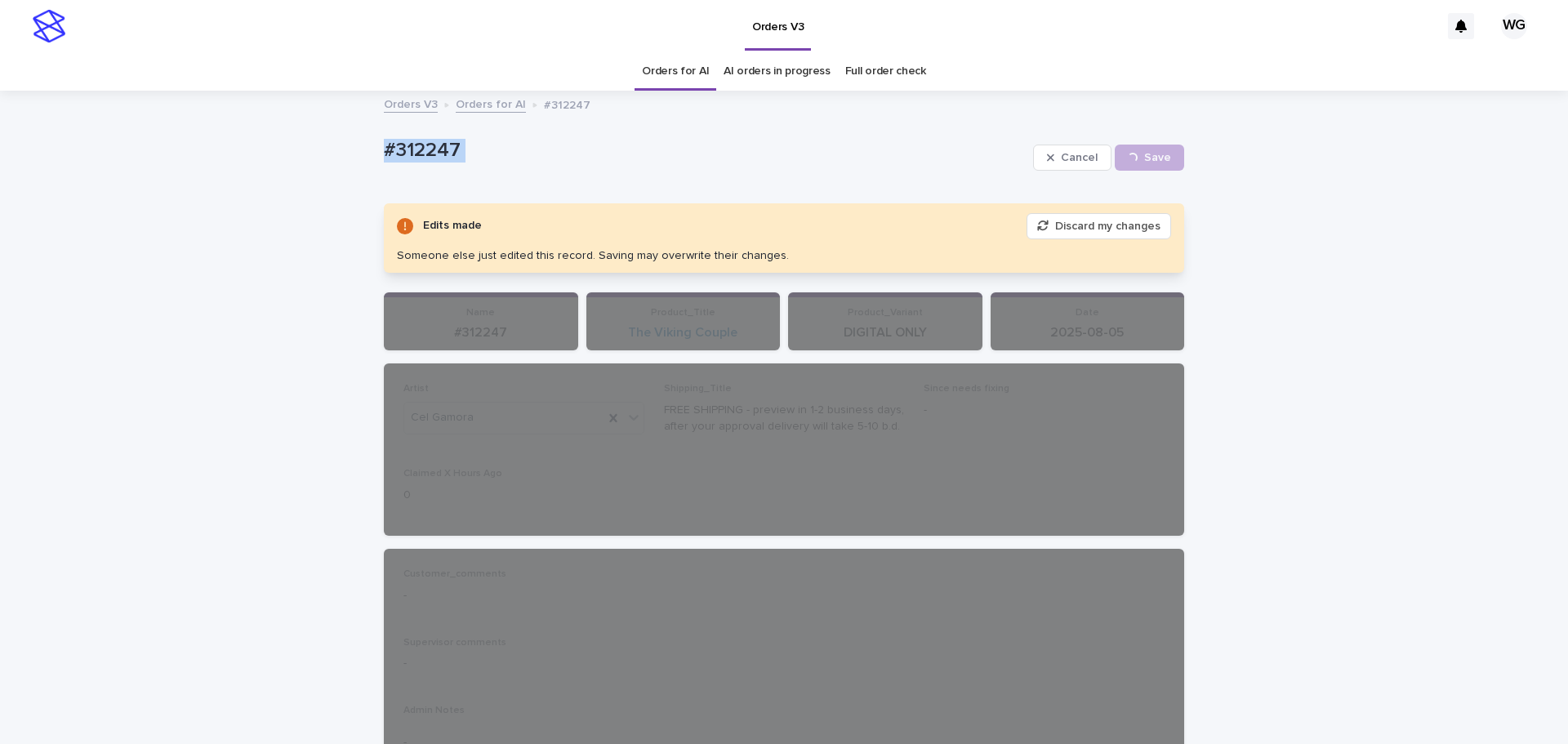 copy on "#312247 Cancel Loading... Save" 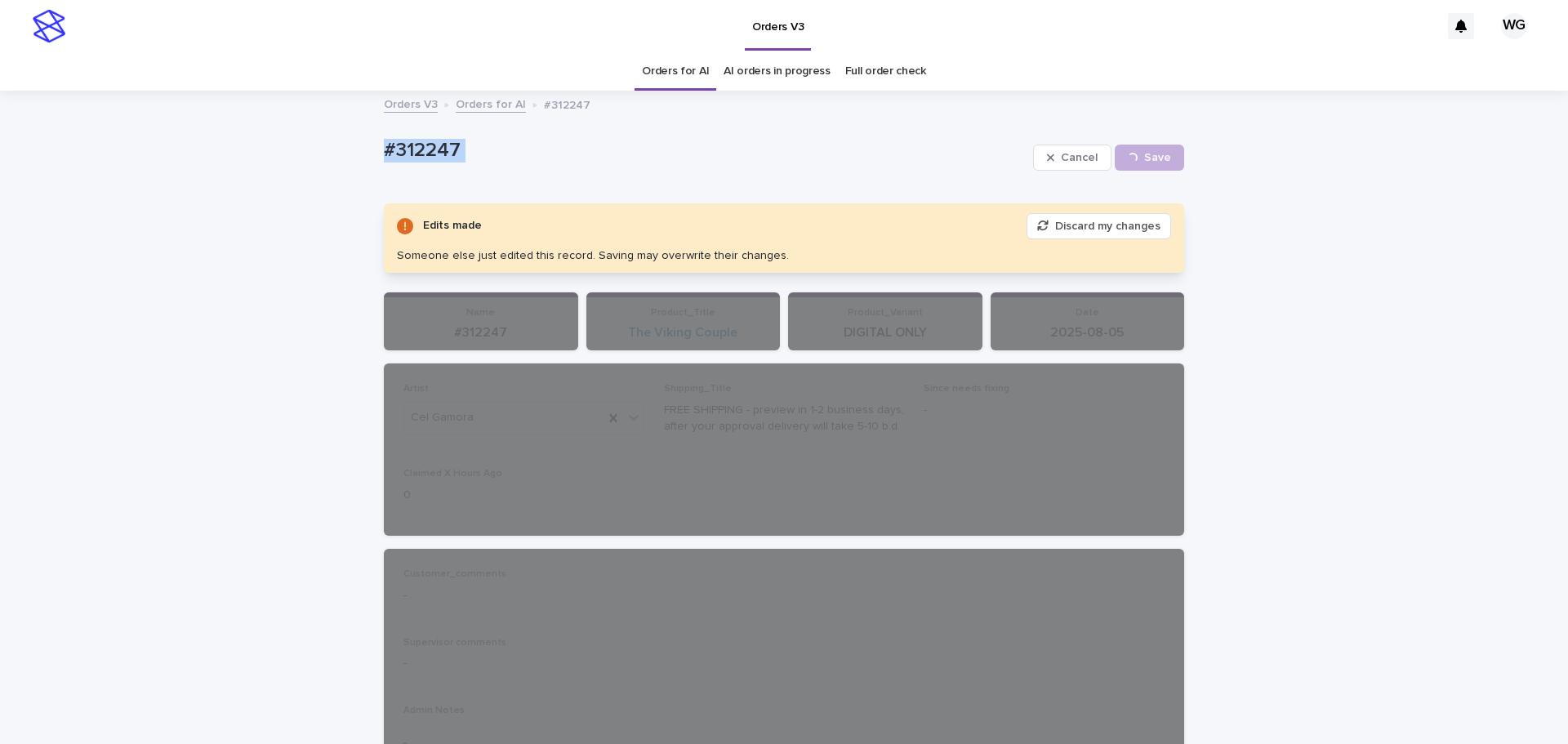 click on "#312247" at bounding box center [705, 149] 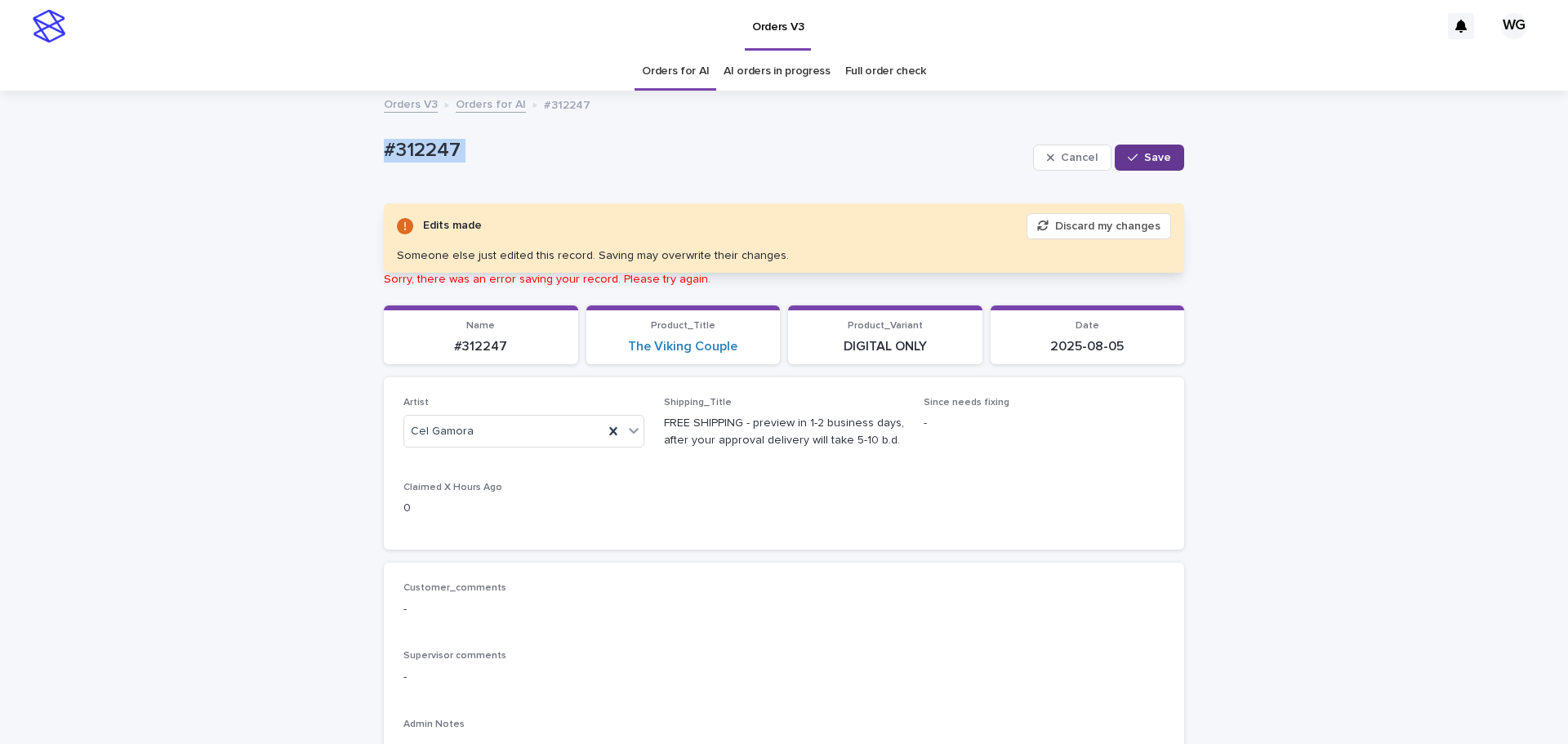 click on "Save" at bounding box center (1149, 158) 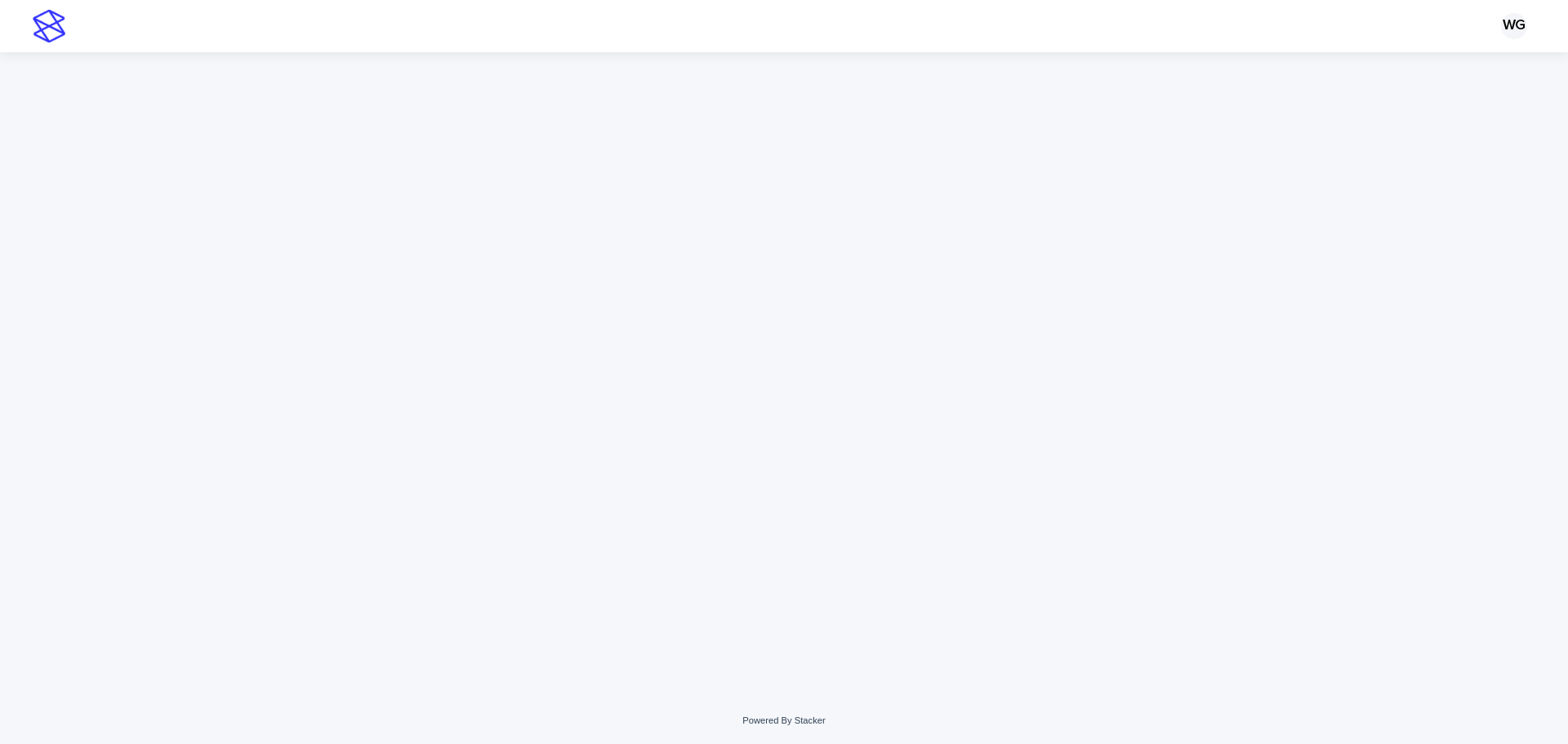 scroll, scrollTop: 0, scrollLeft: 0, axis: both 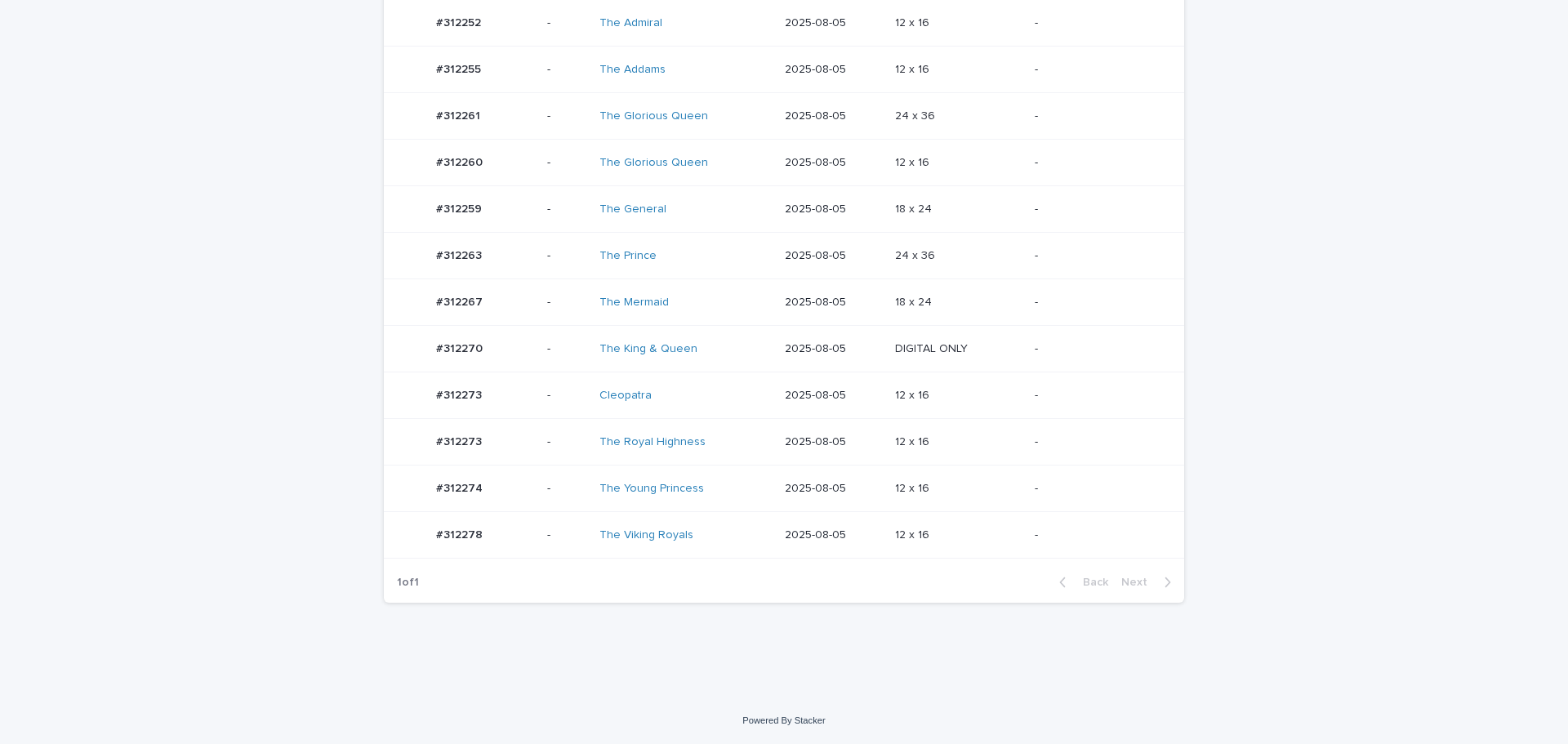 click at bounding box center (958, 535) 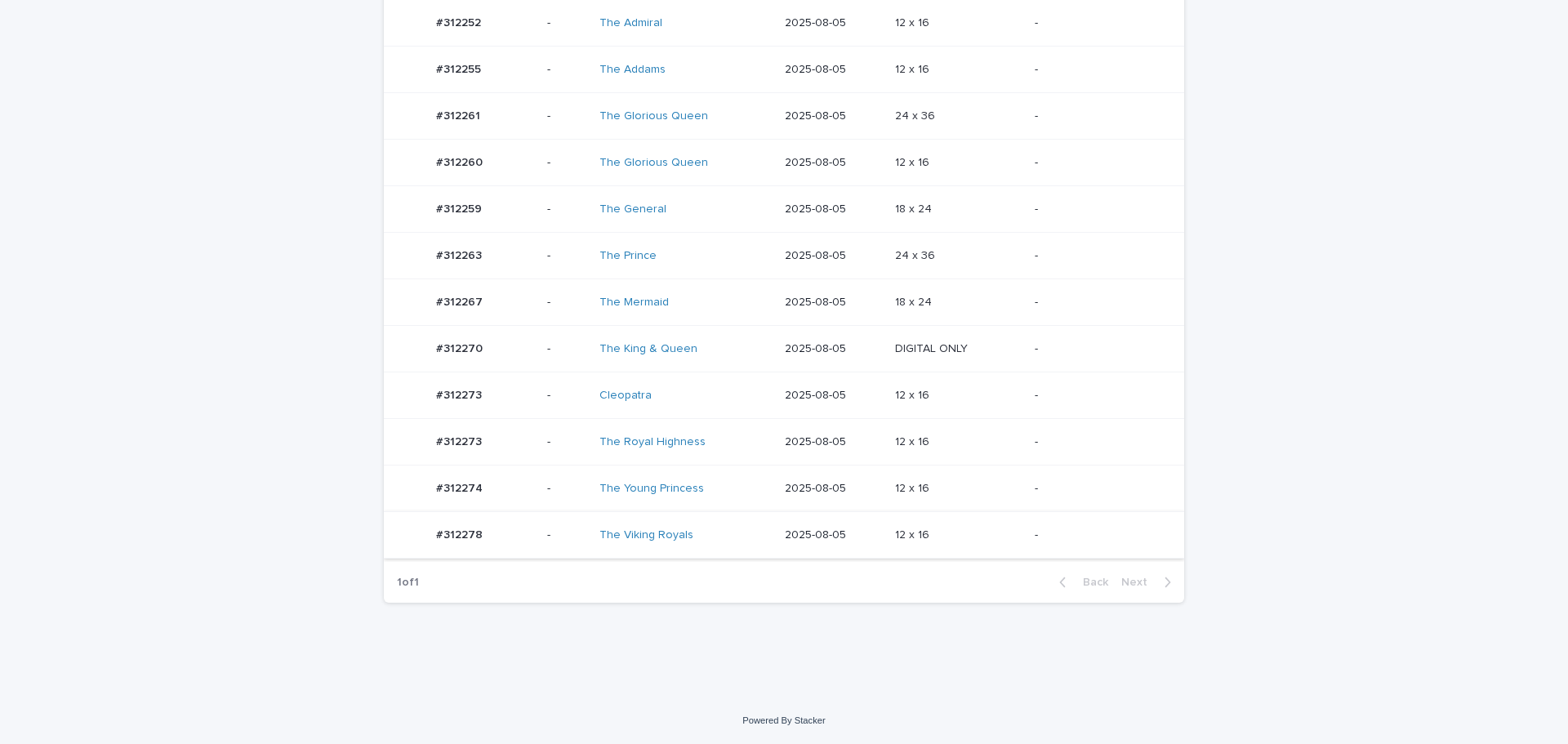 scroll, scrollTop: 0, scrollLeft: 0, axis: both 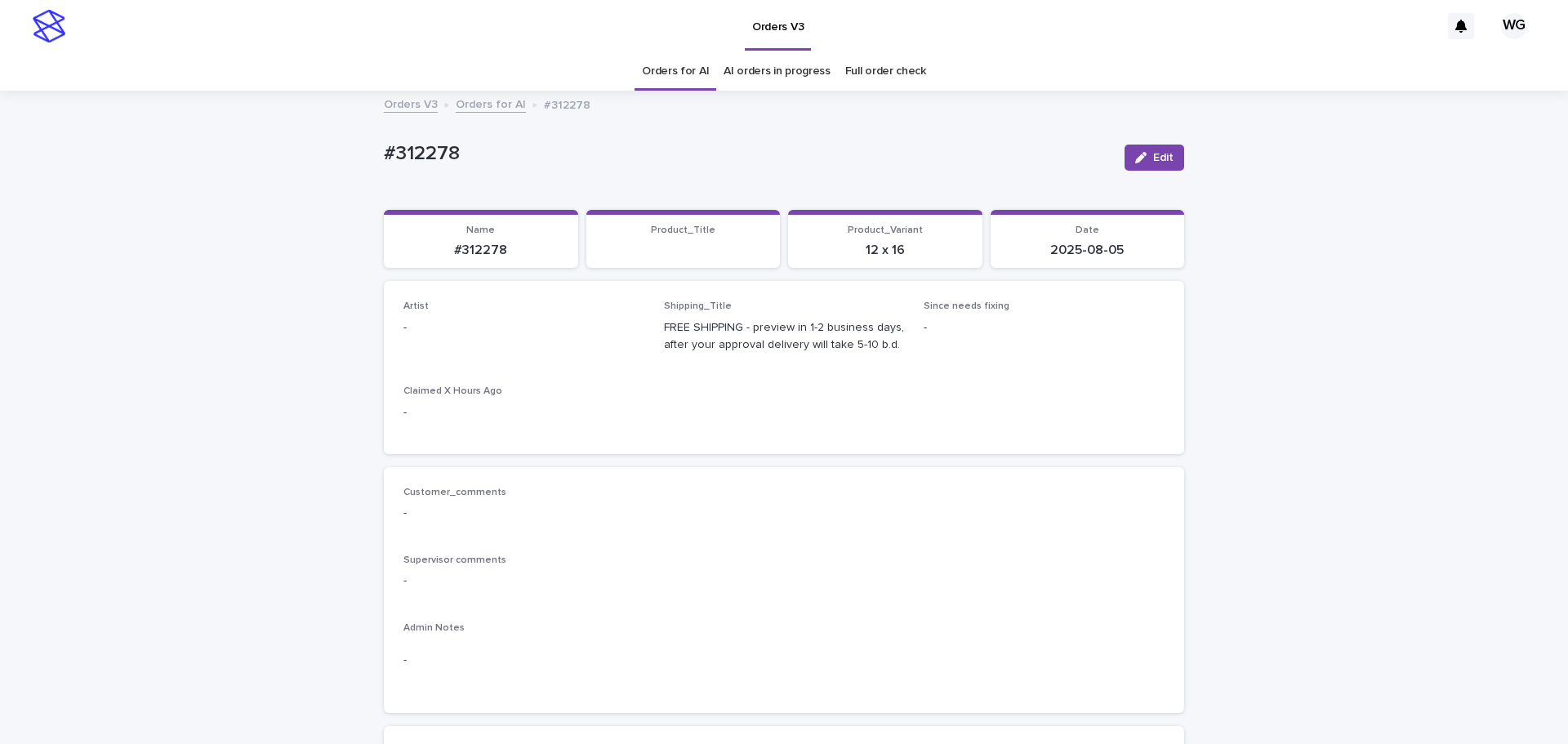 click on "Edit" at bounding box center [1154, 158] 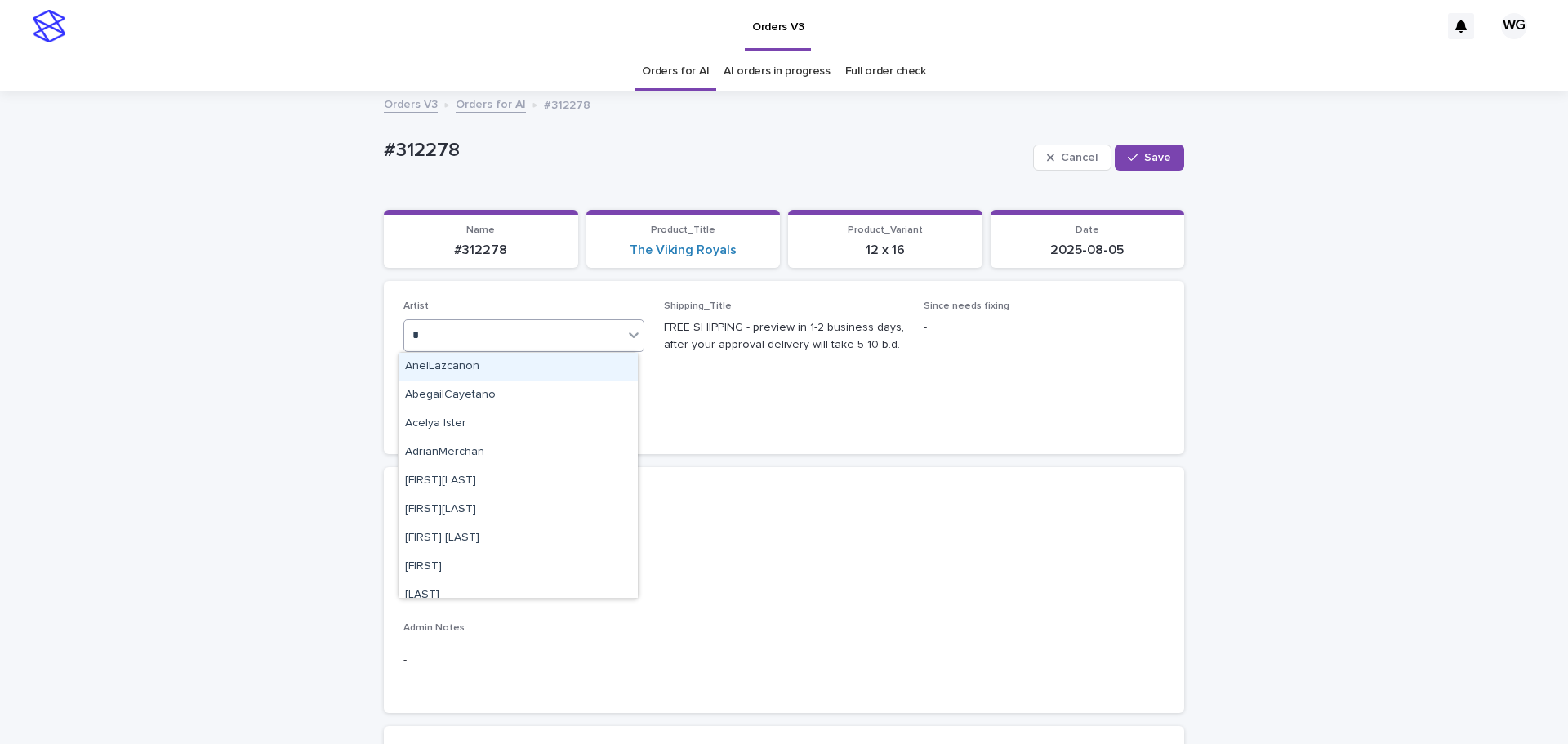 type on "**" 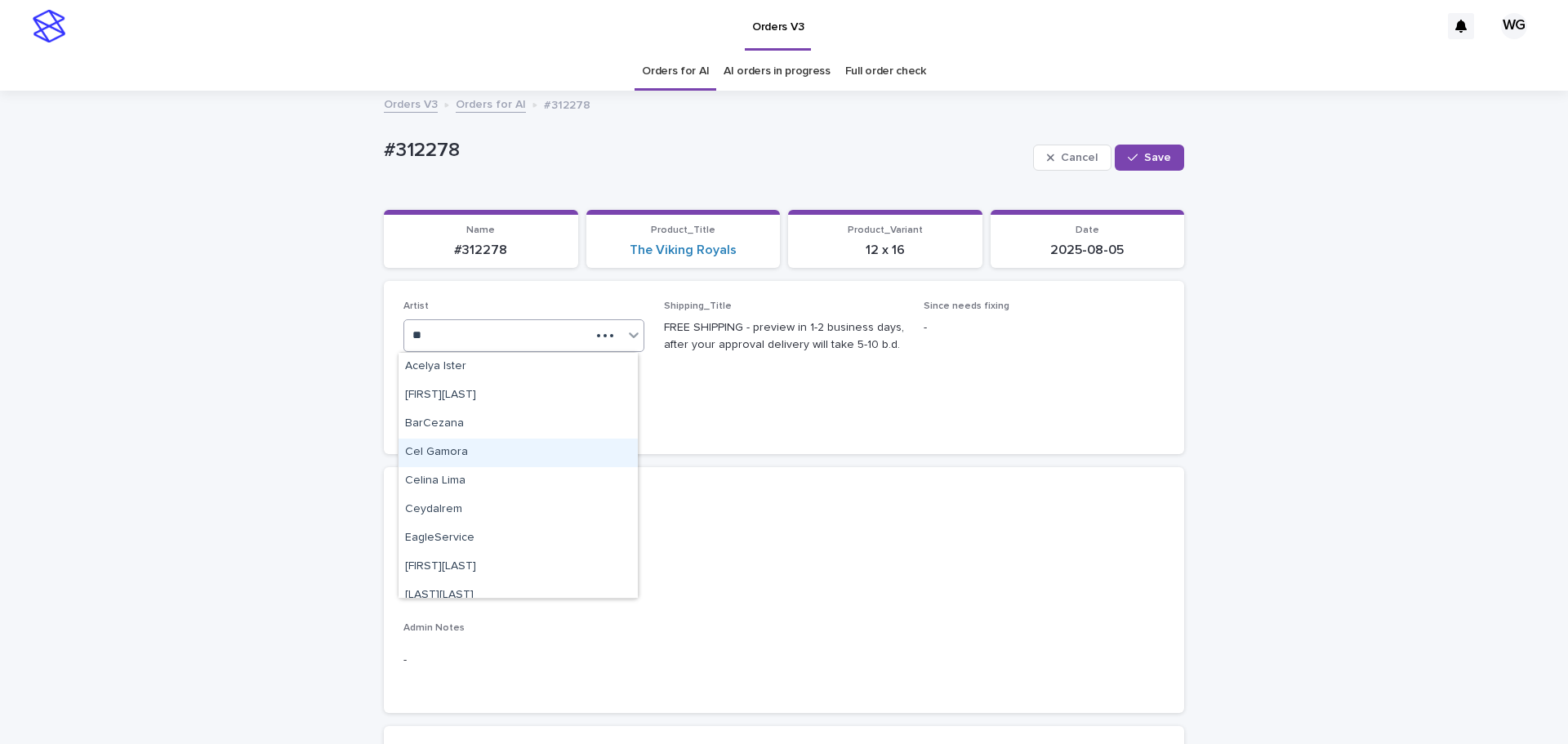 click on "Cel Gamora" at bounding box center (518, 452) 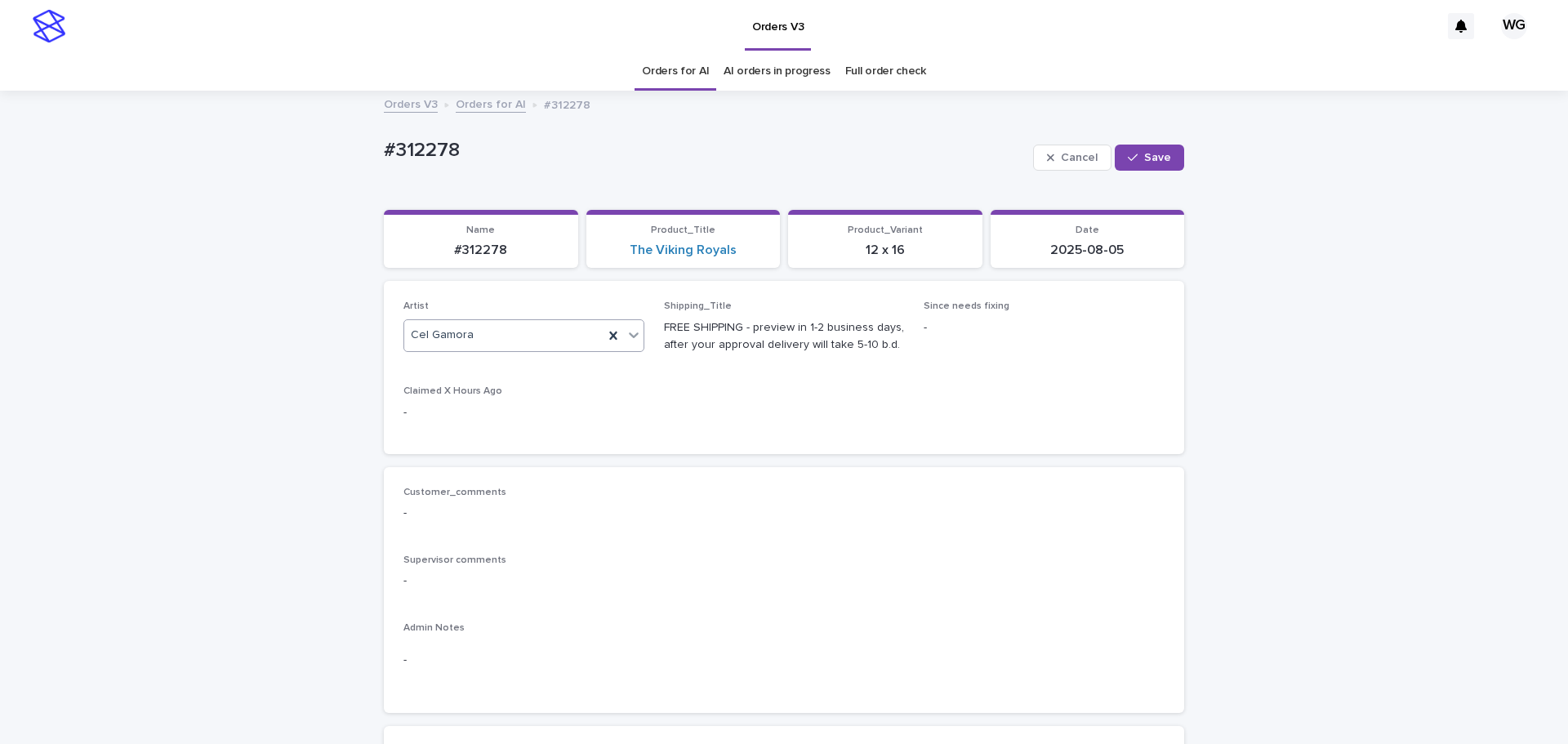 click at bounding box center (1136, 158) 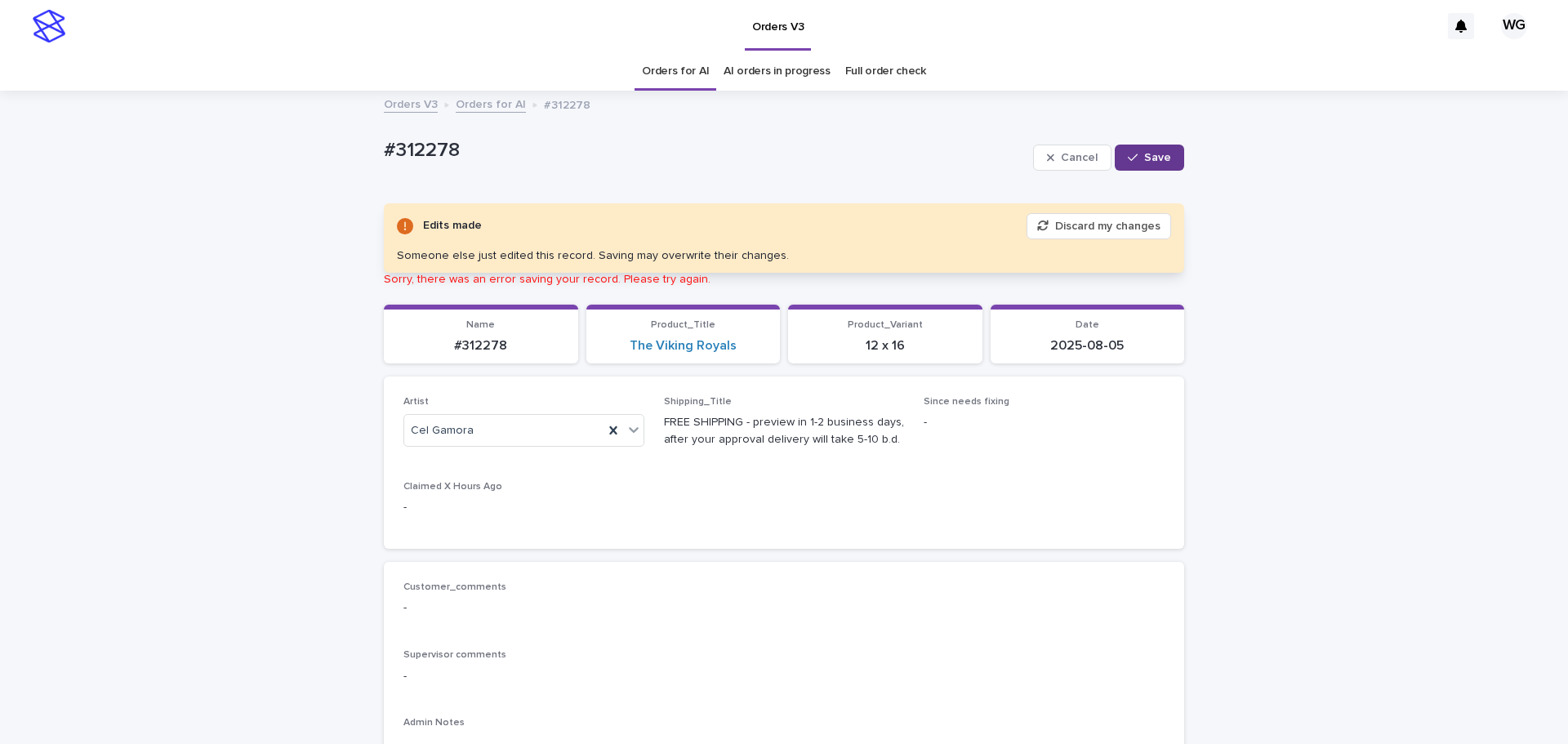 click on "Save" at bounding box center [1149, 158] 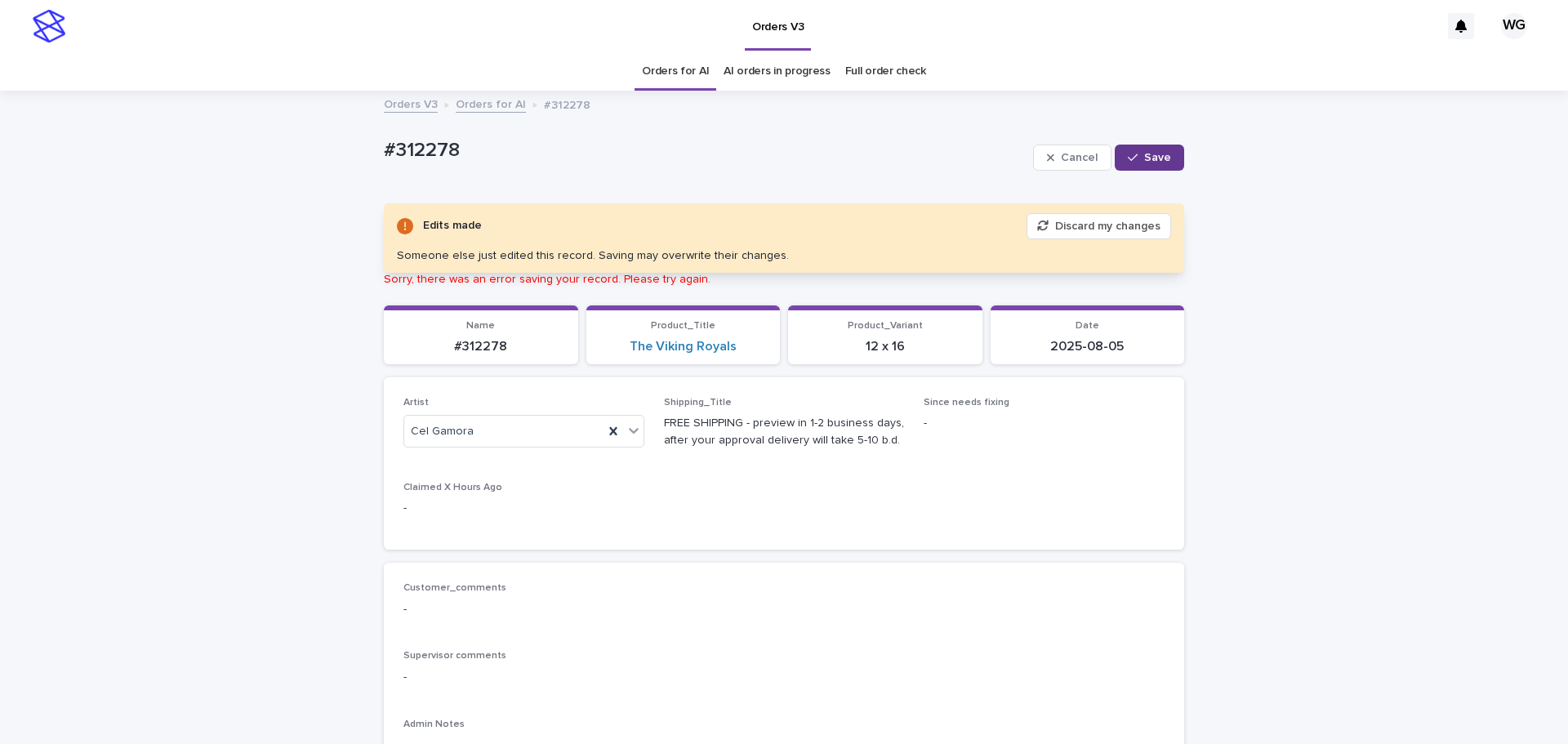 click on "Save" at bounding box center [1149, 158] 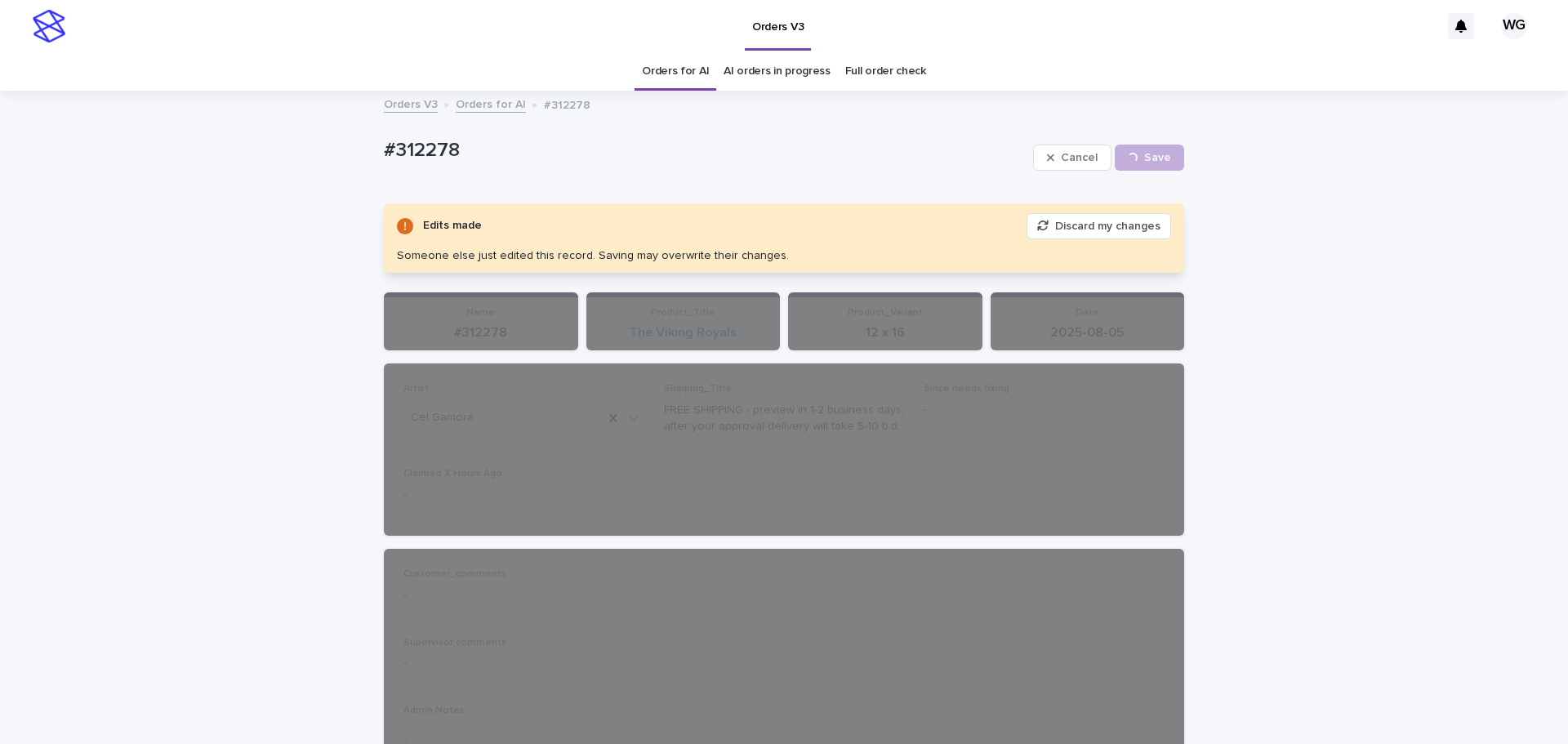click on "#312278" at bounding box center (705, 150) 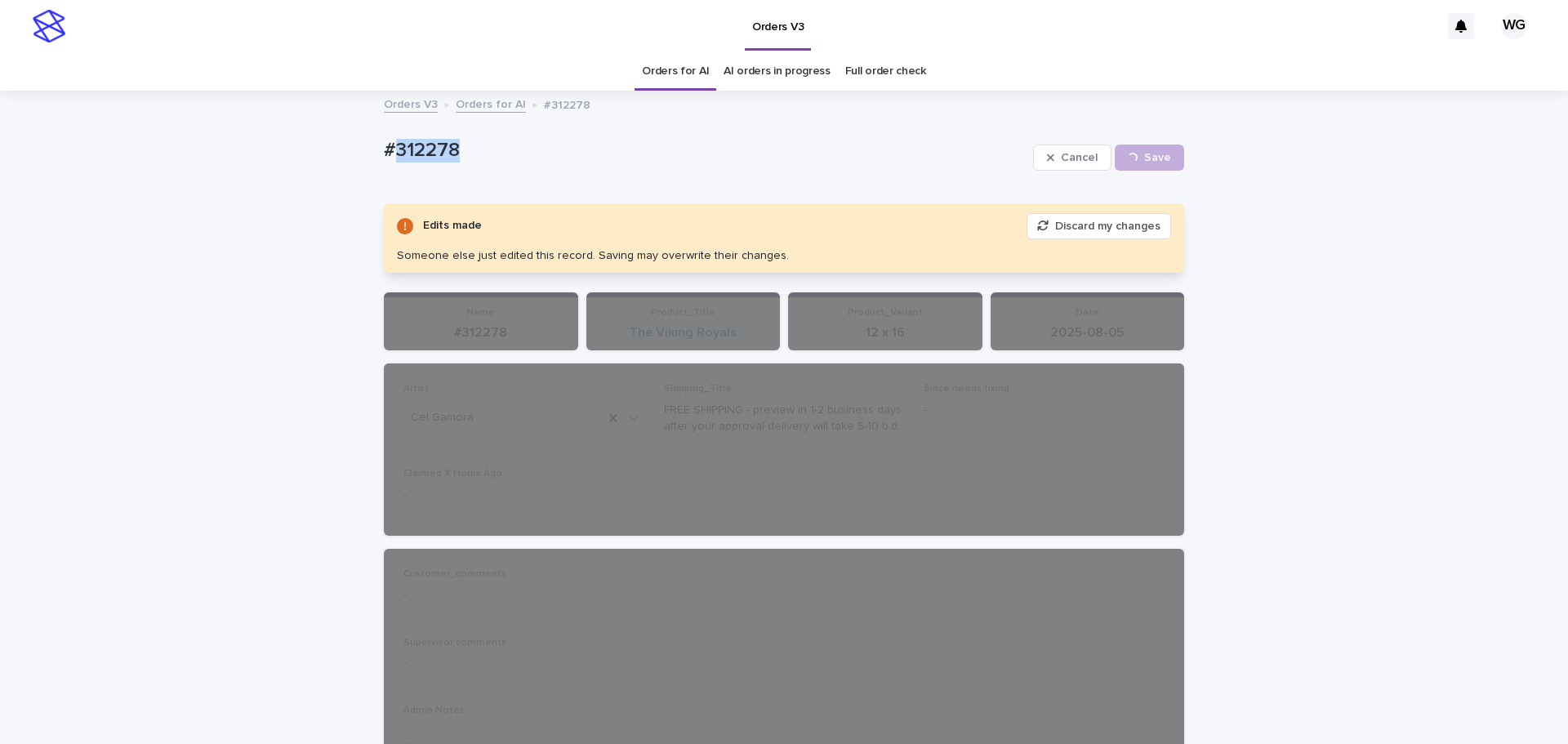 click on "#312278" at bounding box center (705, 150) 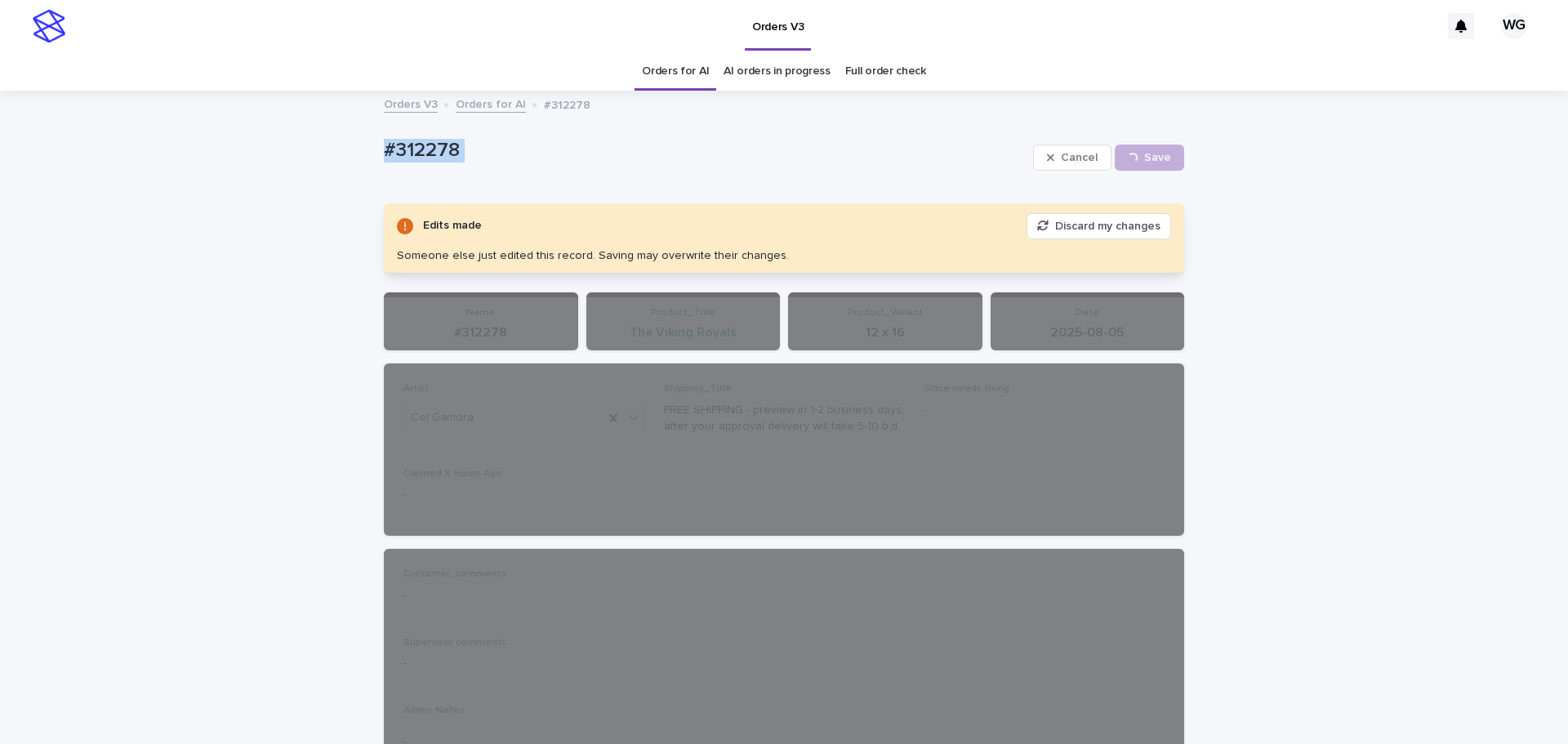 copy on "#312278 Cancel Loading... Save" 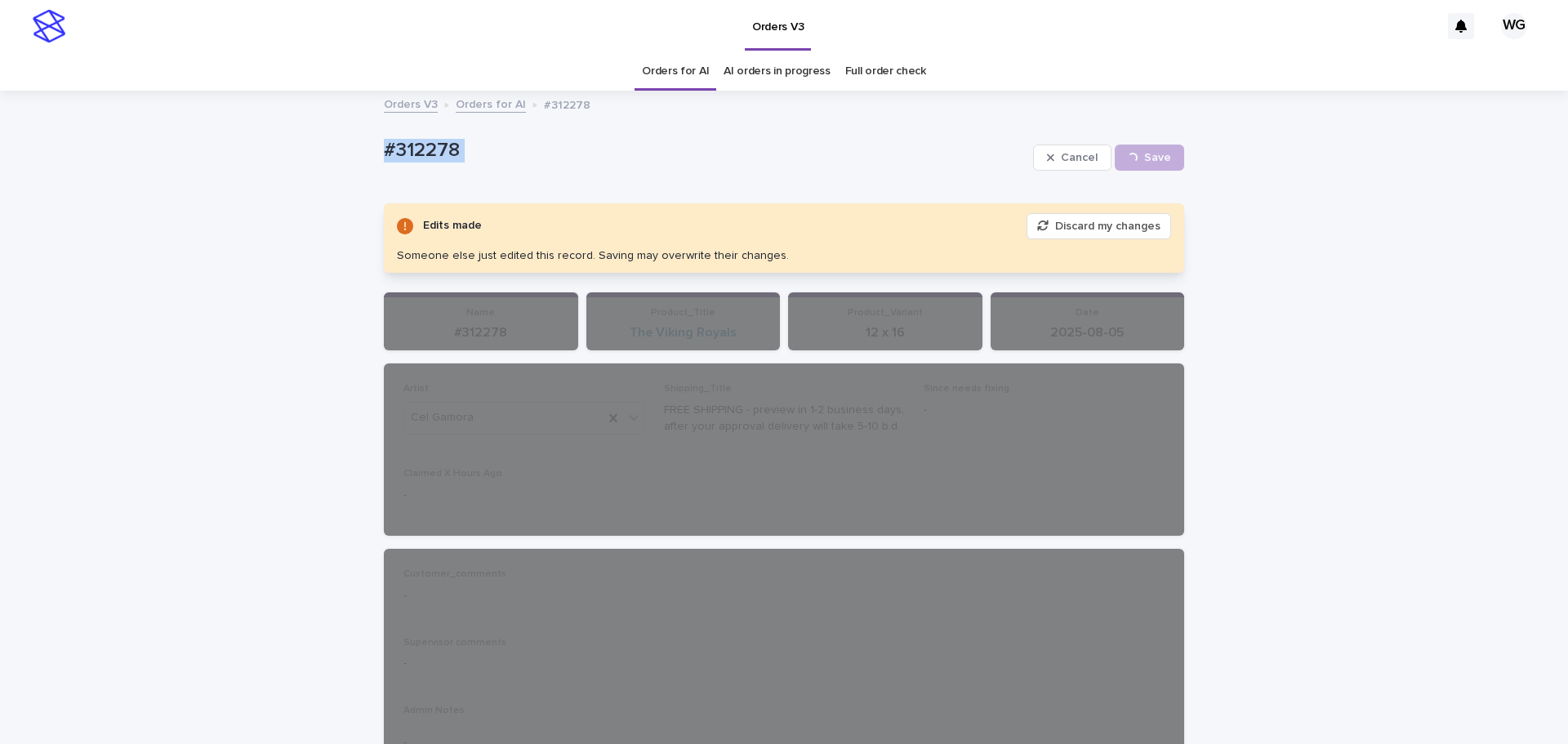 click on "#312278" at bounding box center (705, 150) 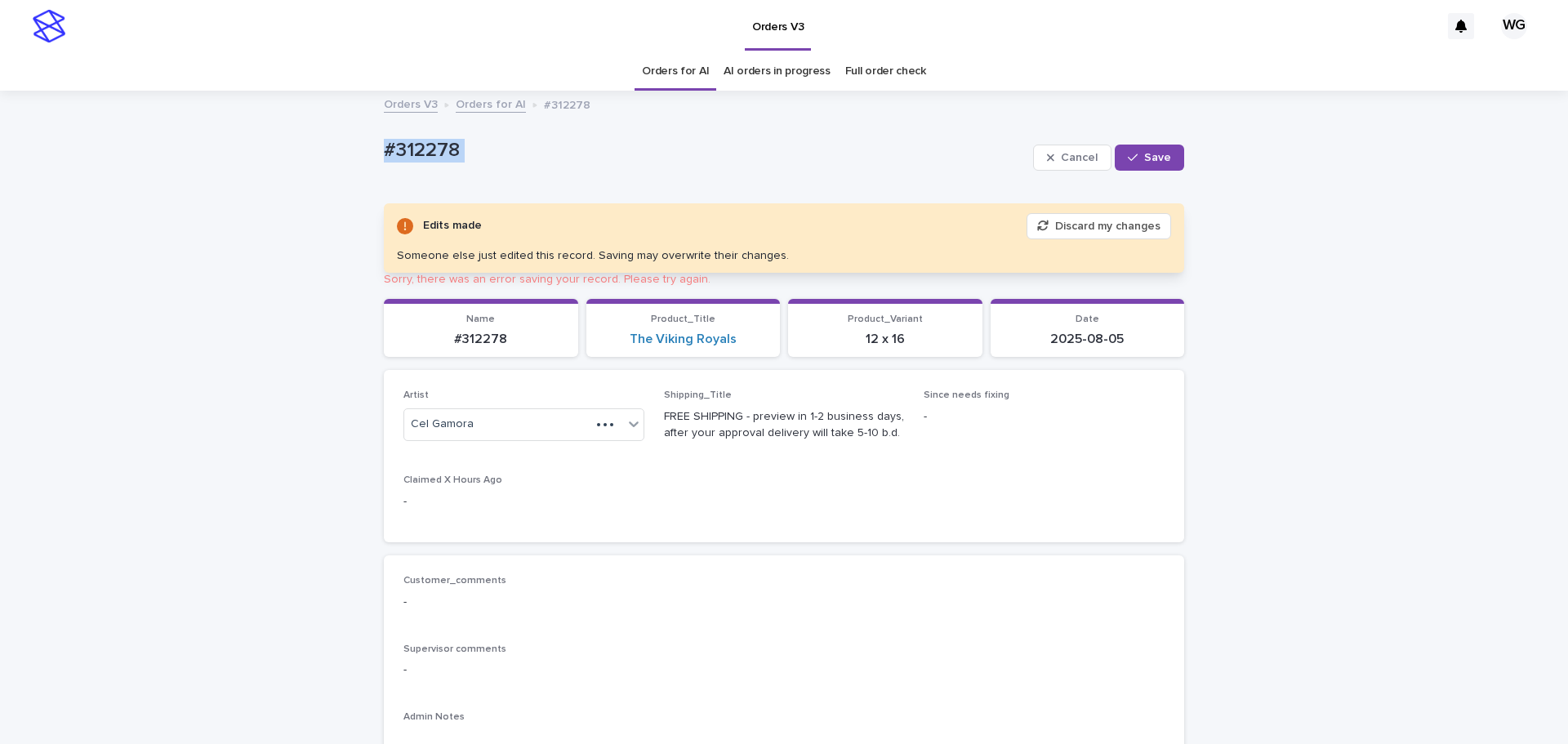 click at bounding box center [1136, 158] 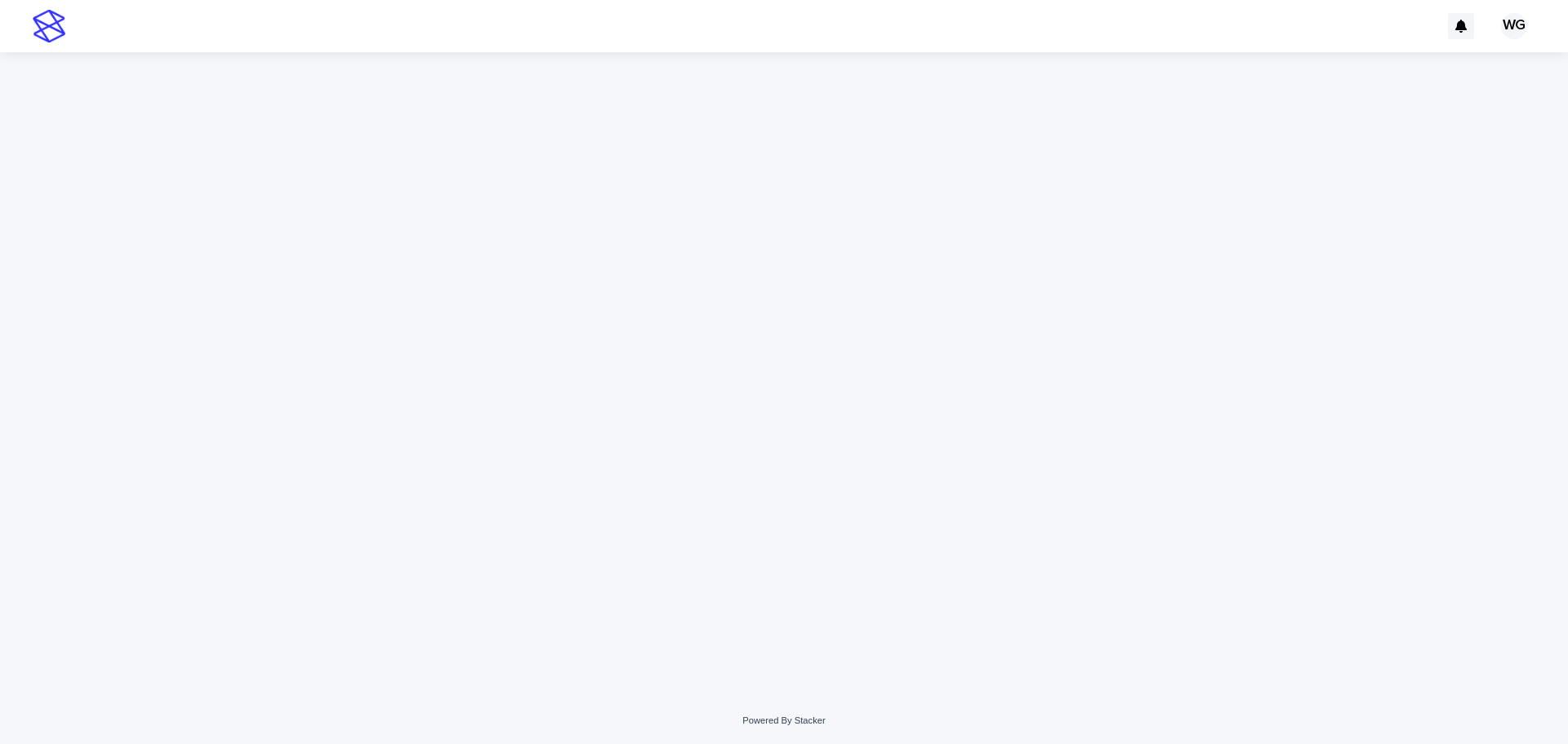 scroll, scrollTop: 0, scrollLeft: 0, axis: both 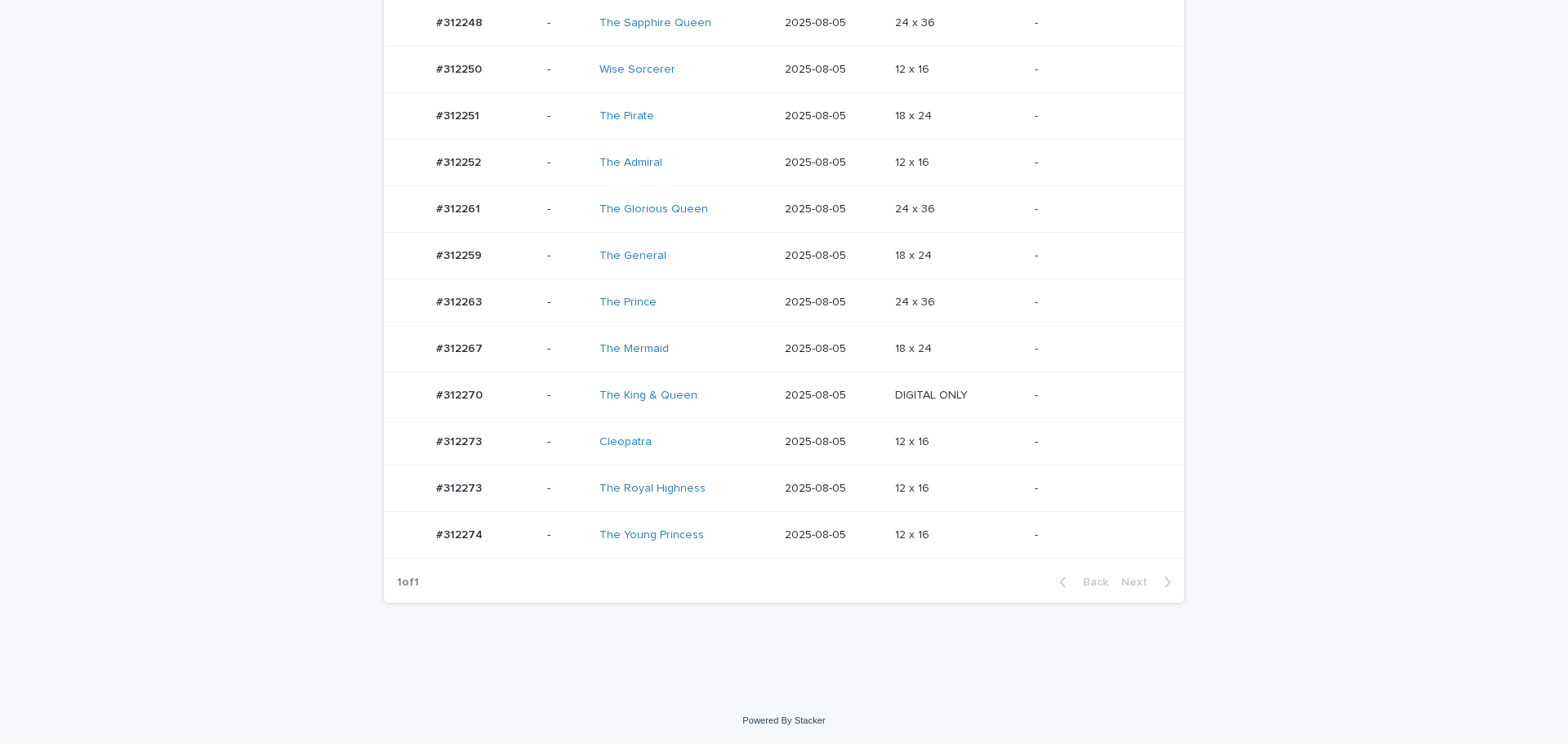 click on "-" at bounding box center (1096, 488) 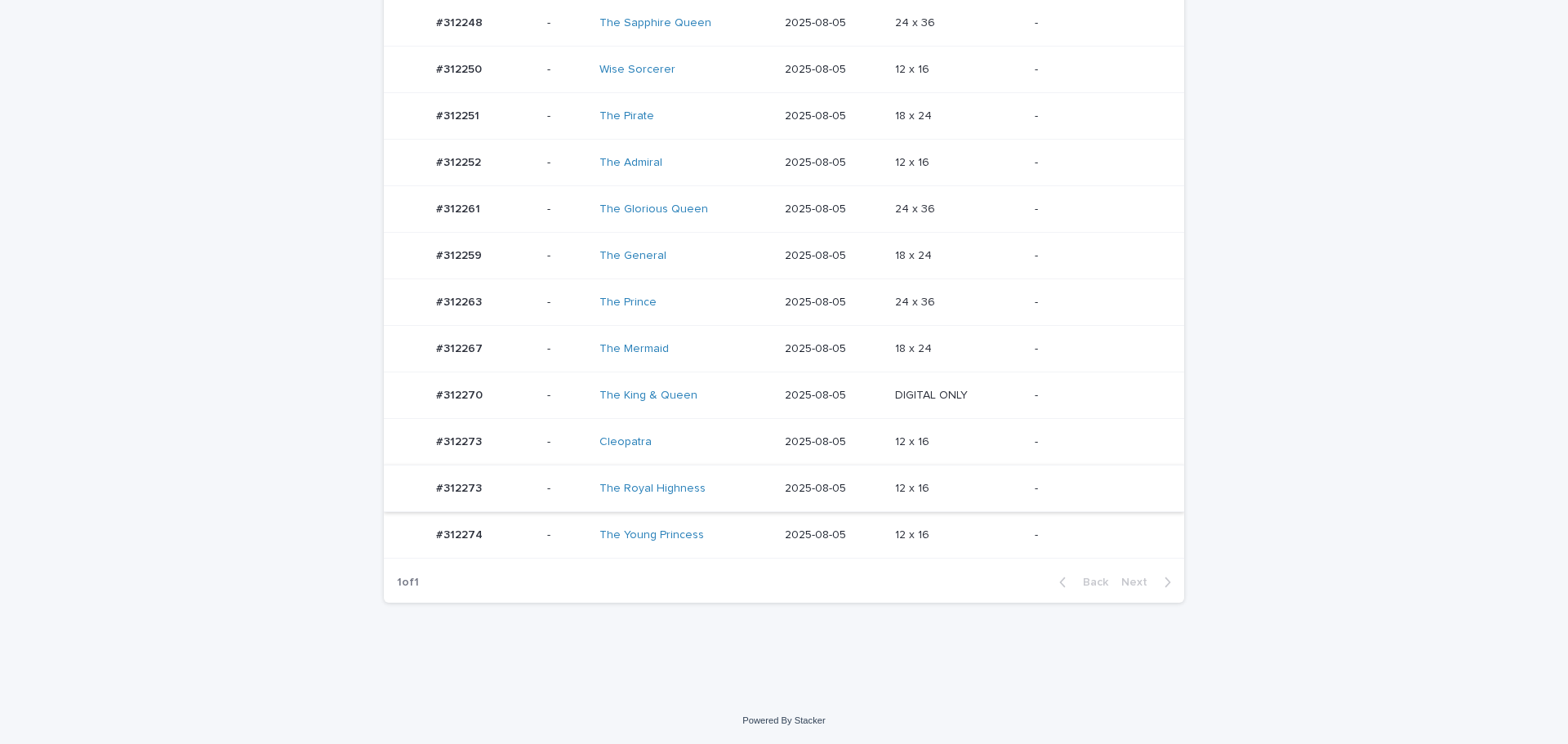 scroll, scrollTop: 0, scrollLeft: 0, axis: both 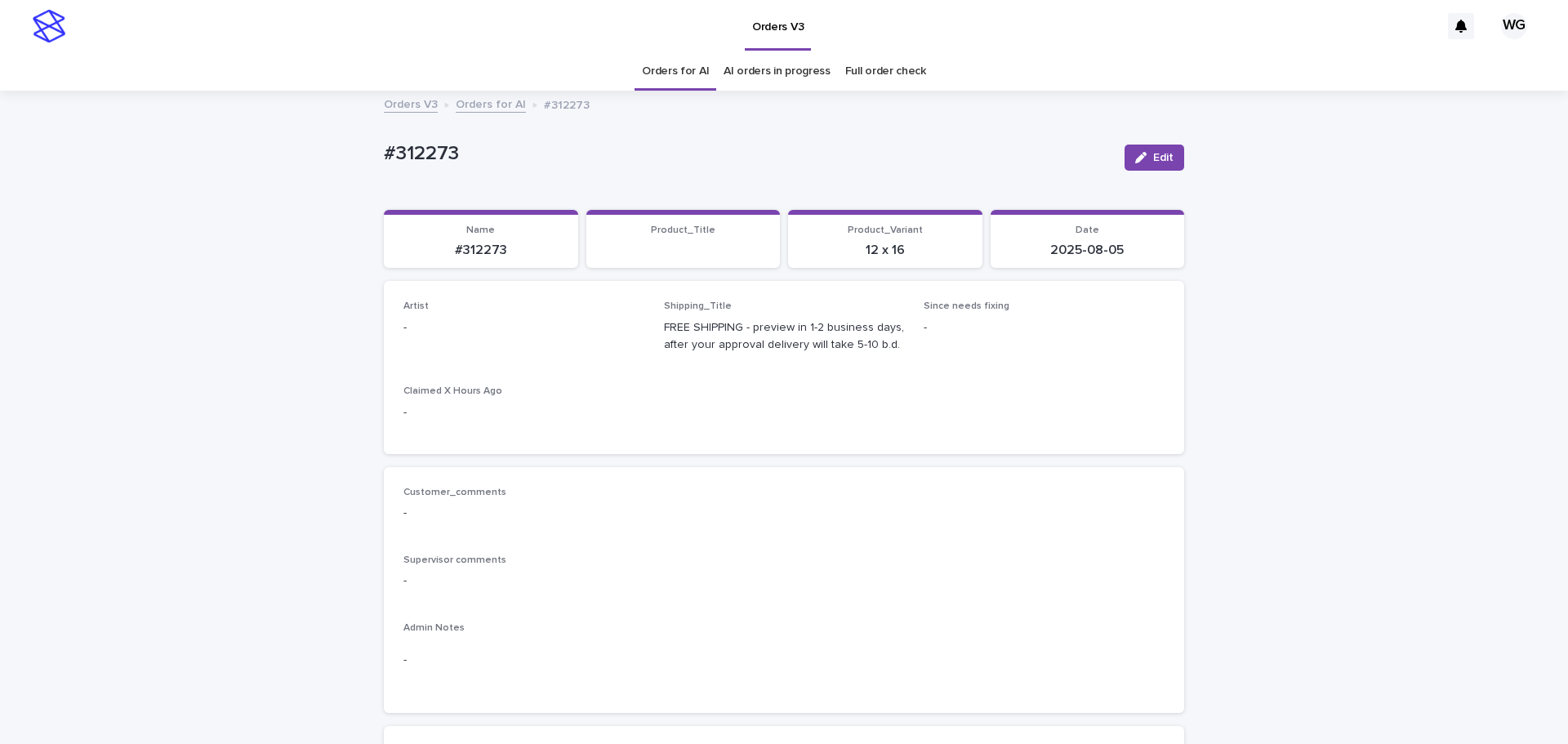 click on "Edit" at bounding box center (1163, 158) 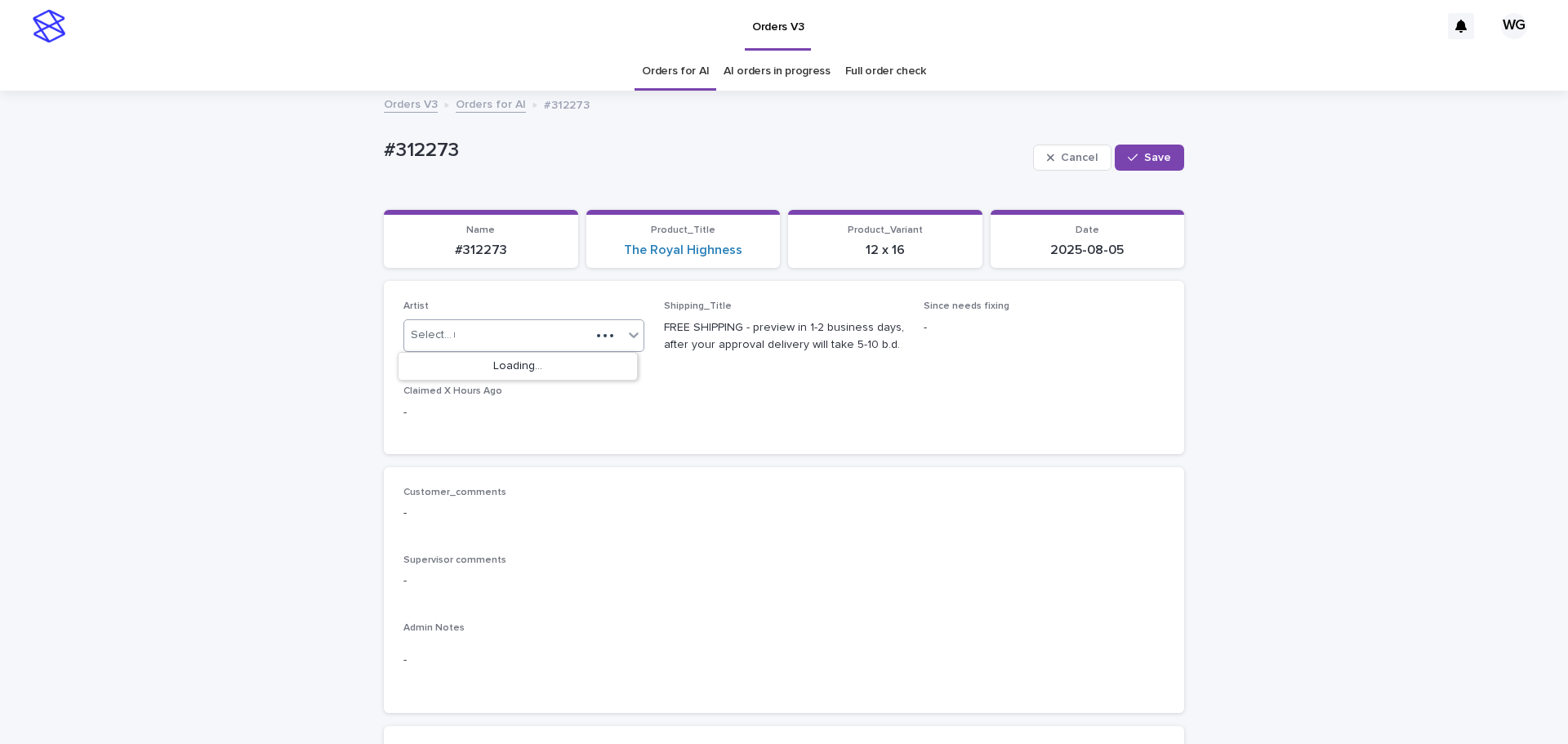 type on "**" 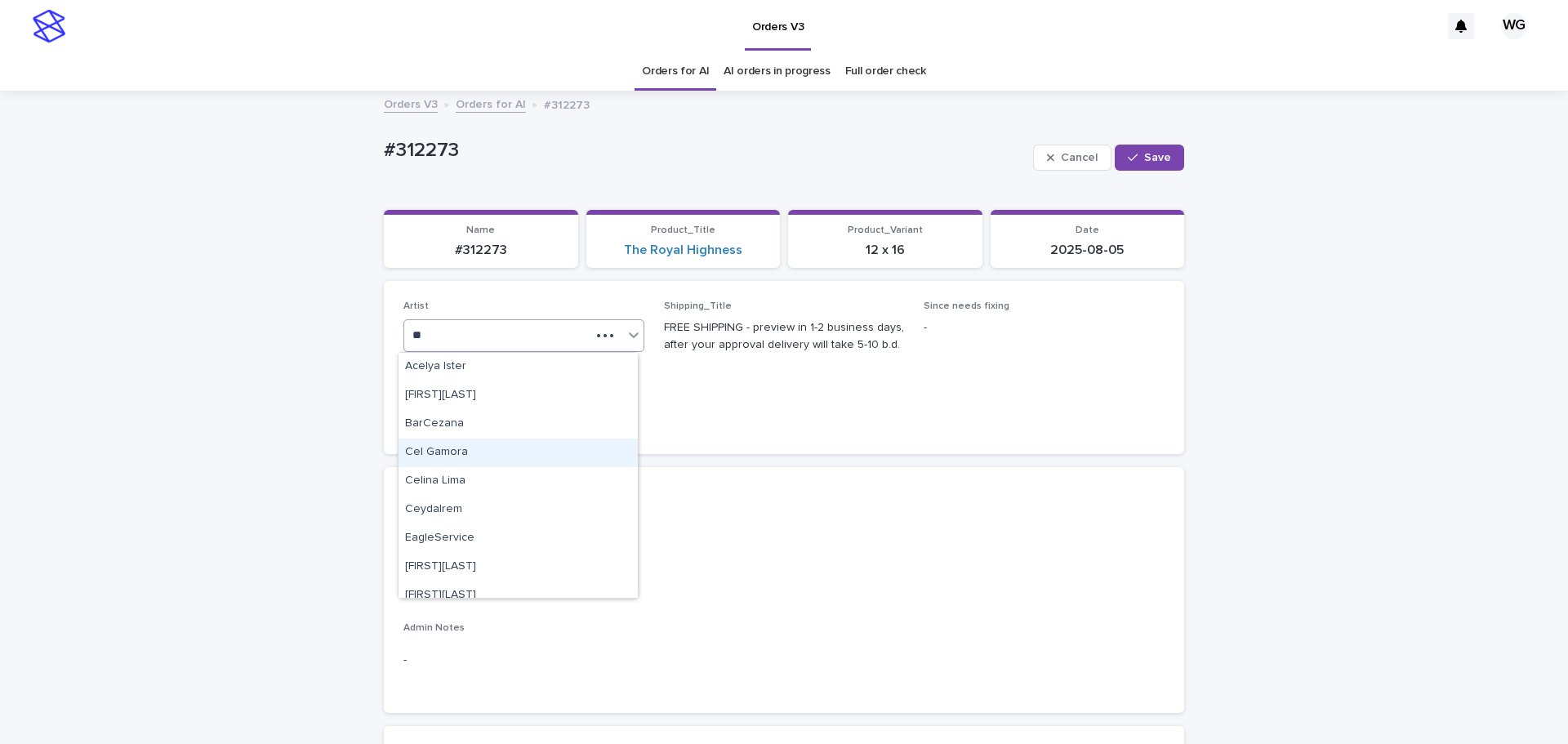 click on "Cel Gamora" at bounding box center (518, 452) 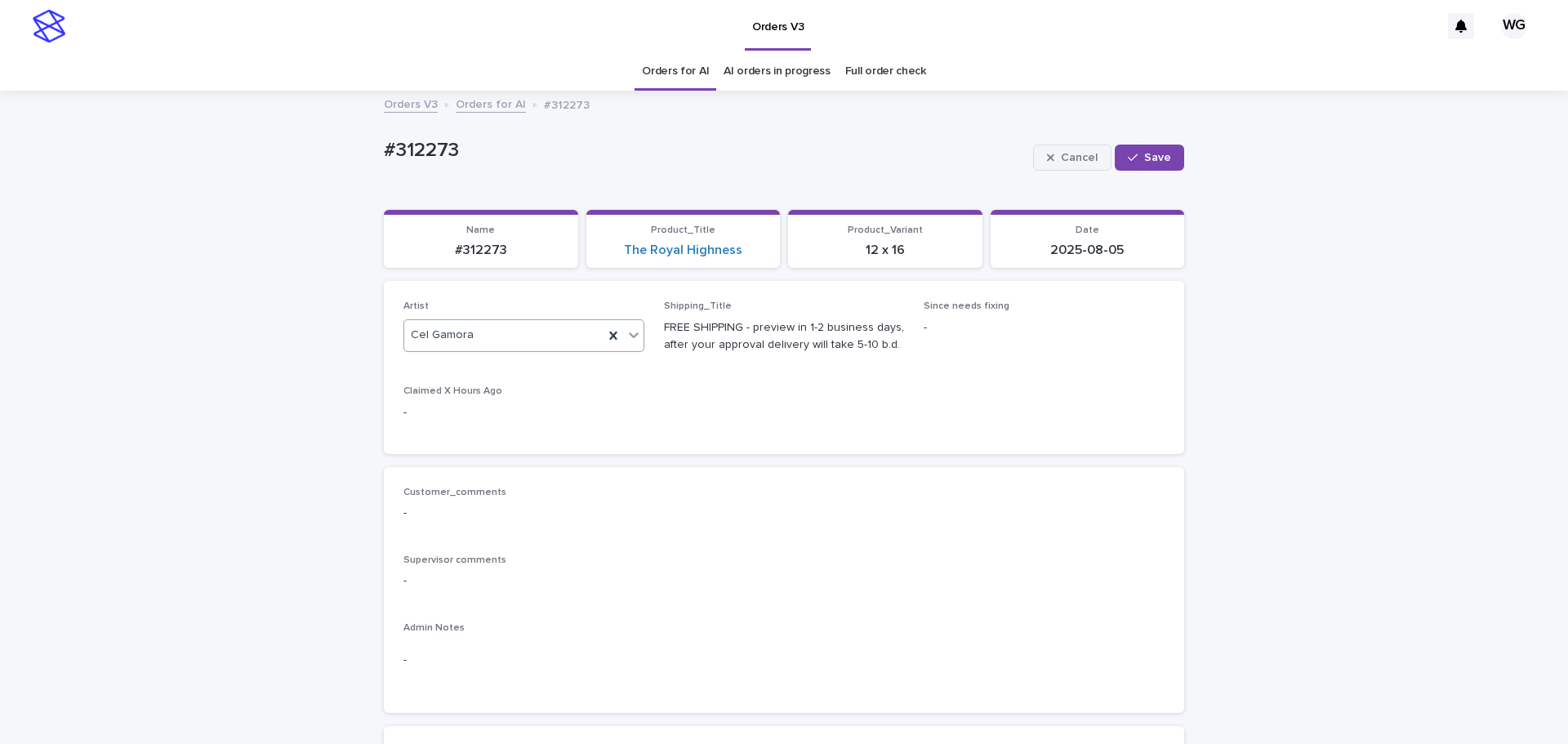 click on "Save" at bounding box center (1157, 158) 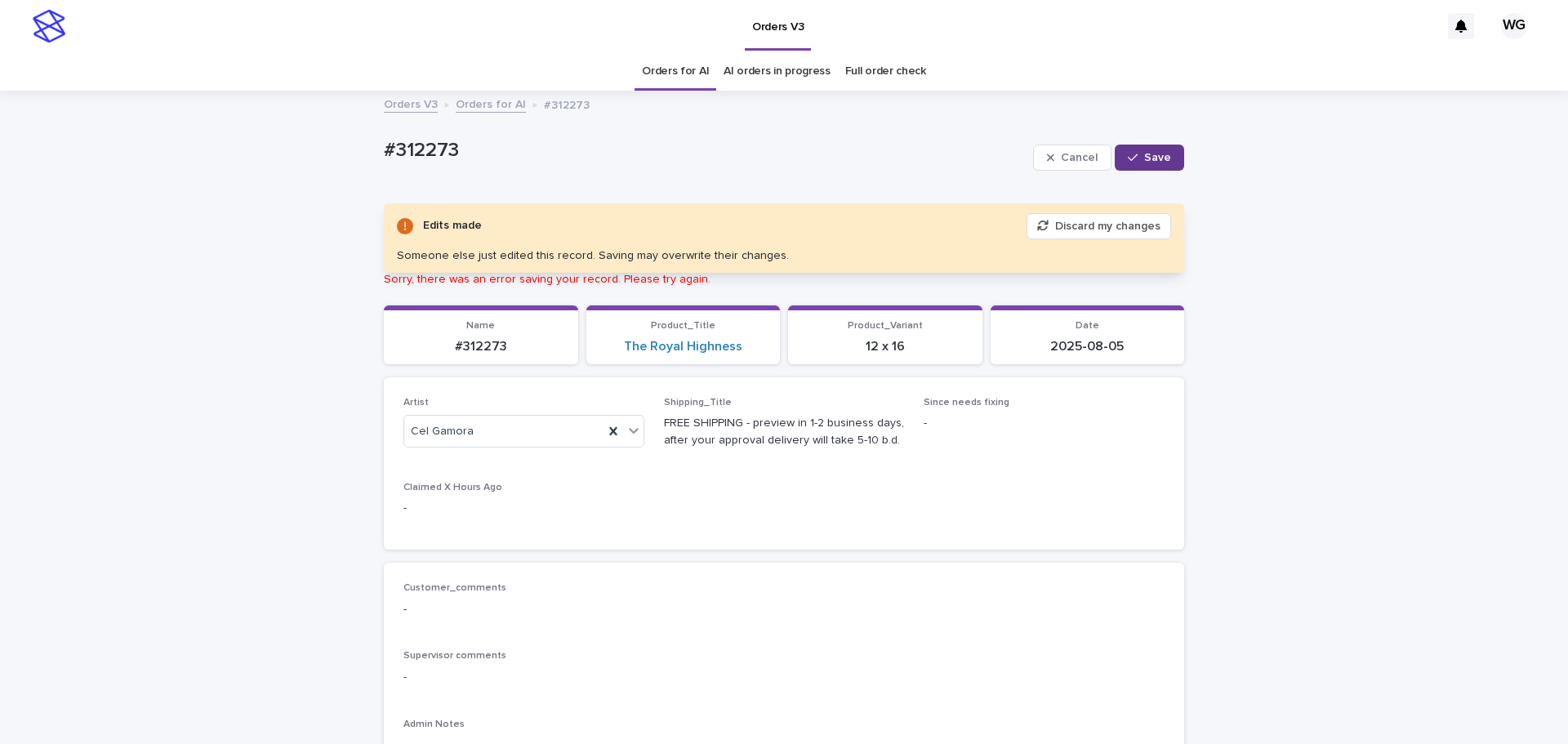 click 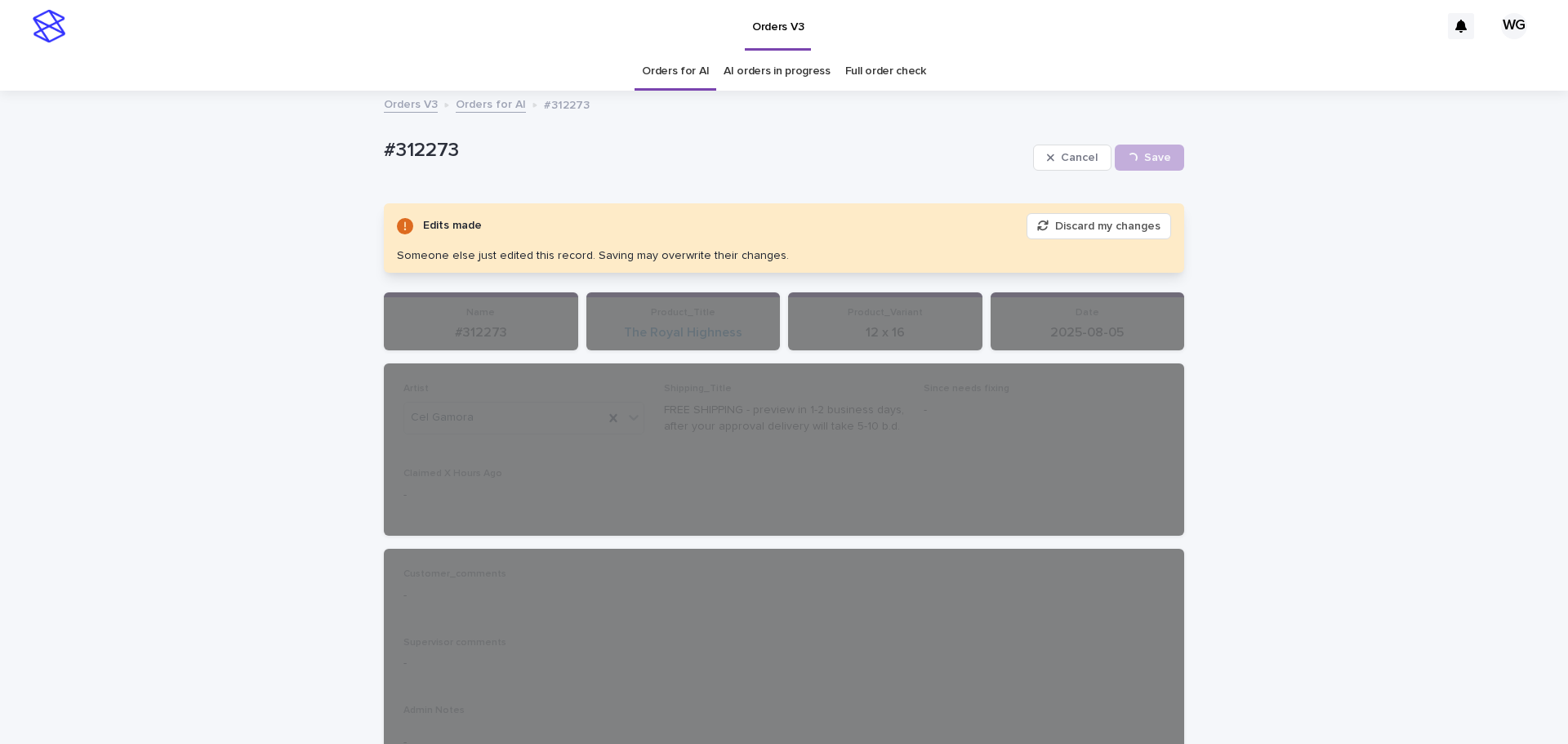 click on "#312273" at bounding box center (705, 150) 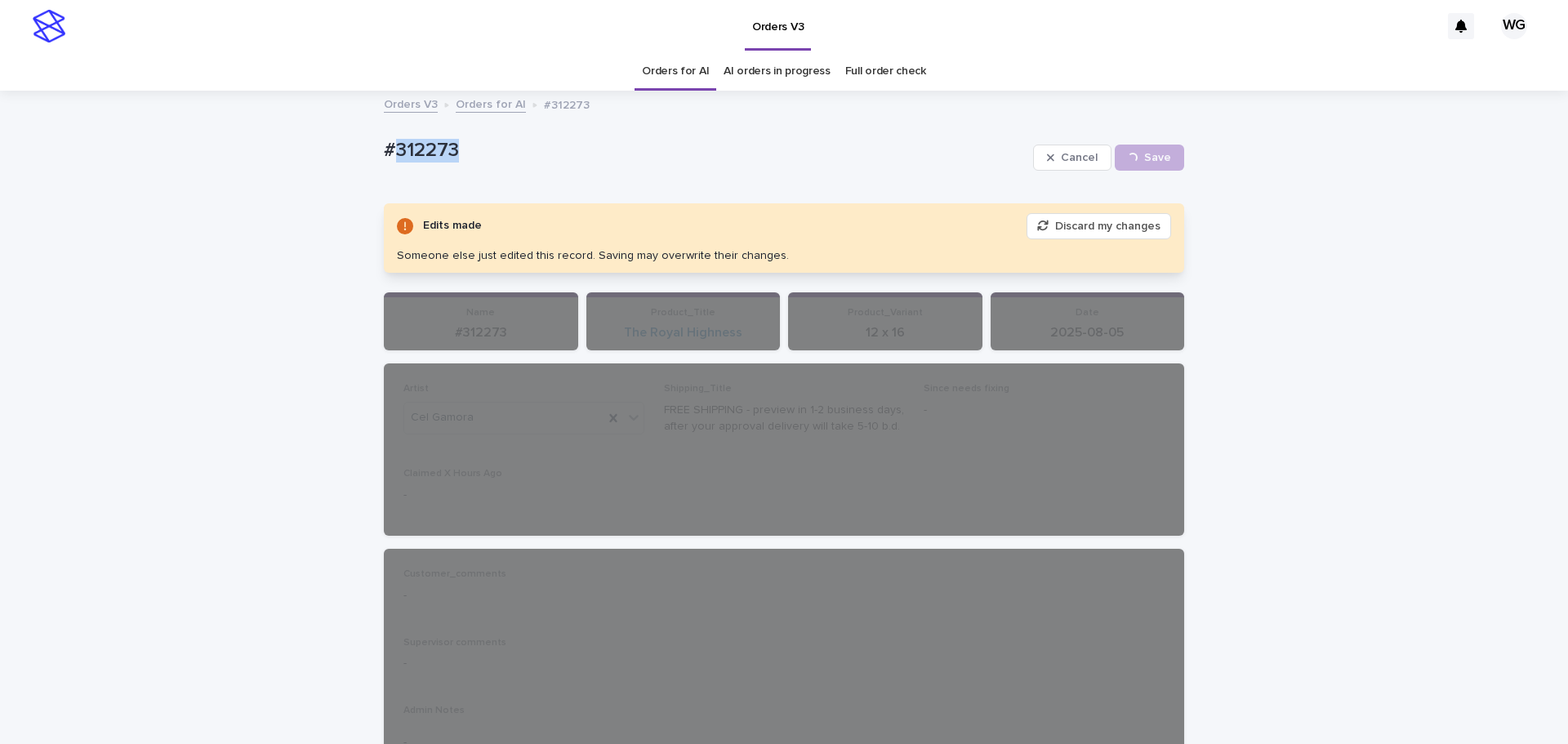 click on "#312273" at bounding box center (705, 150) 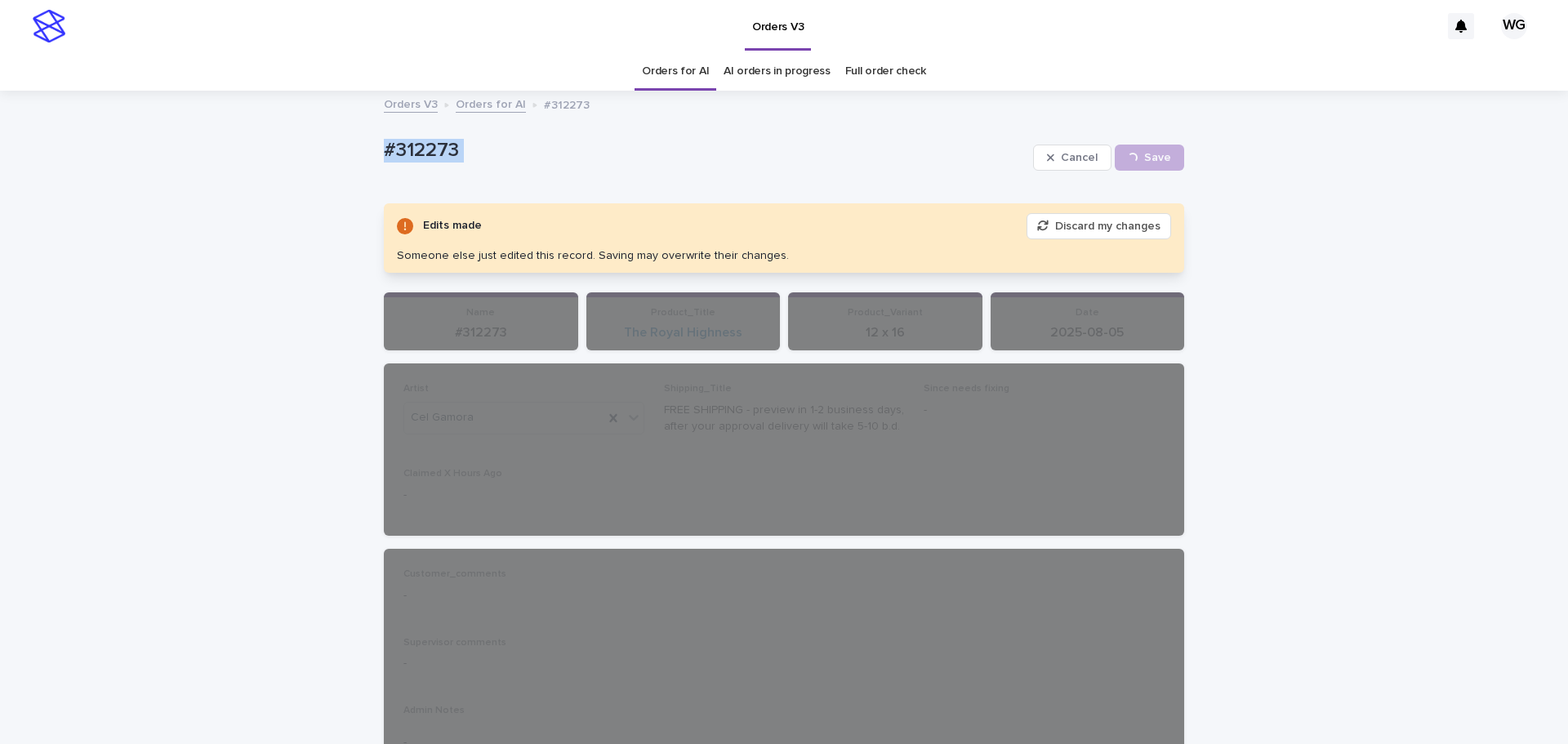 copy on "#312273 Cancel Loading... Save" 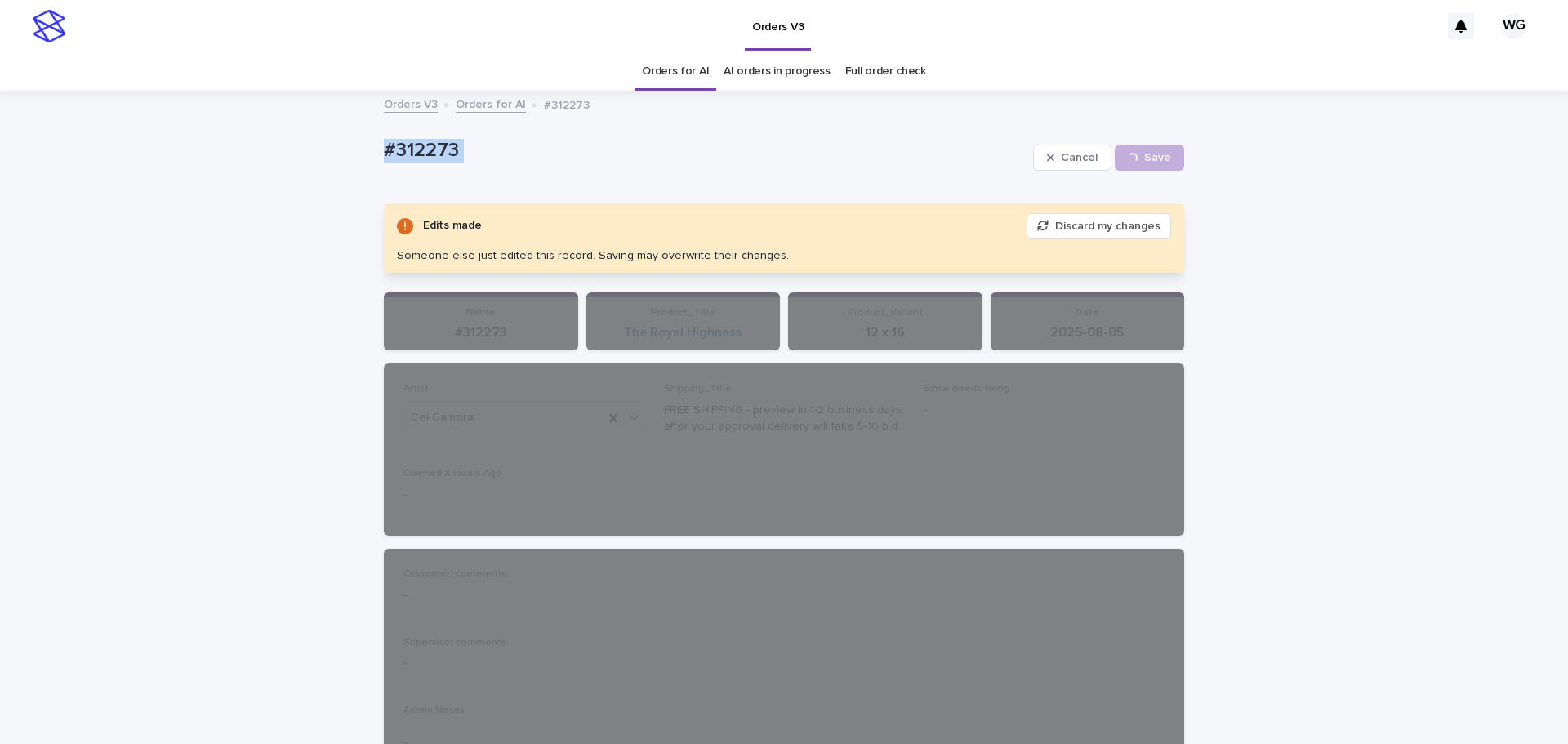 click on "#312273" at bounding box center [705, 150] 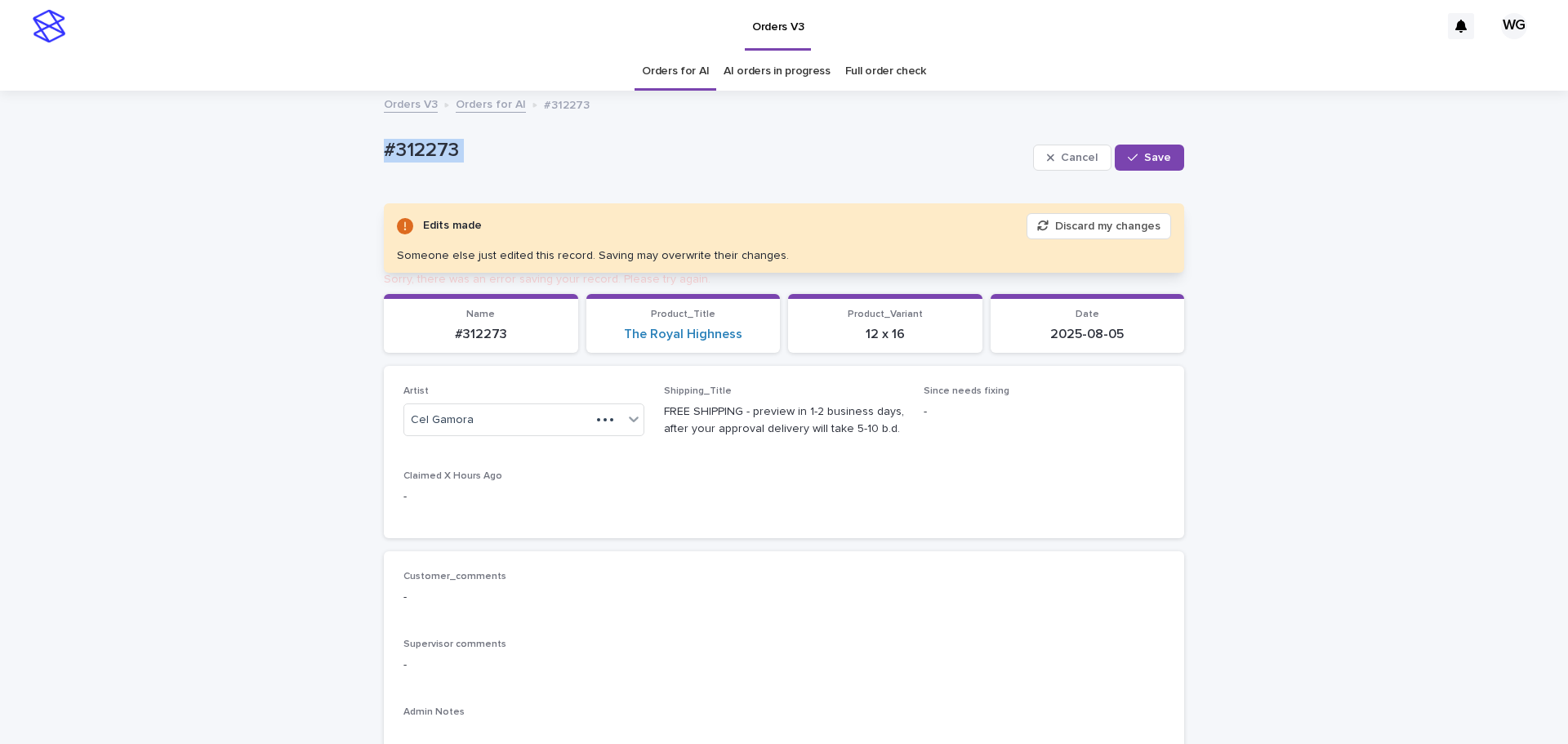 click on "Save" at bounding box center (1157, 158) 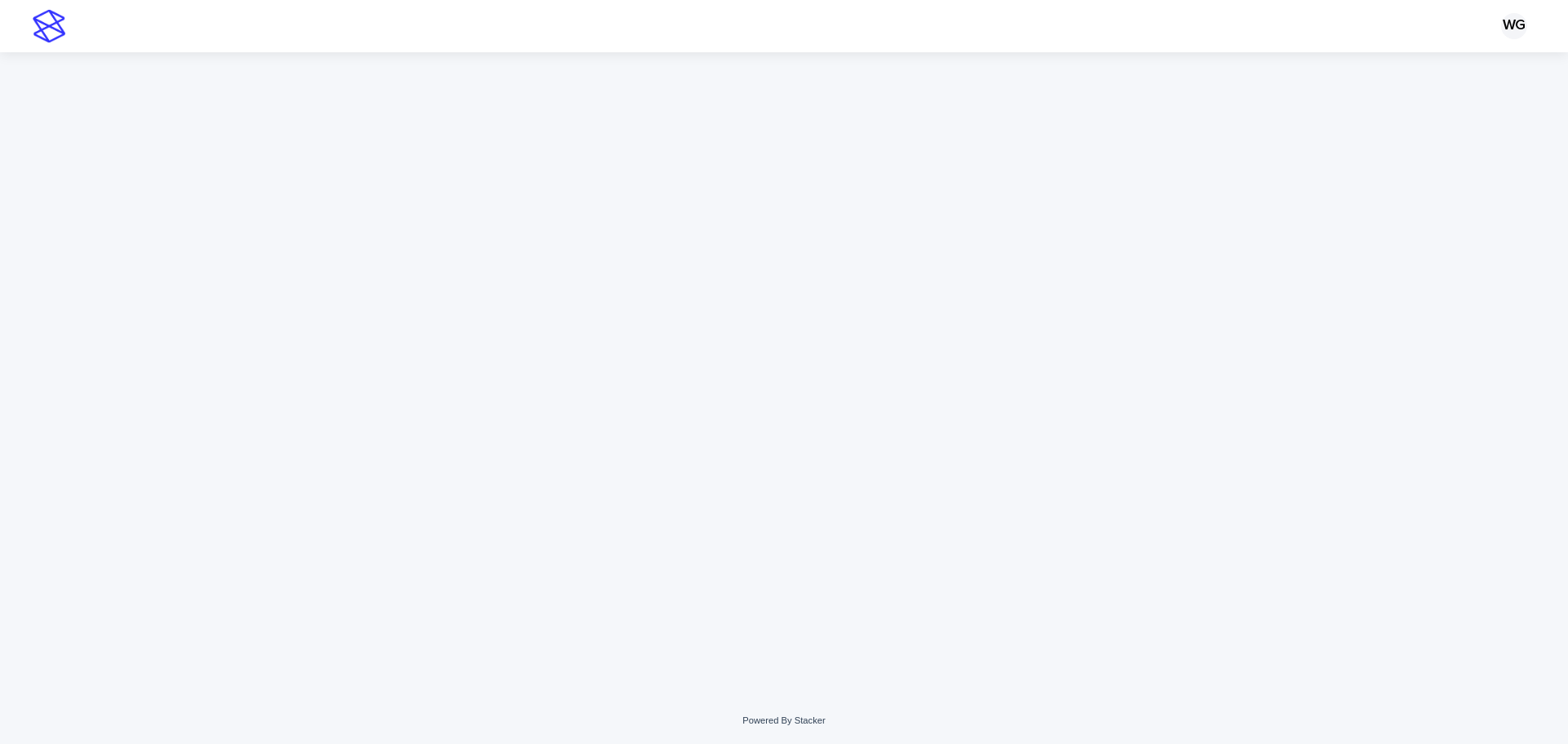 scroll, scrollTop: 0, scrollLeft: 0, axis: both 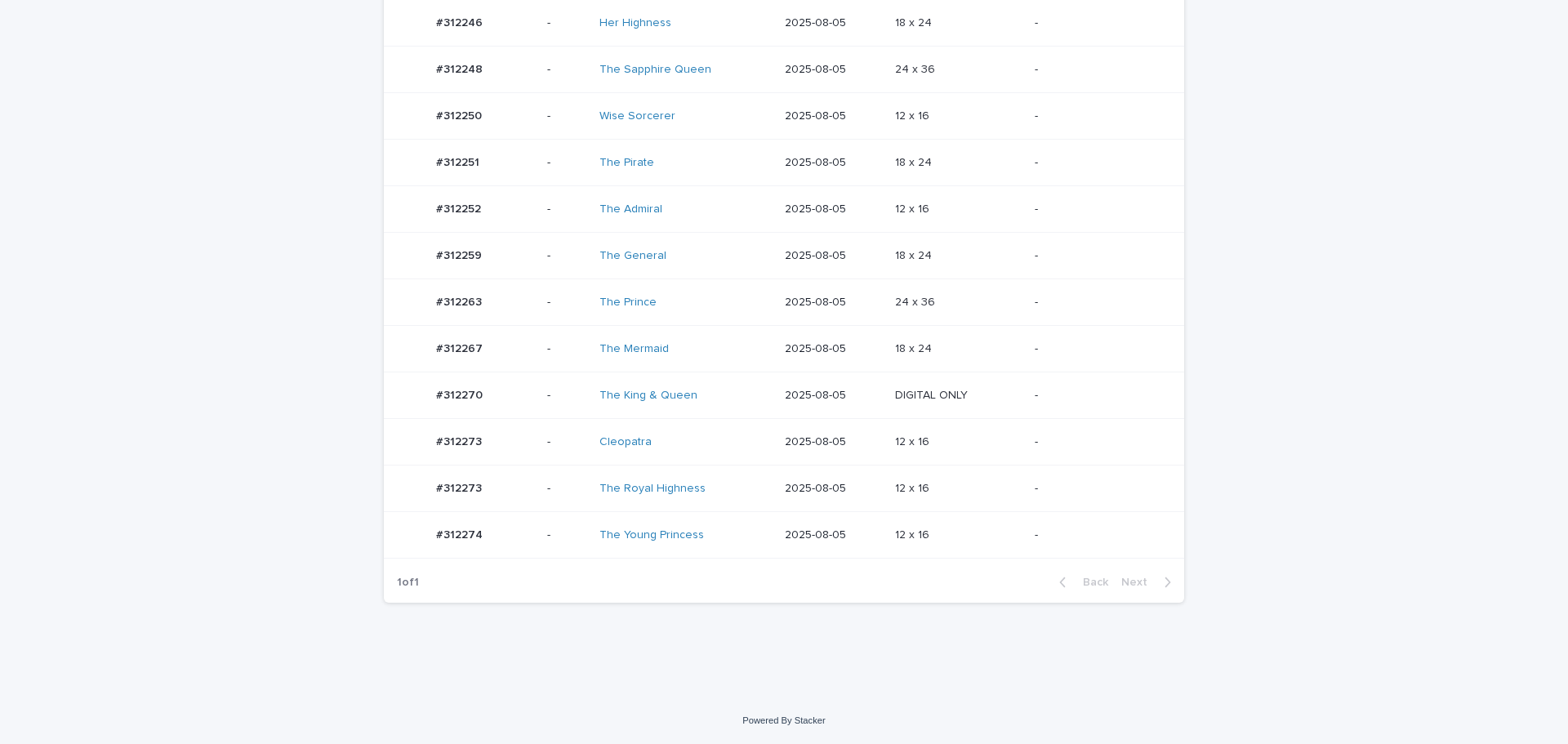 click on "-" at bounding box center (1106, 488) 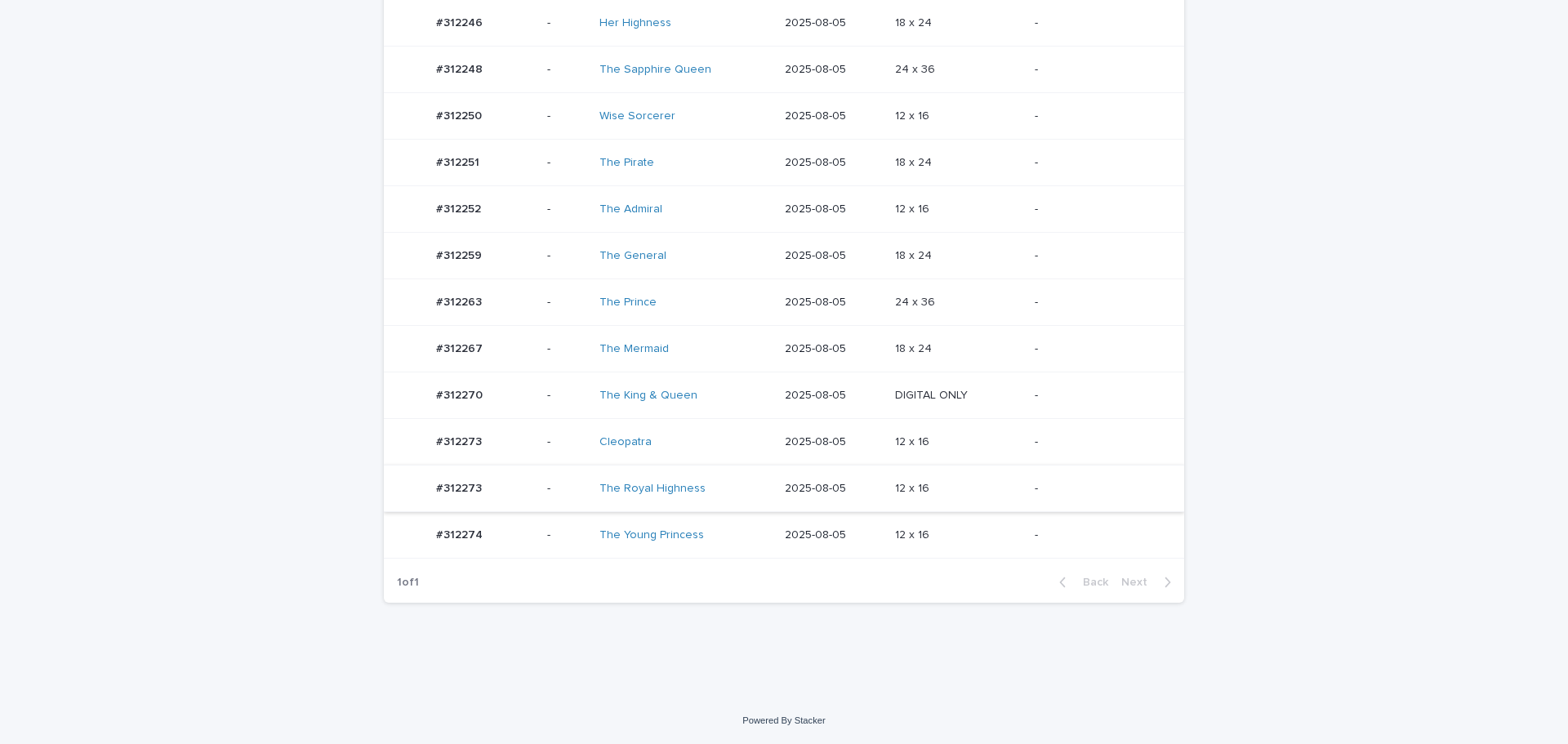 scroll, scrollTop: 0, scrollLeft: 0, axis: both 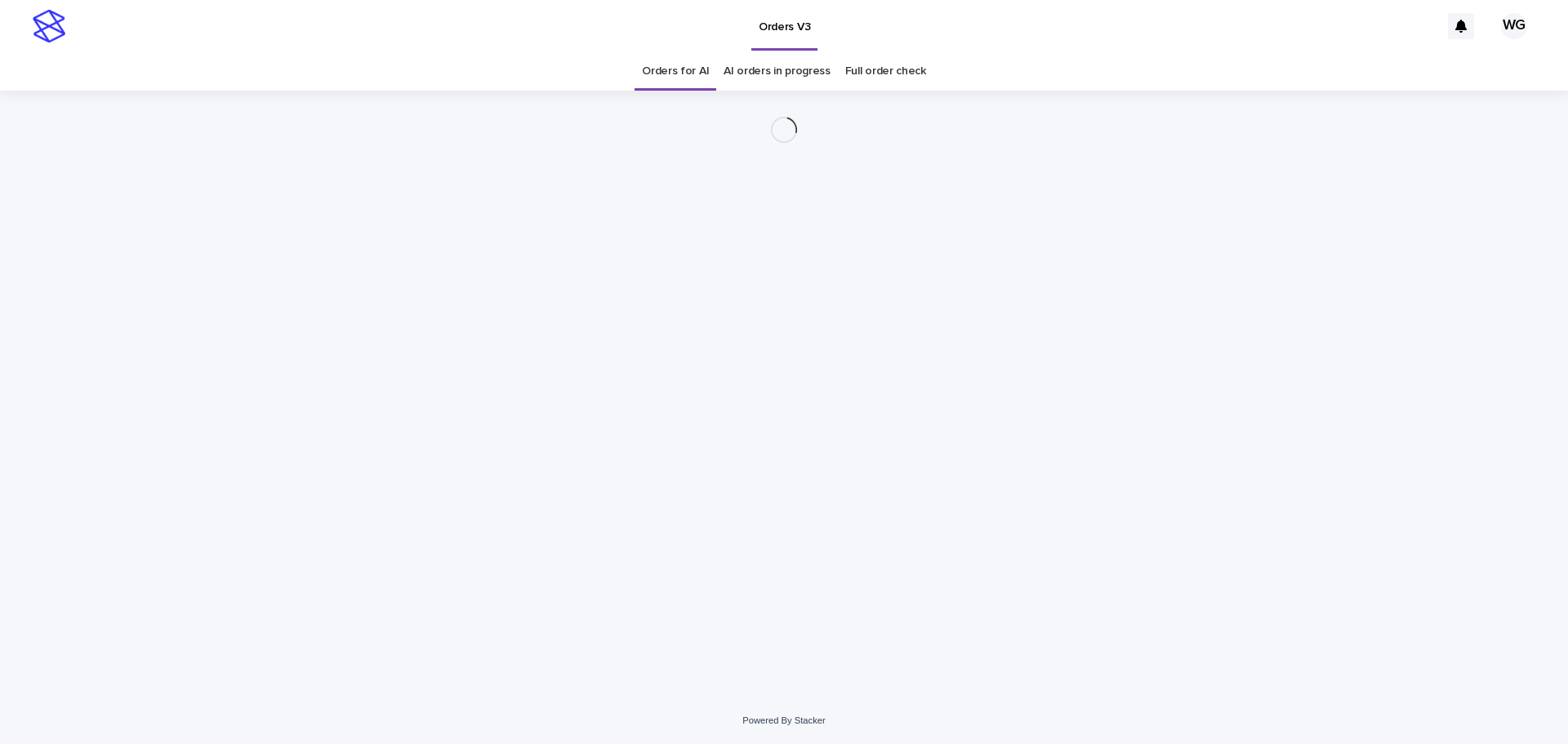click on "Orders for AI" at bounding box center [675, 71] 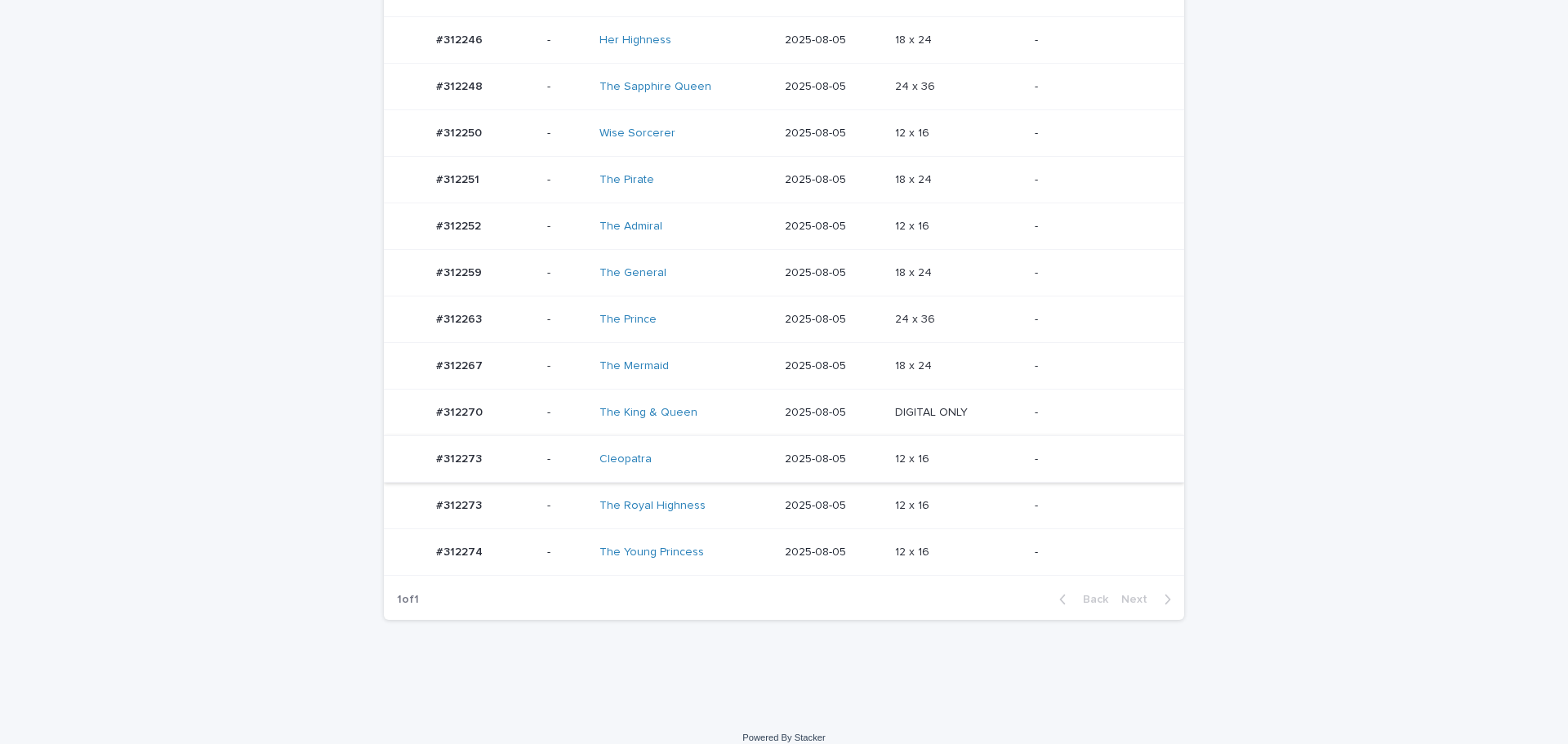 scroll, scrollTop: 409, scrollLeft: 0, axis: vertical 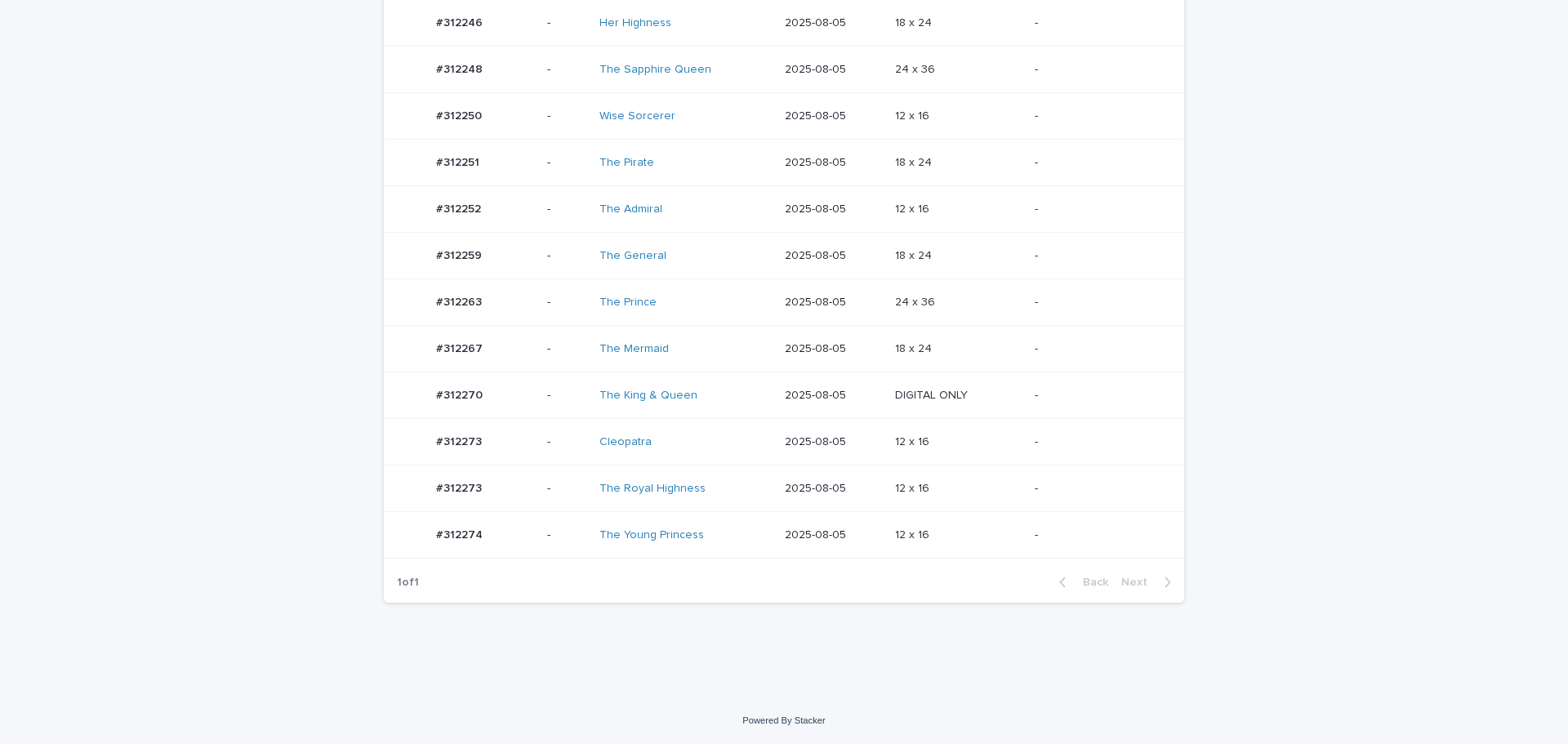 click on "-" at bounding box center (1096, 395) 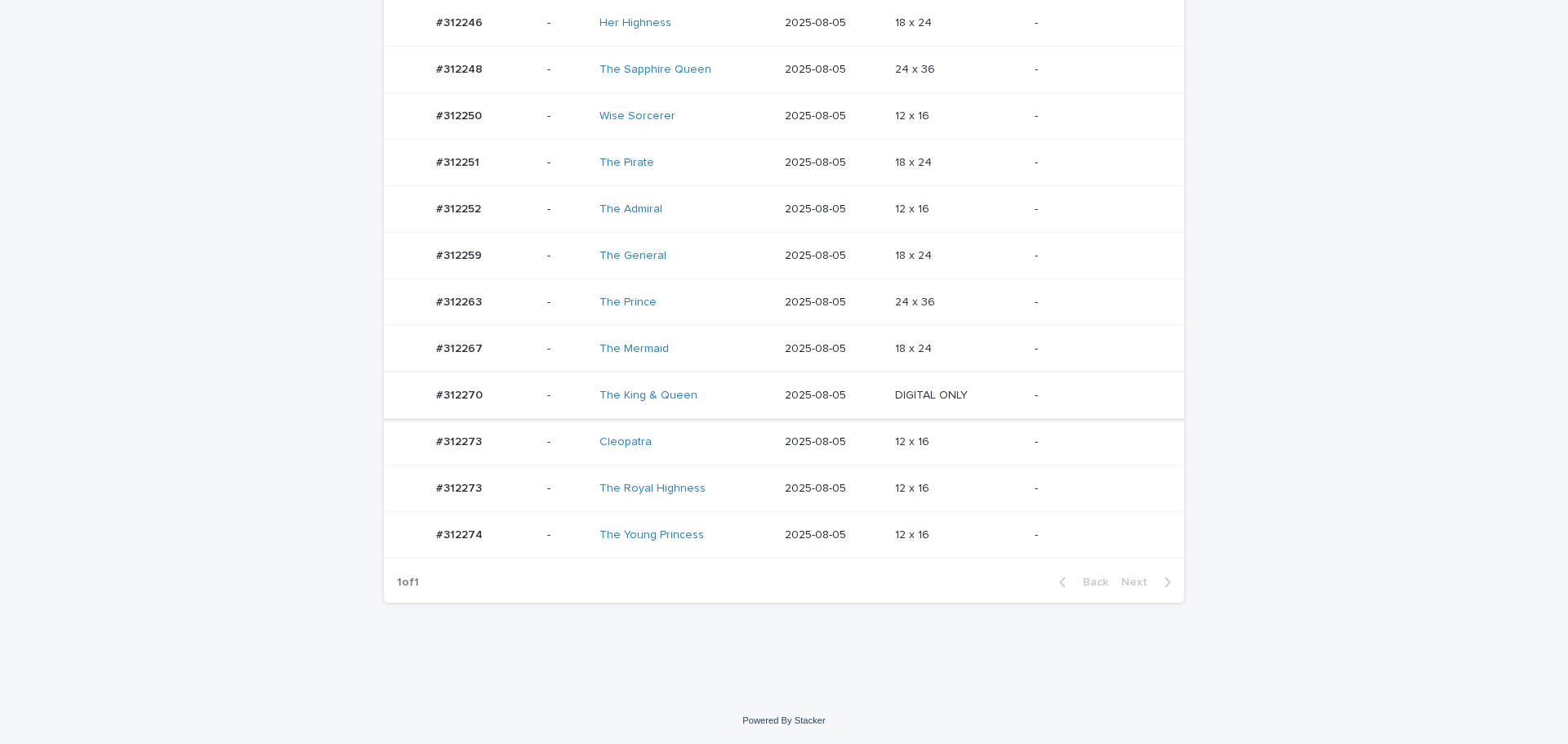 scroll, scrollTop: 0, scrollLeft: 0, axis: both 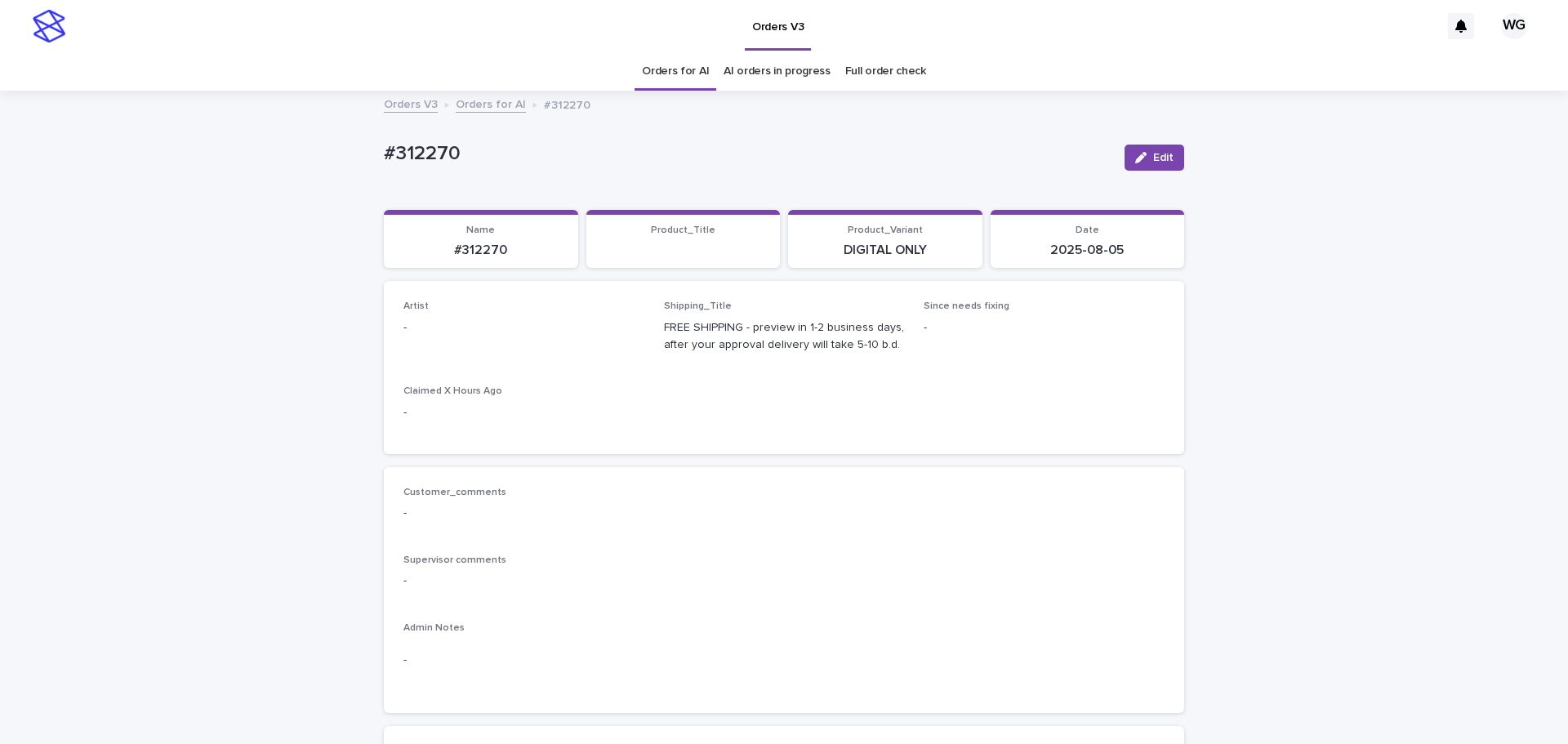 click at bounding box center [1144, 158] 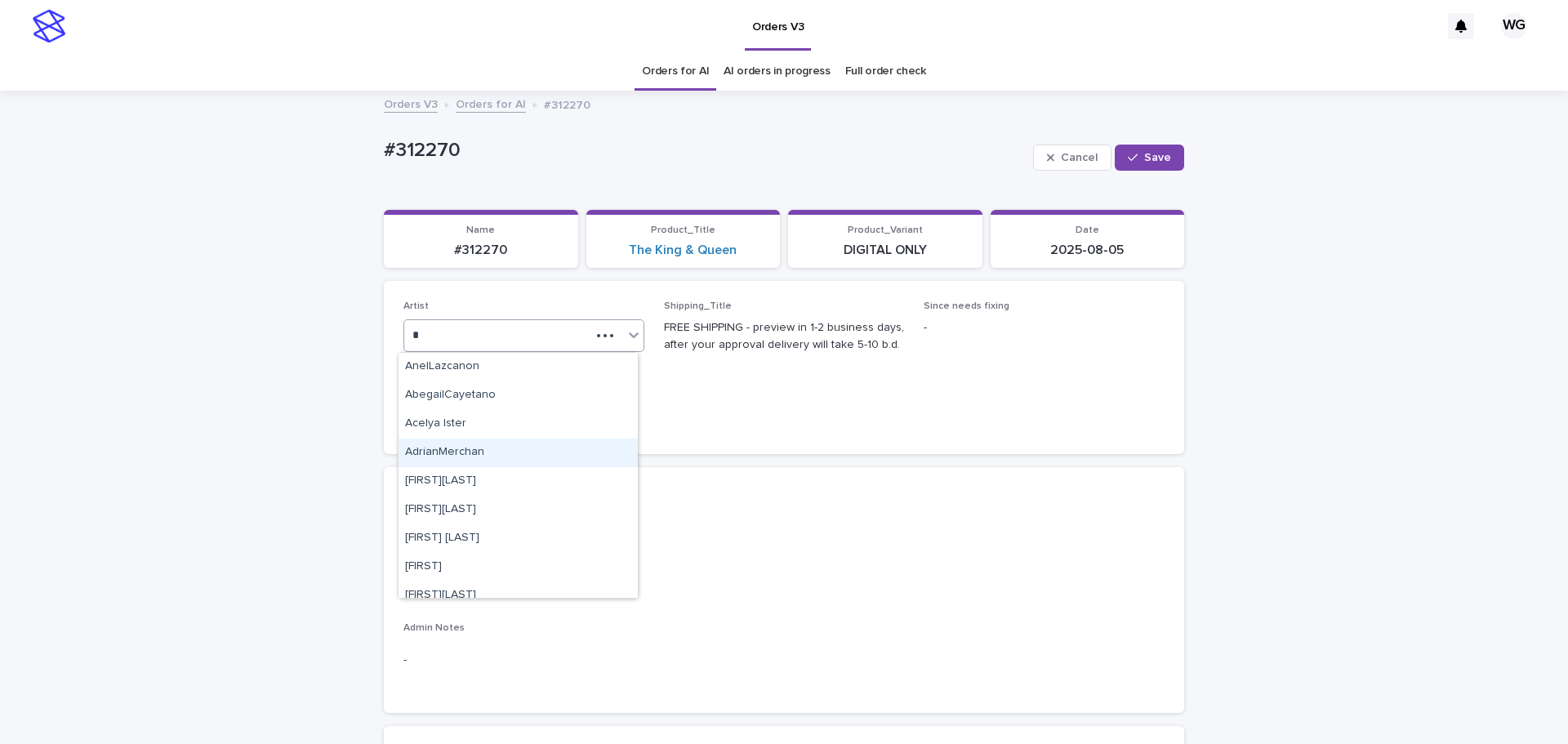 type on "**" 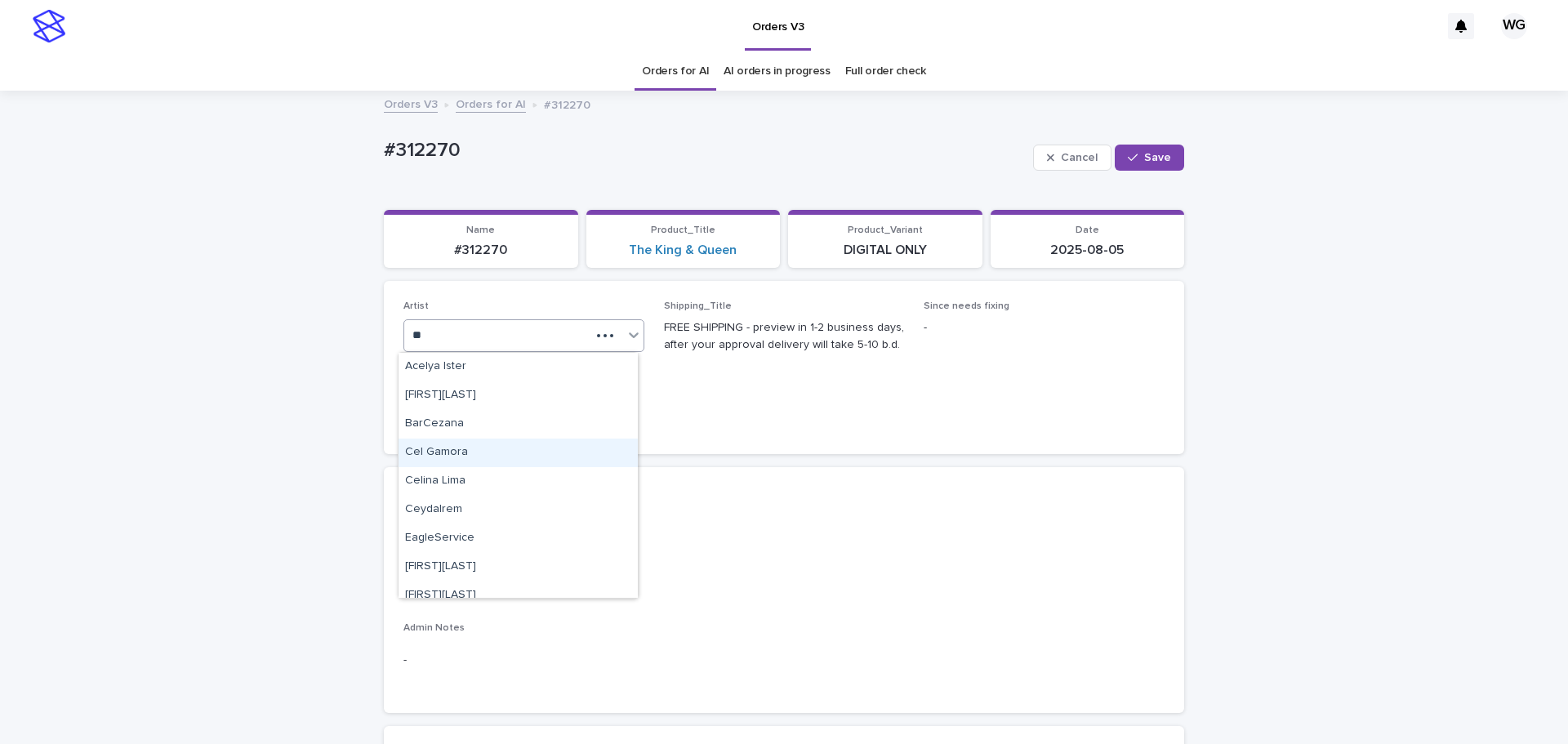 click on "Cel Gamora" at bounding box center (518, 452) 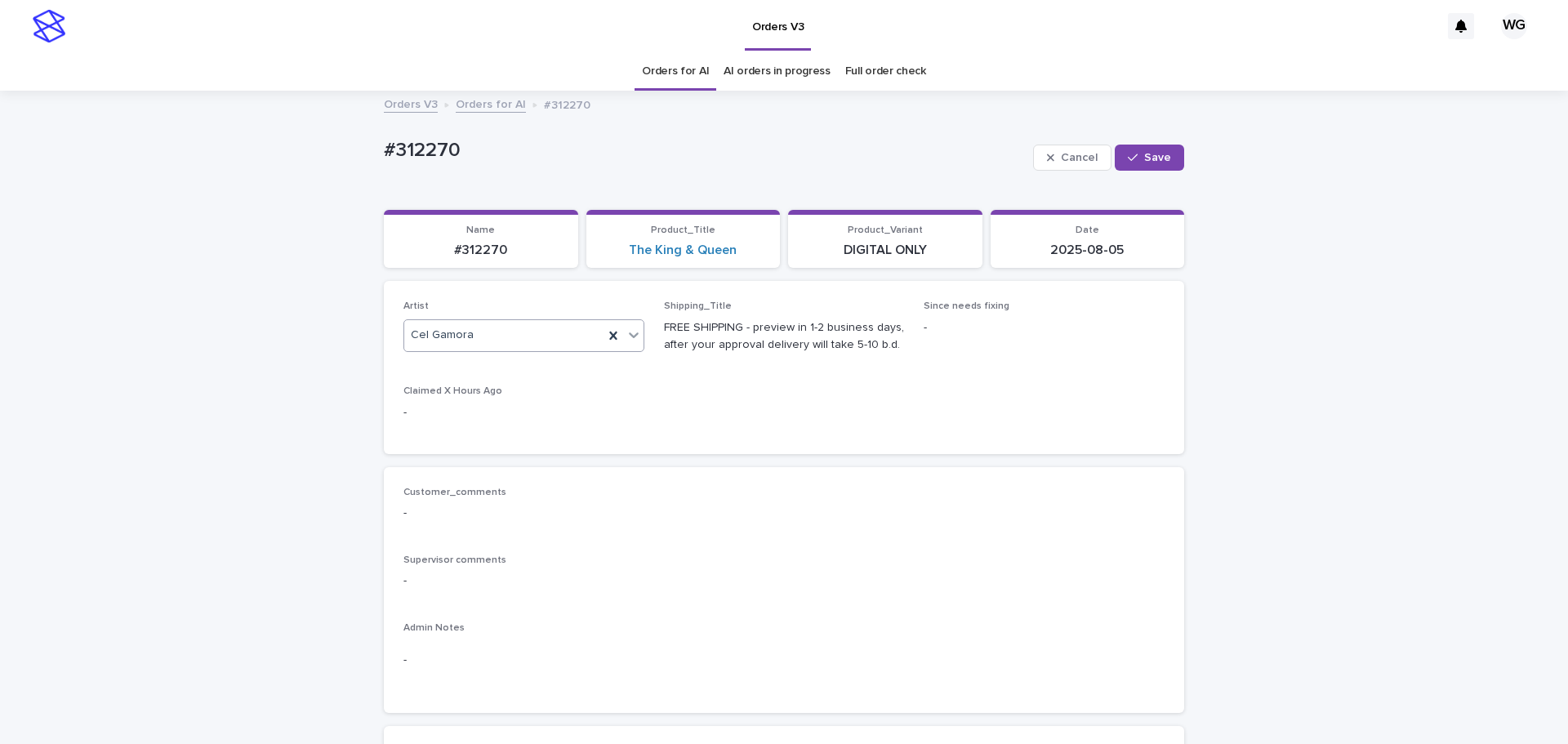 click on "Save" at bounding box center [1157, 158] 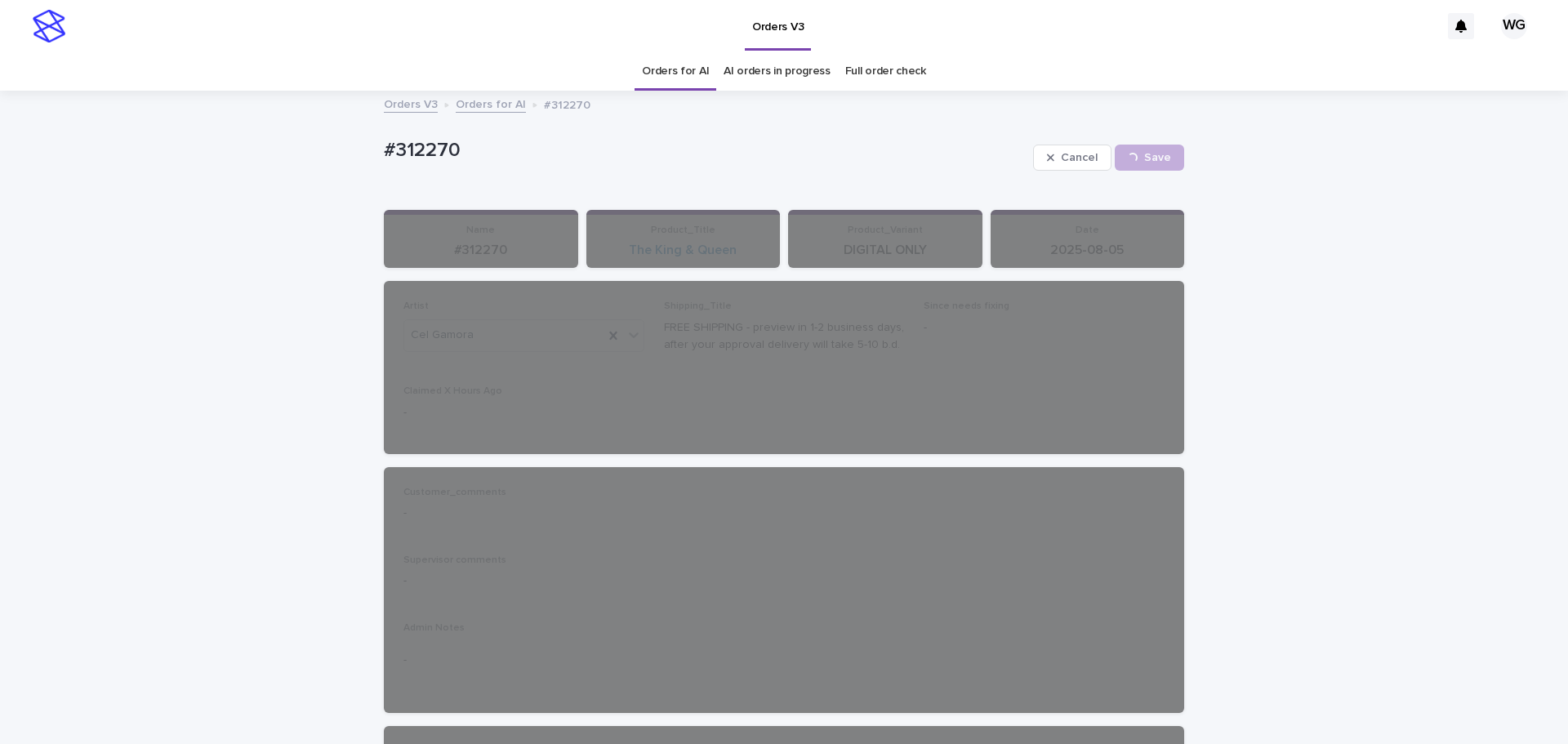 drag, startPoint x: 674, startPoint y: 72, endPoint x: 666, endPoint y: 78, distance: 10 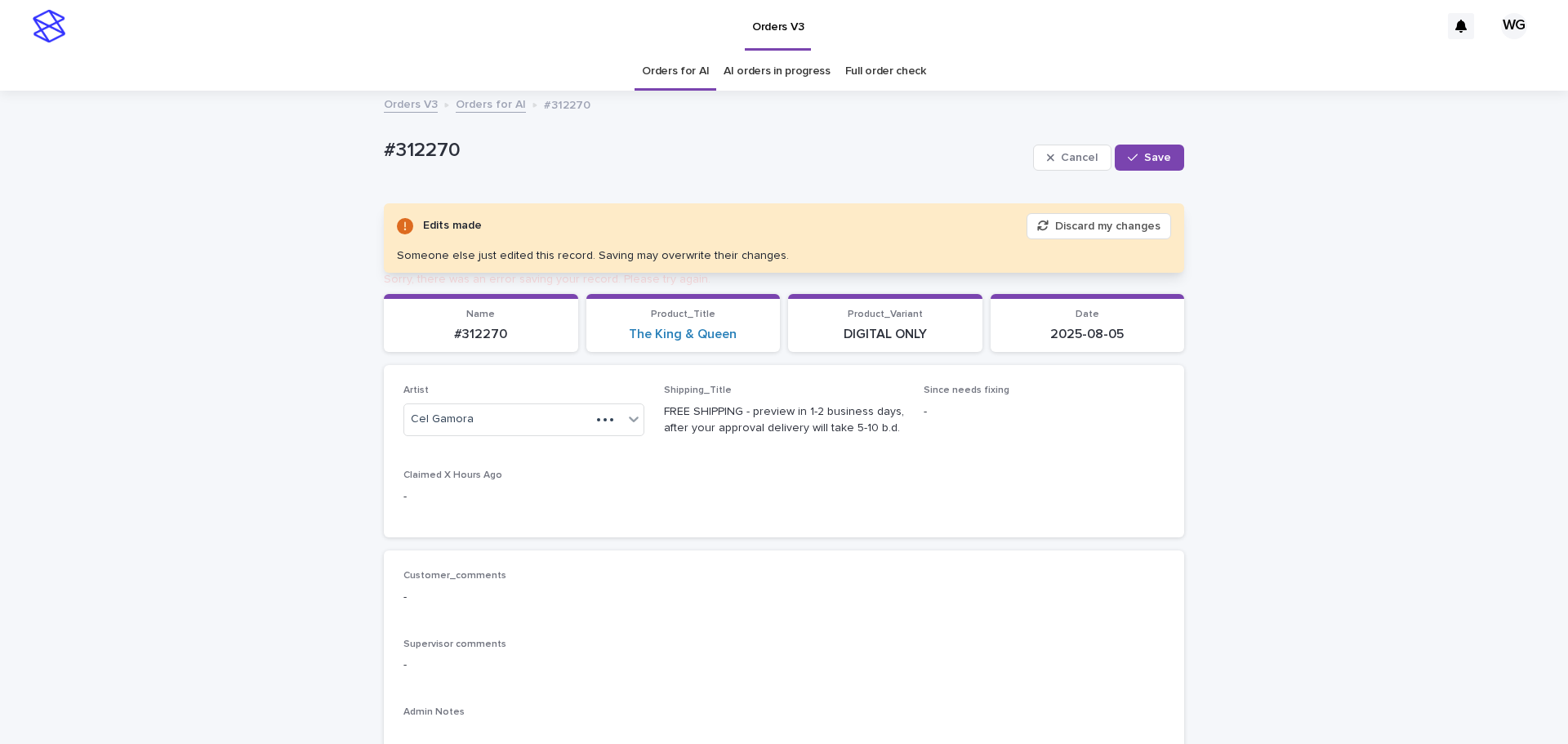 click on "Save" at bounding box center (1149, 158) 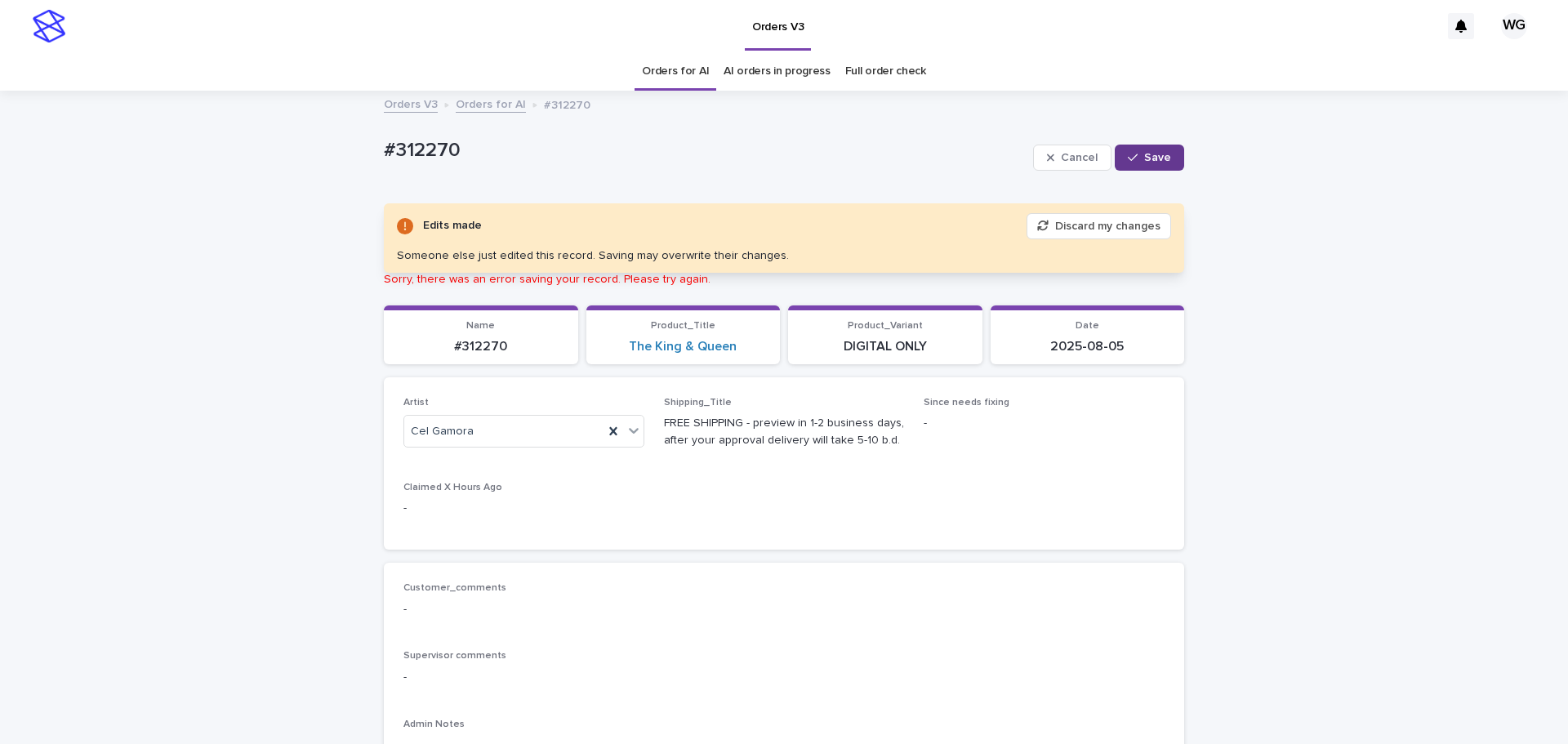 click on "Save" at bounding box center [1149, 158] 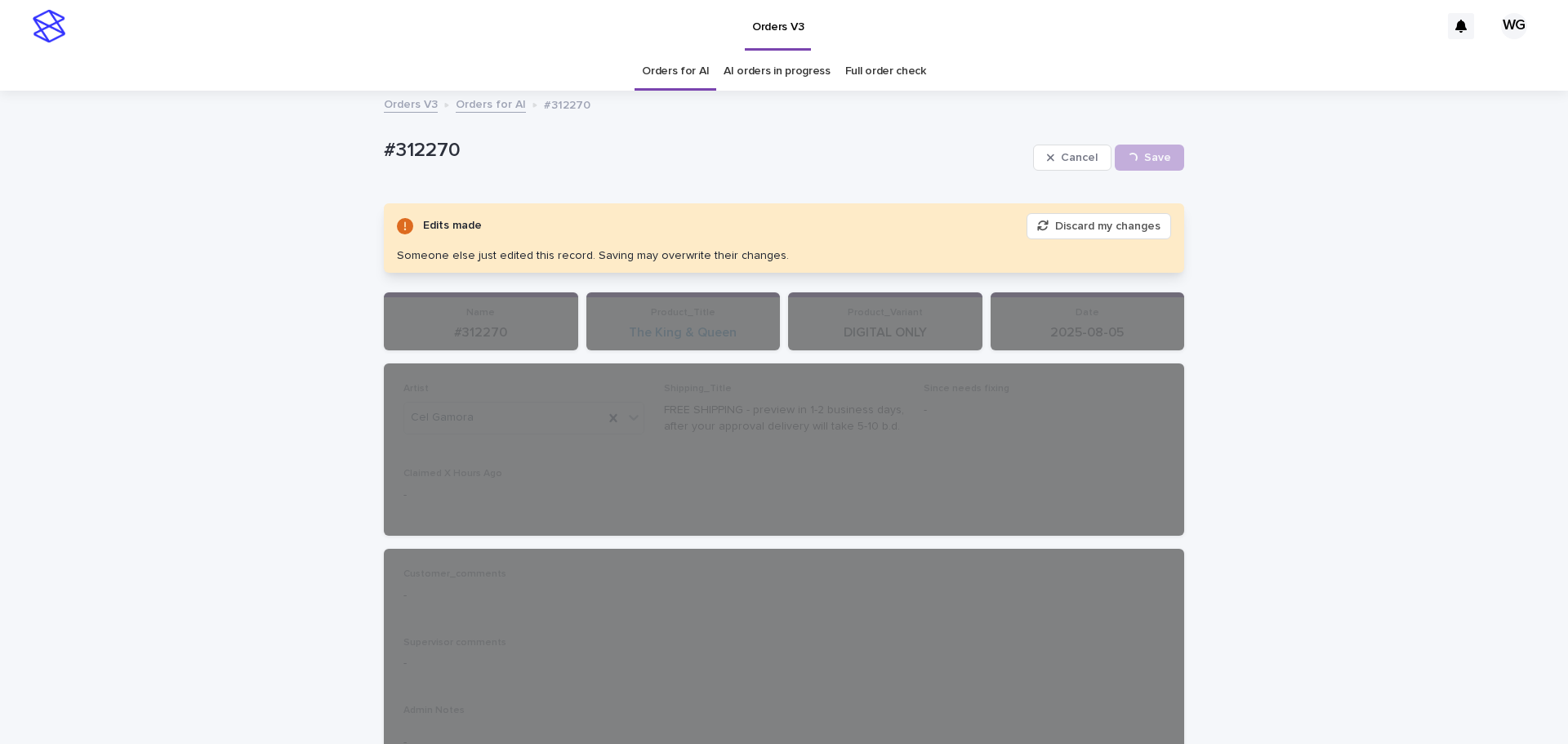 click on "#312270" at bounding box center (705, 150) 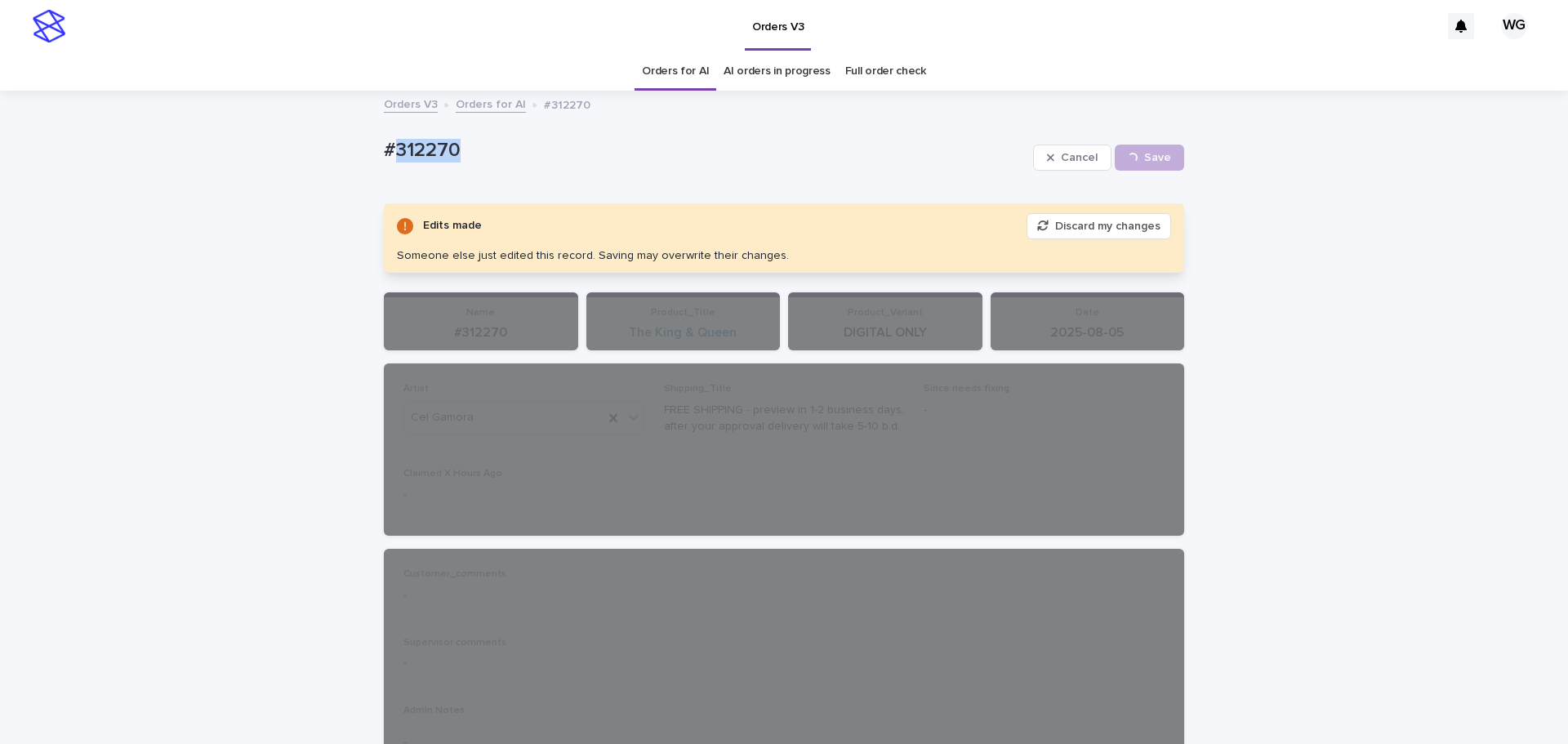 click on "#312270" at bounding box center [705, 150] 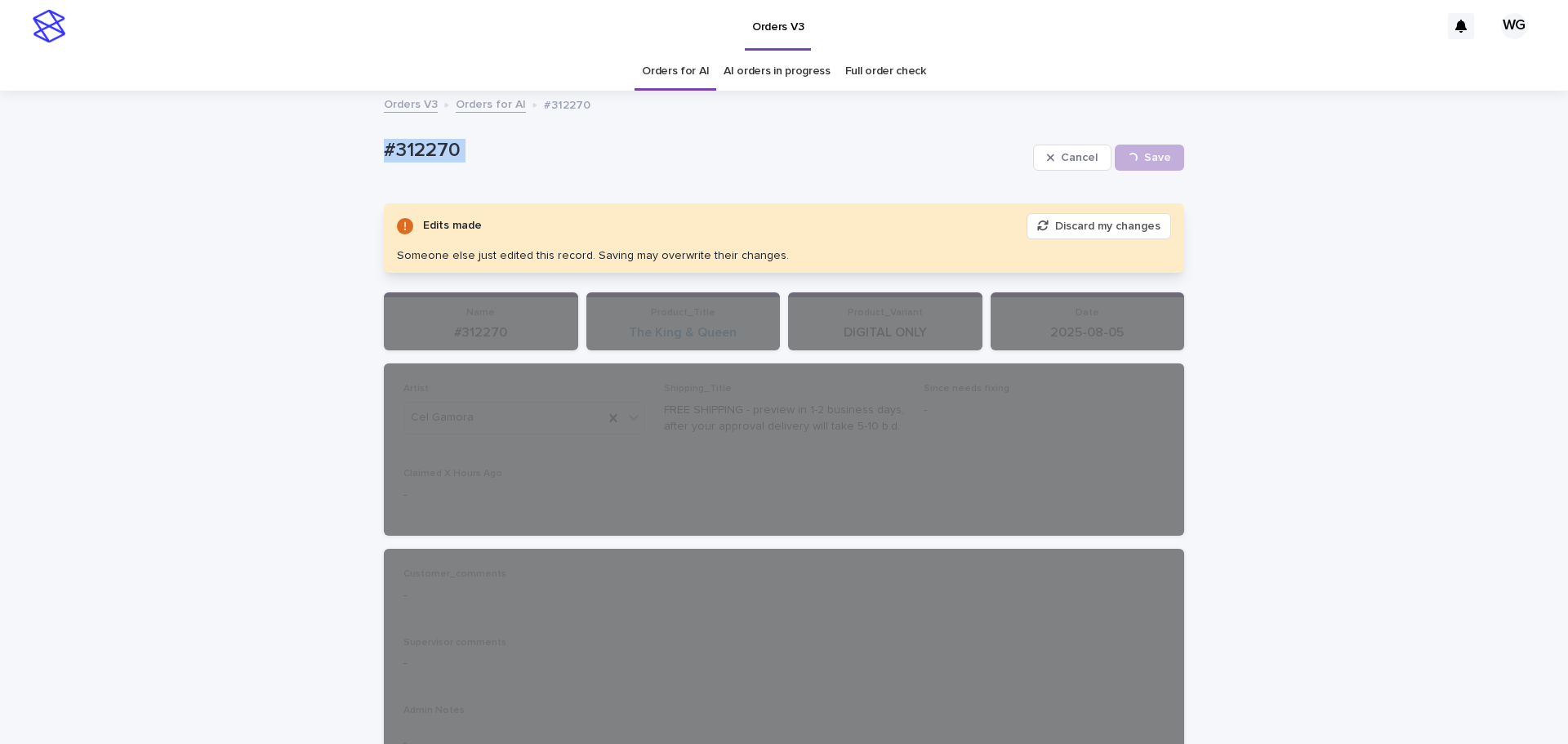 click on "#312270" at bounding box center [705, 150] 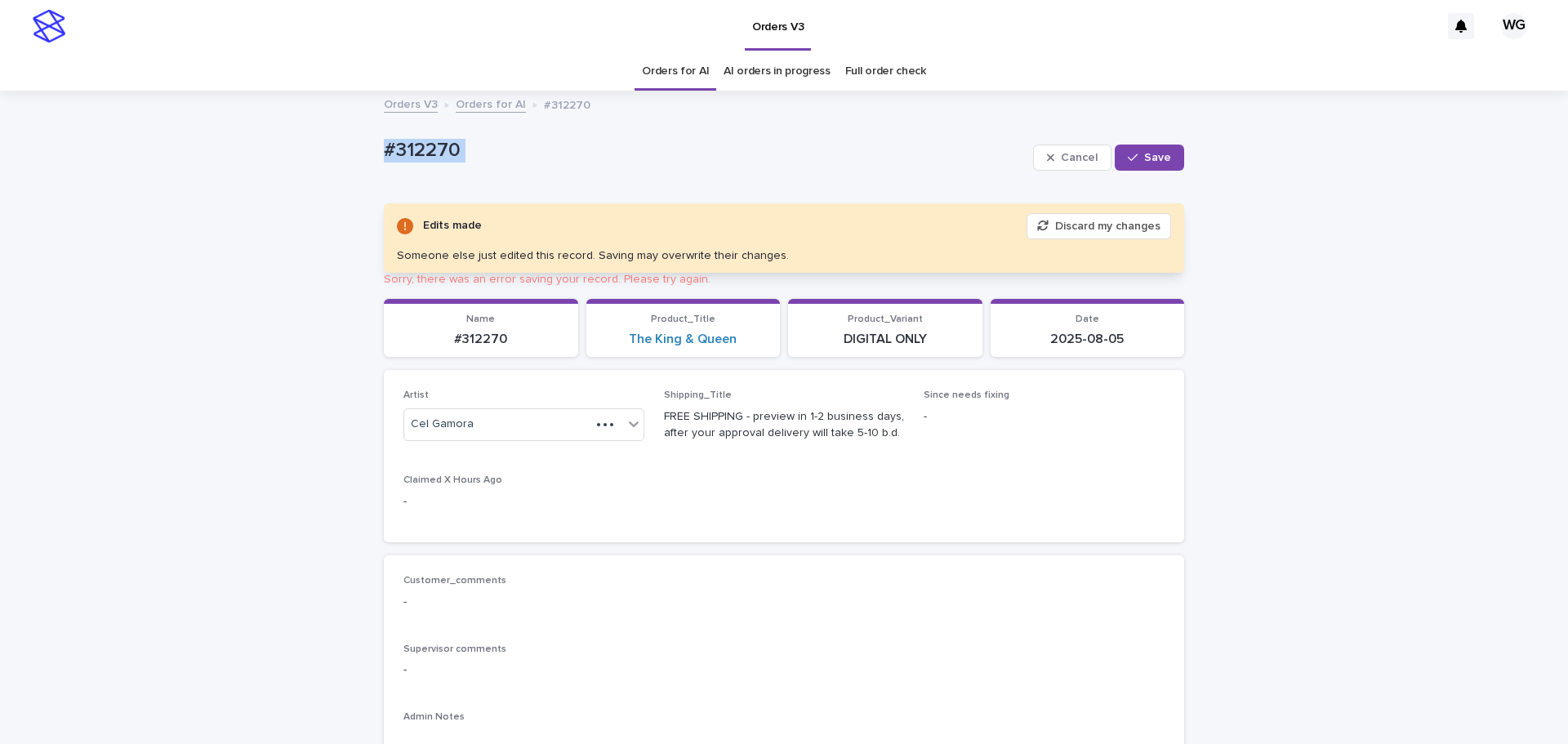 click 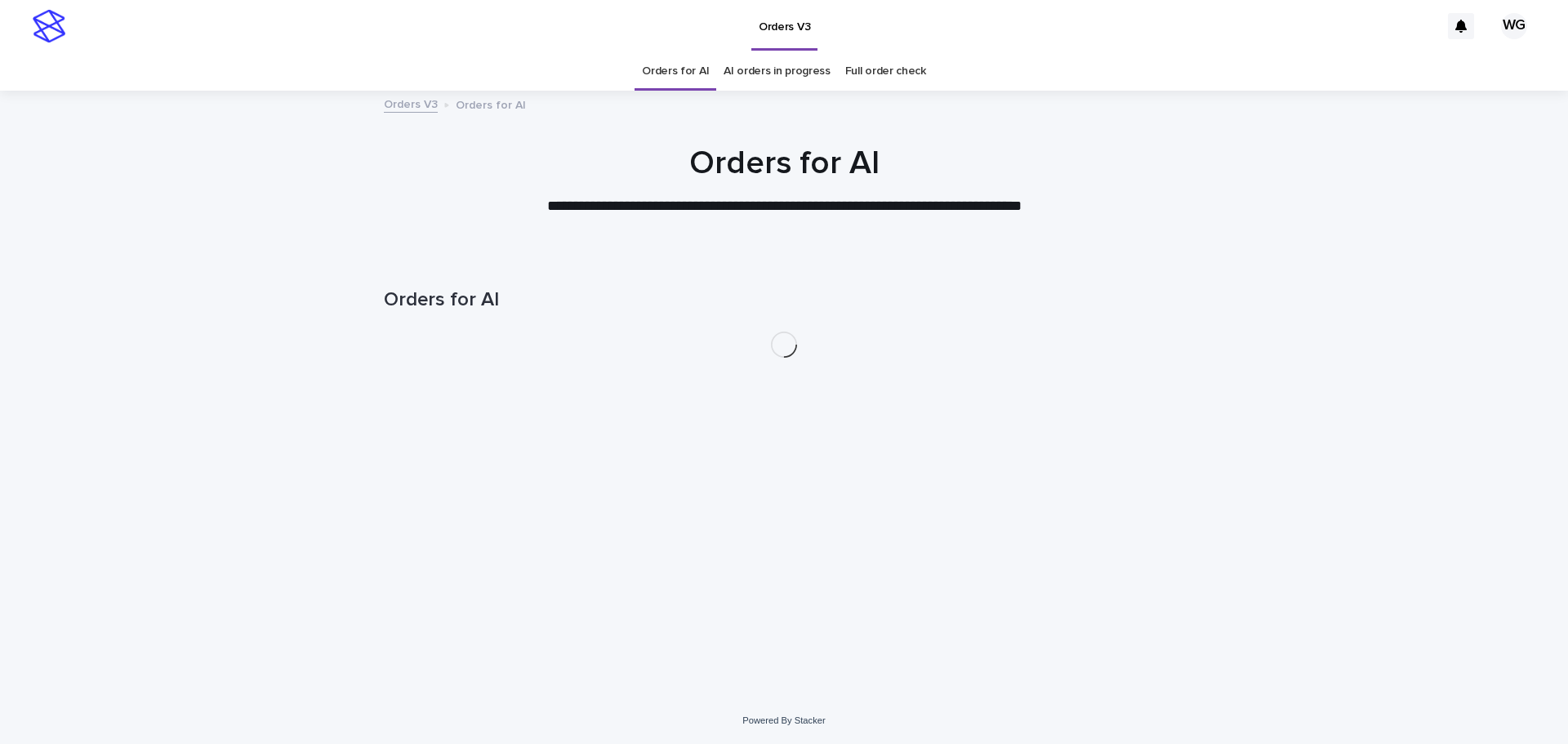 scroll, scrollTop: 0, scrollLeft: 0, axis: both 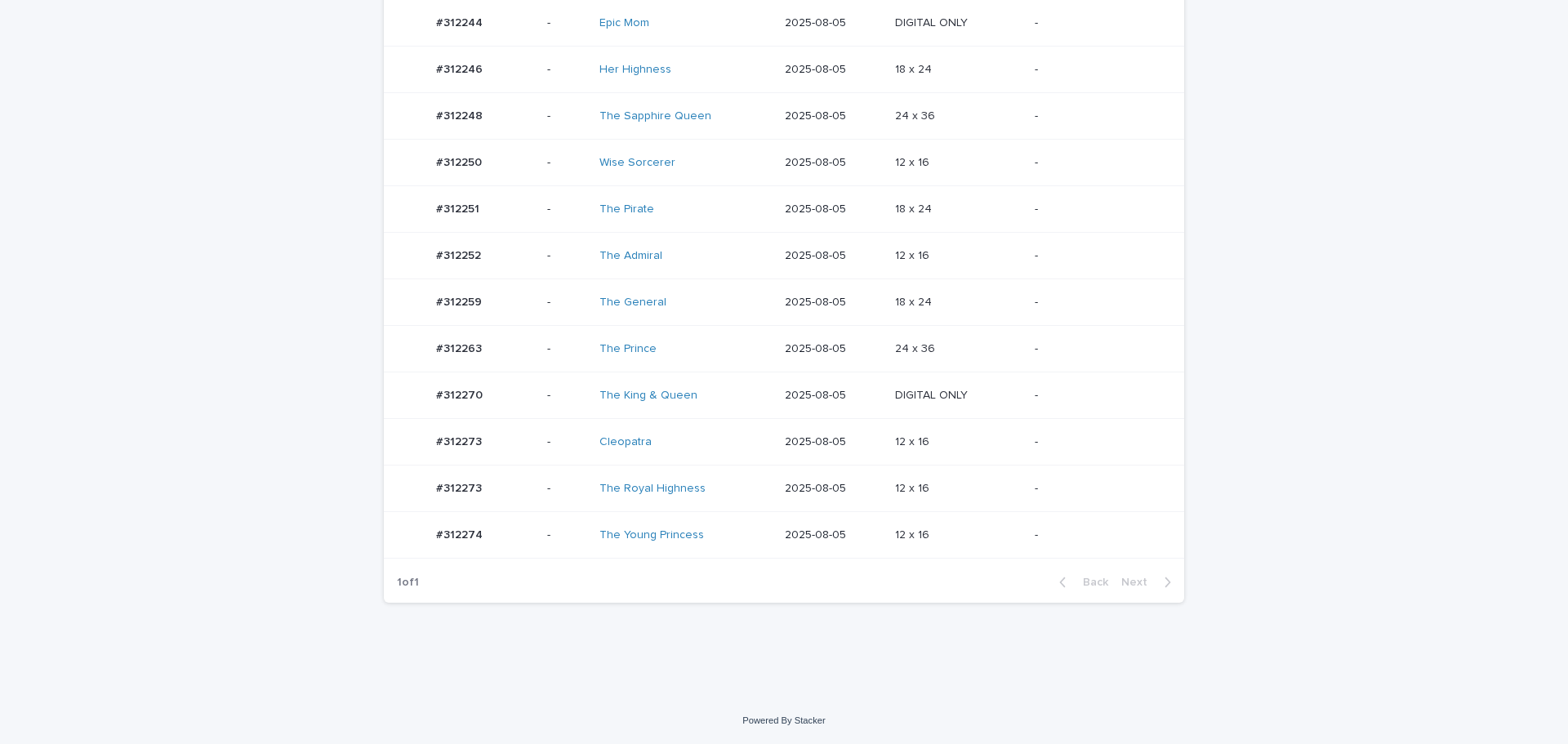 click on "24 x 36 24 x 36" at bounding box center [958, 349] 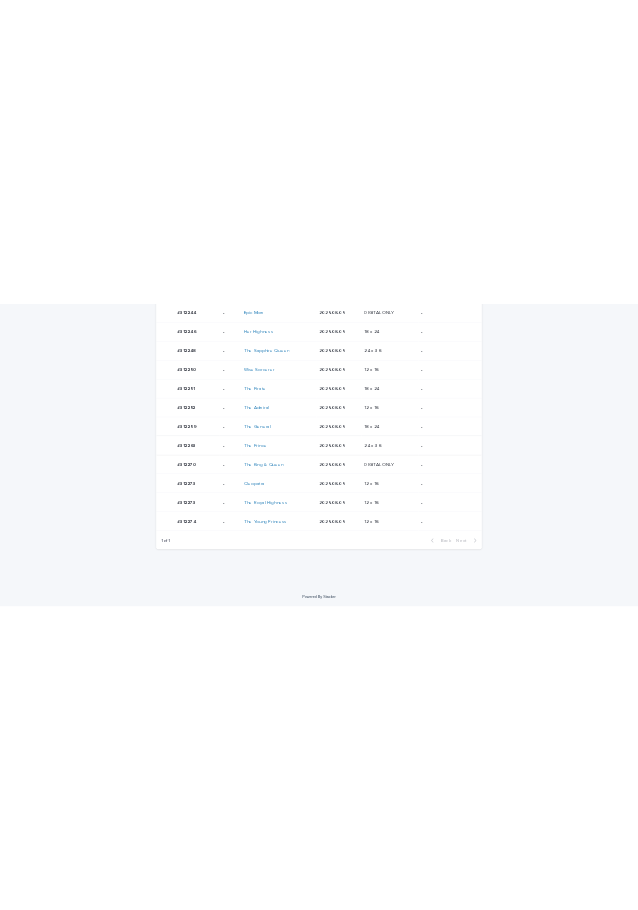 scroll, scrollTop: 0, scrollLeft: 0, axis: both 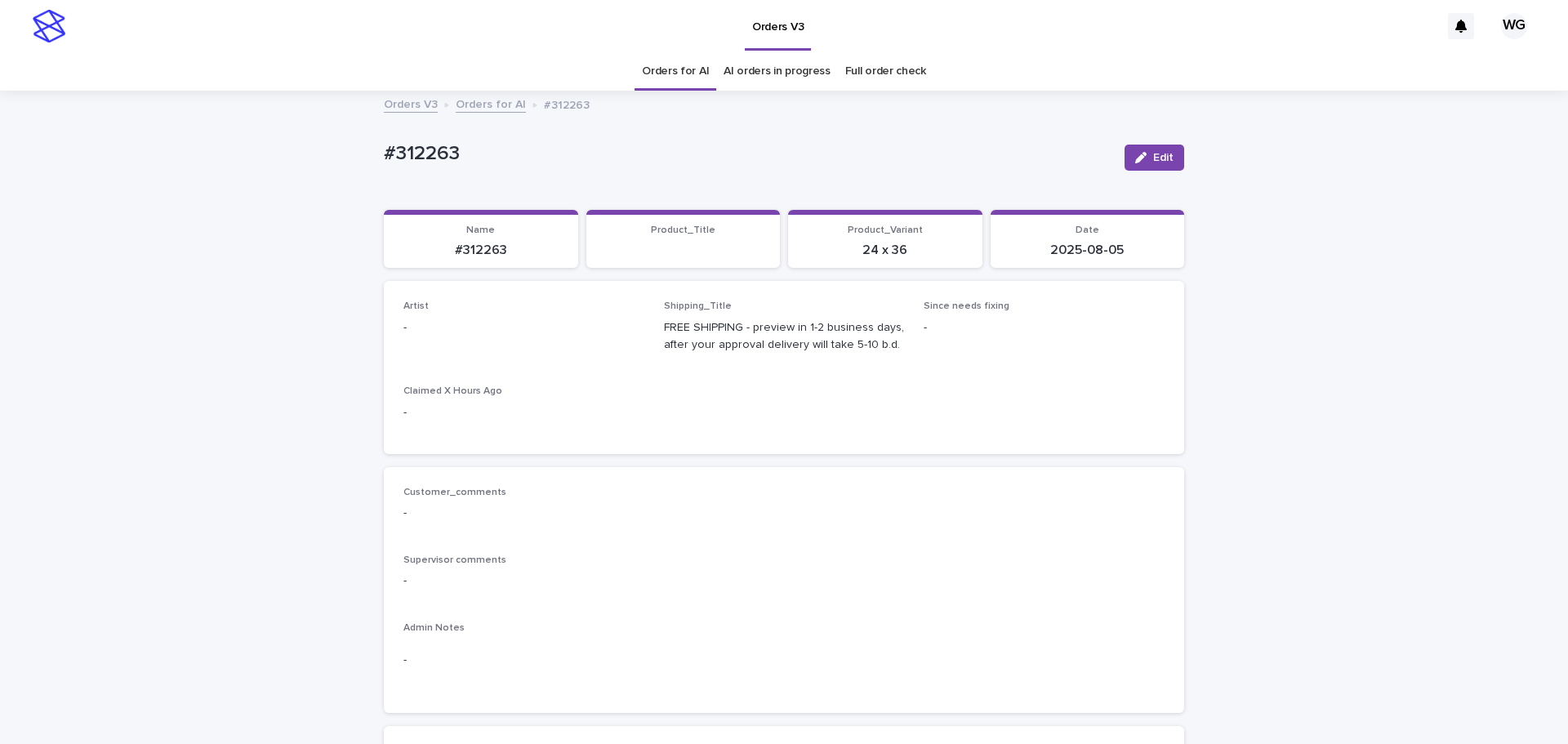 click 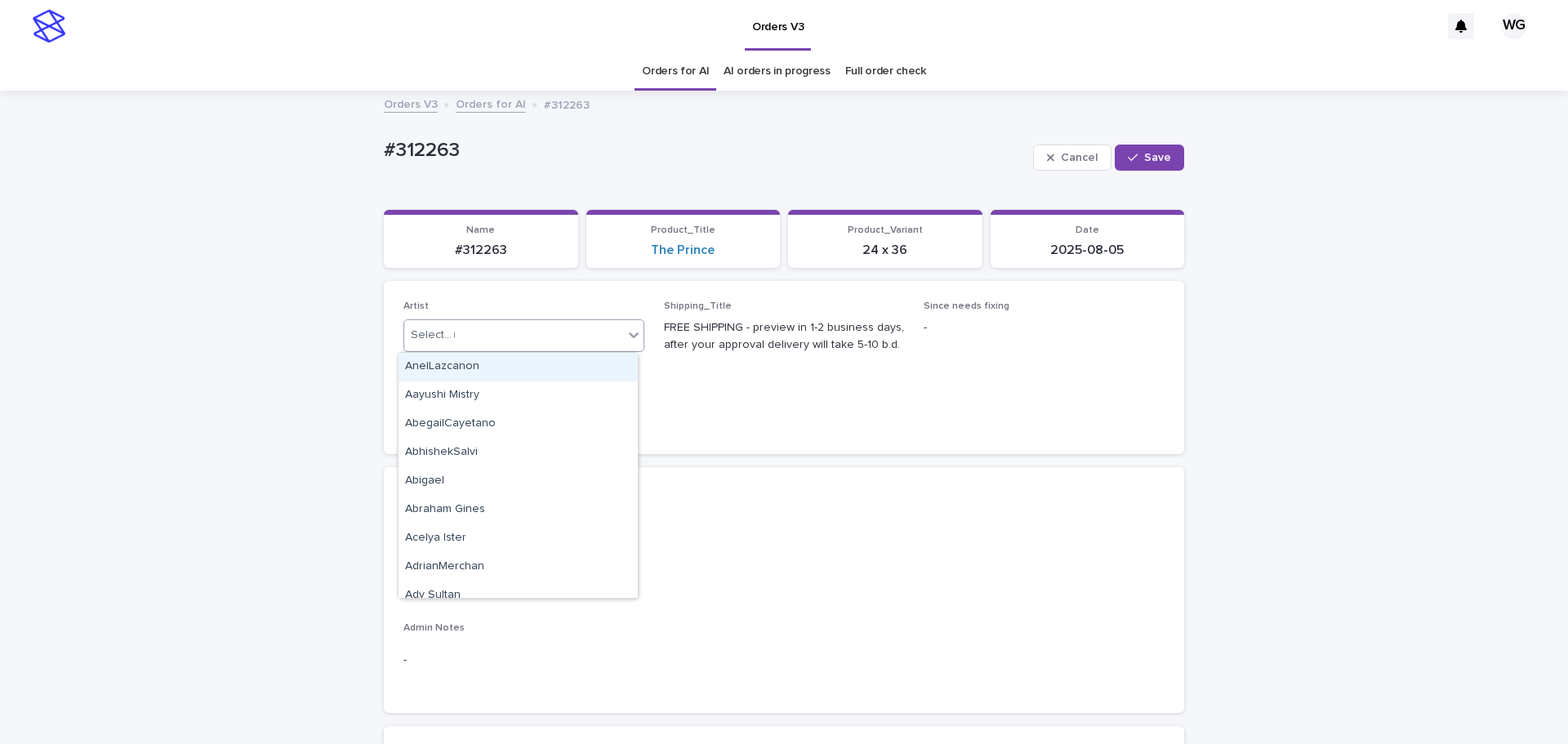 type on "**" 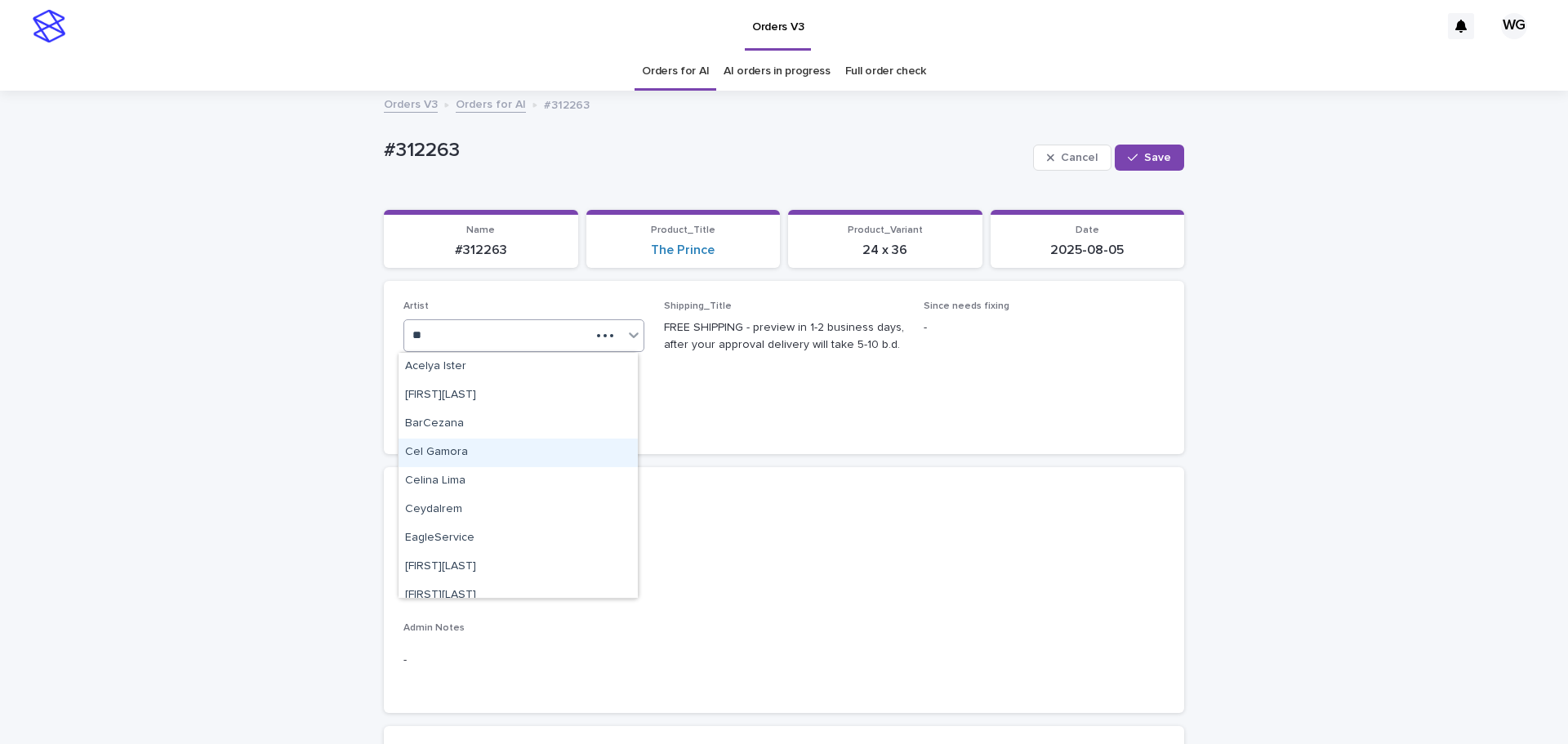 click on "Cel Gamora" at bounding box center (518, 452) 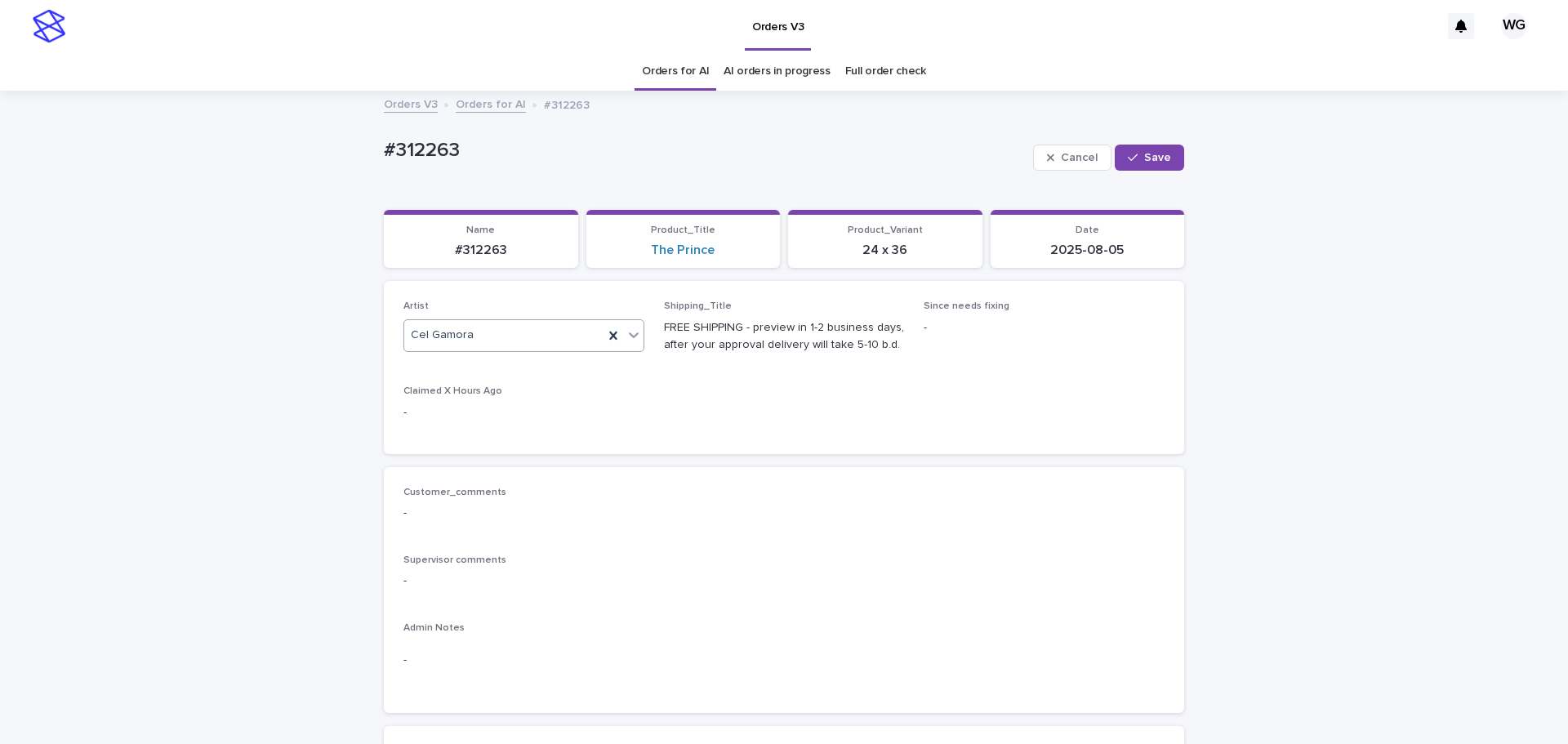 click on "Save" at bounding box center (1157, 158) 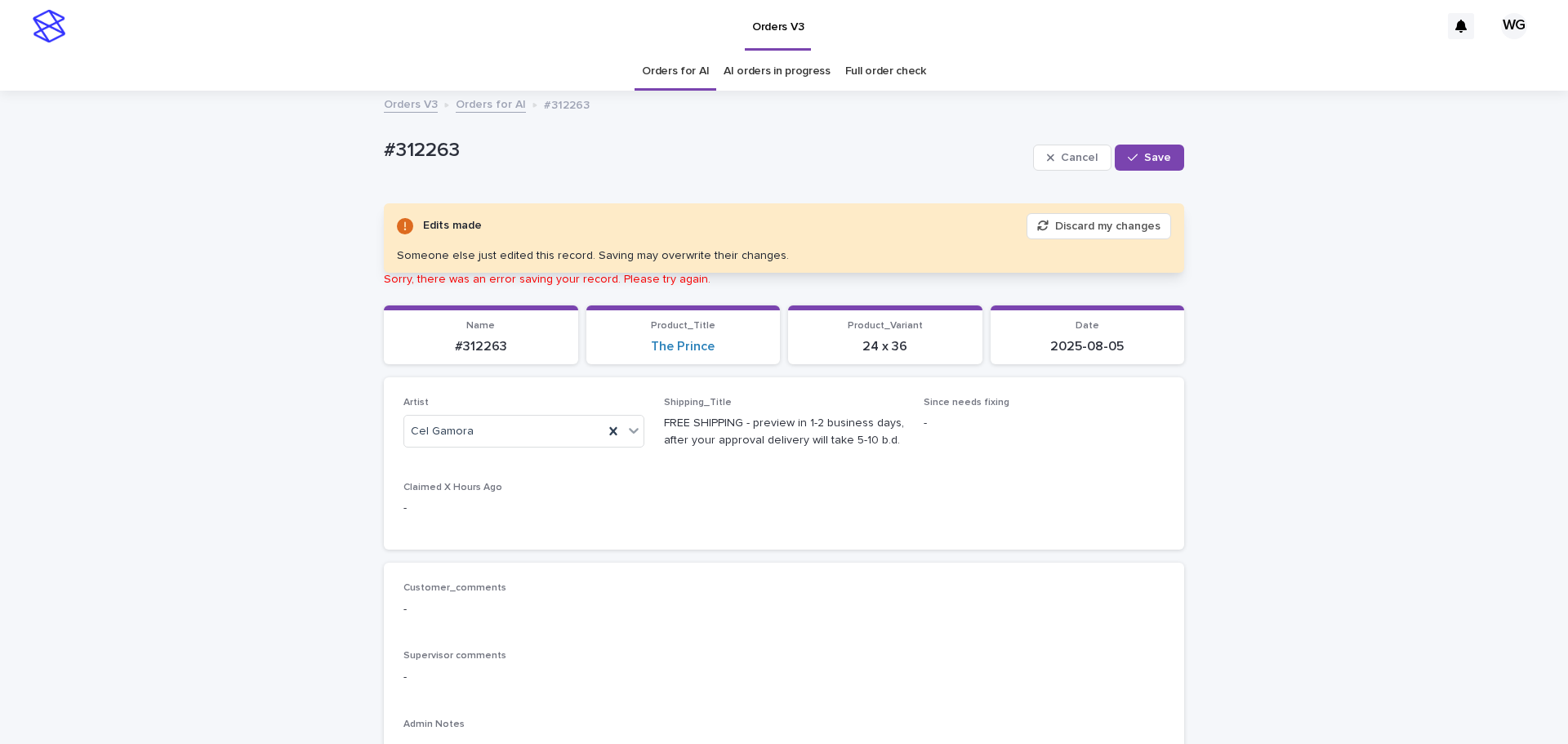 click on "#312263" at bounding box center [705, 150] 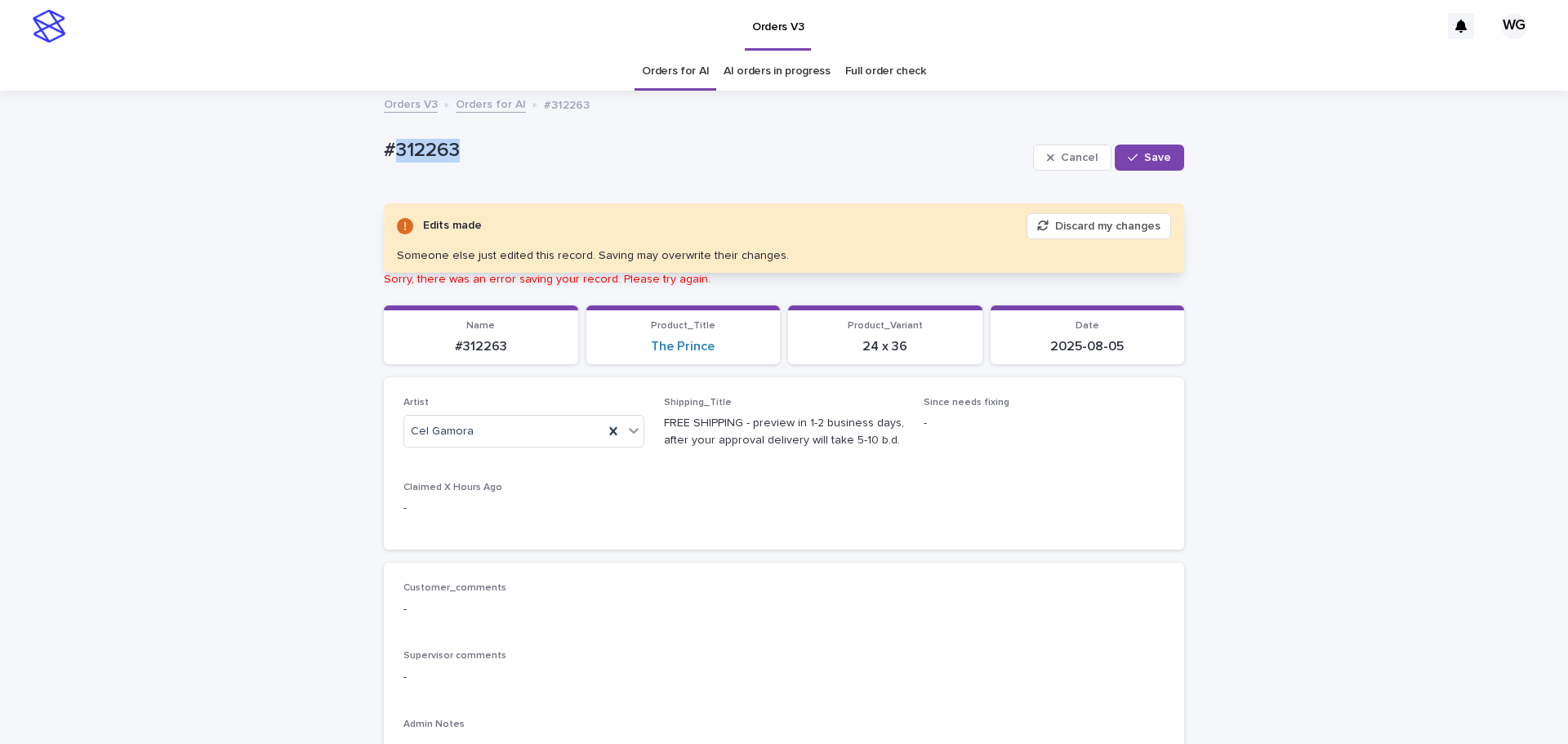 click on "#312263" at bounding box center (705, 150) 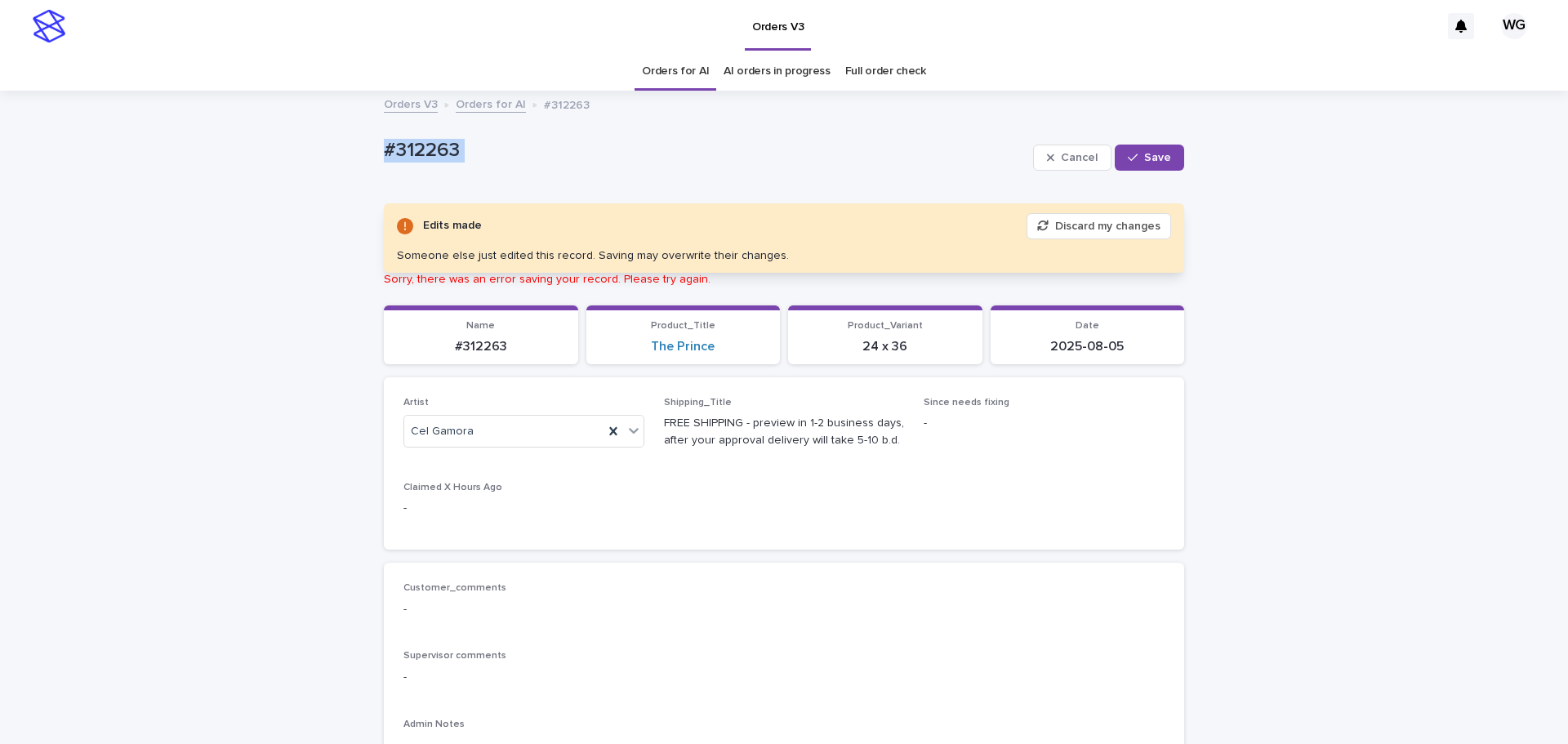 copy on "#312263 Cancel Save" 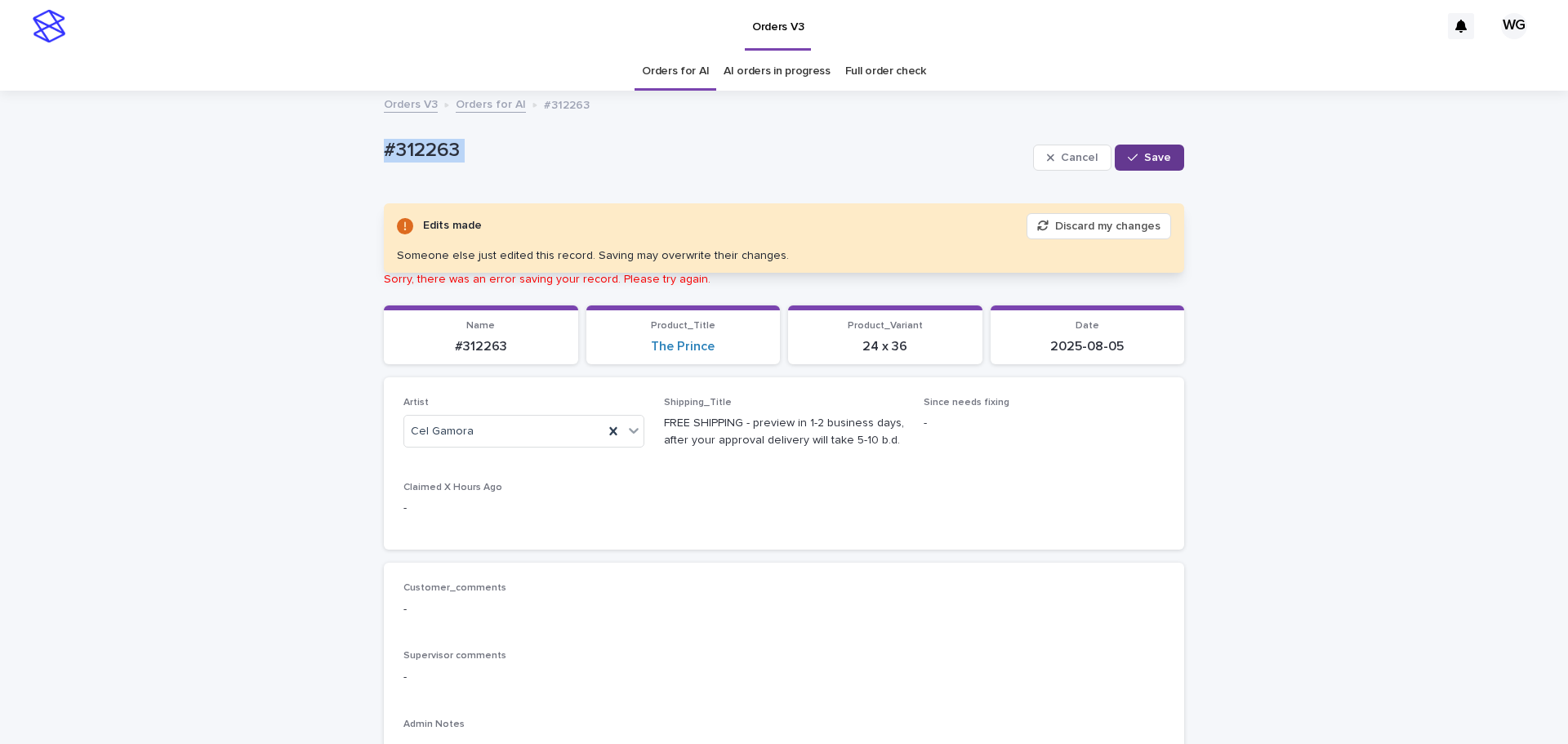 type 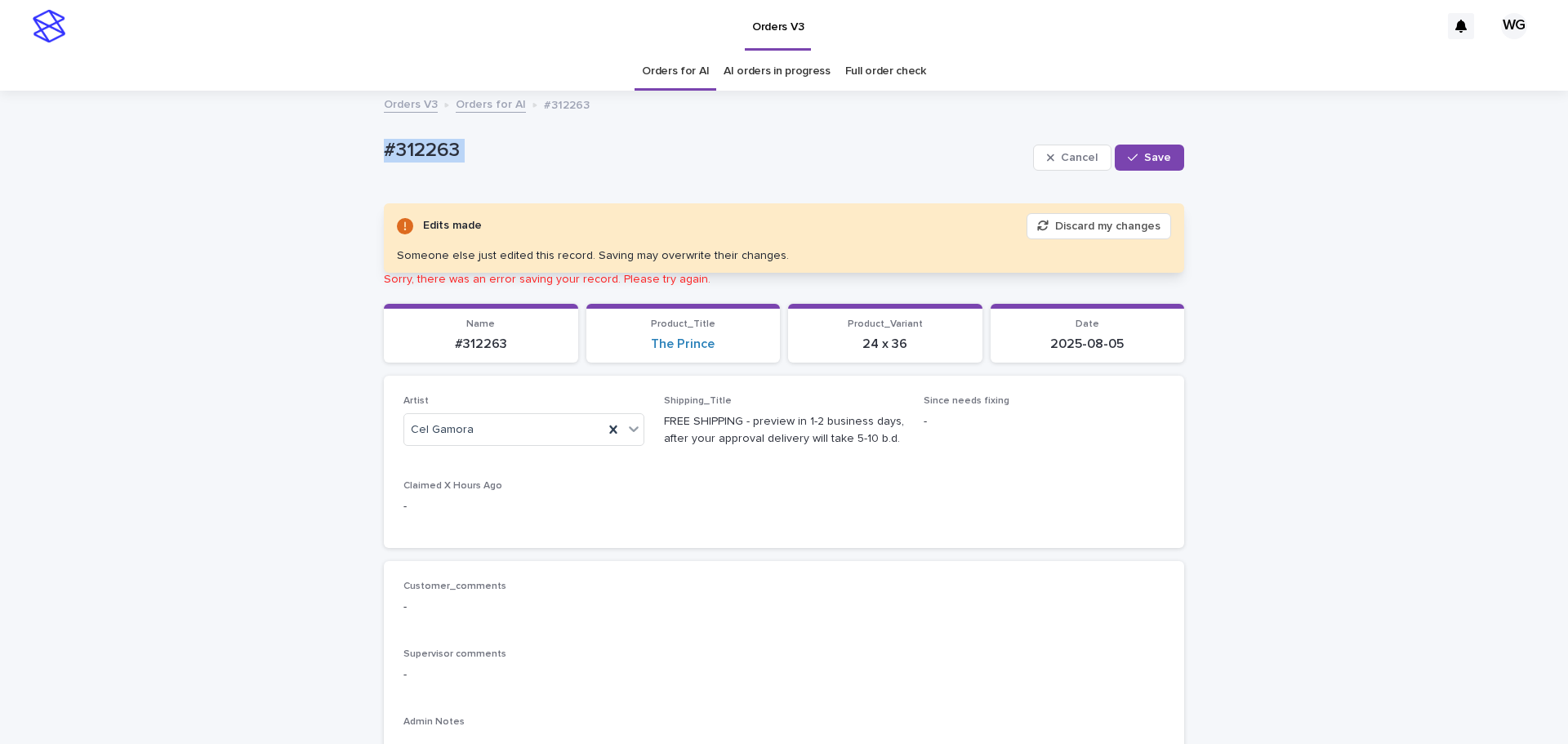 click on "Save" at bounding box center [1157, 158] 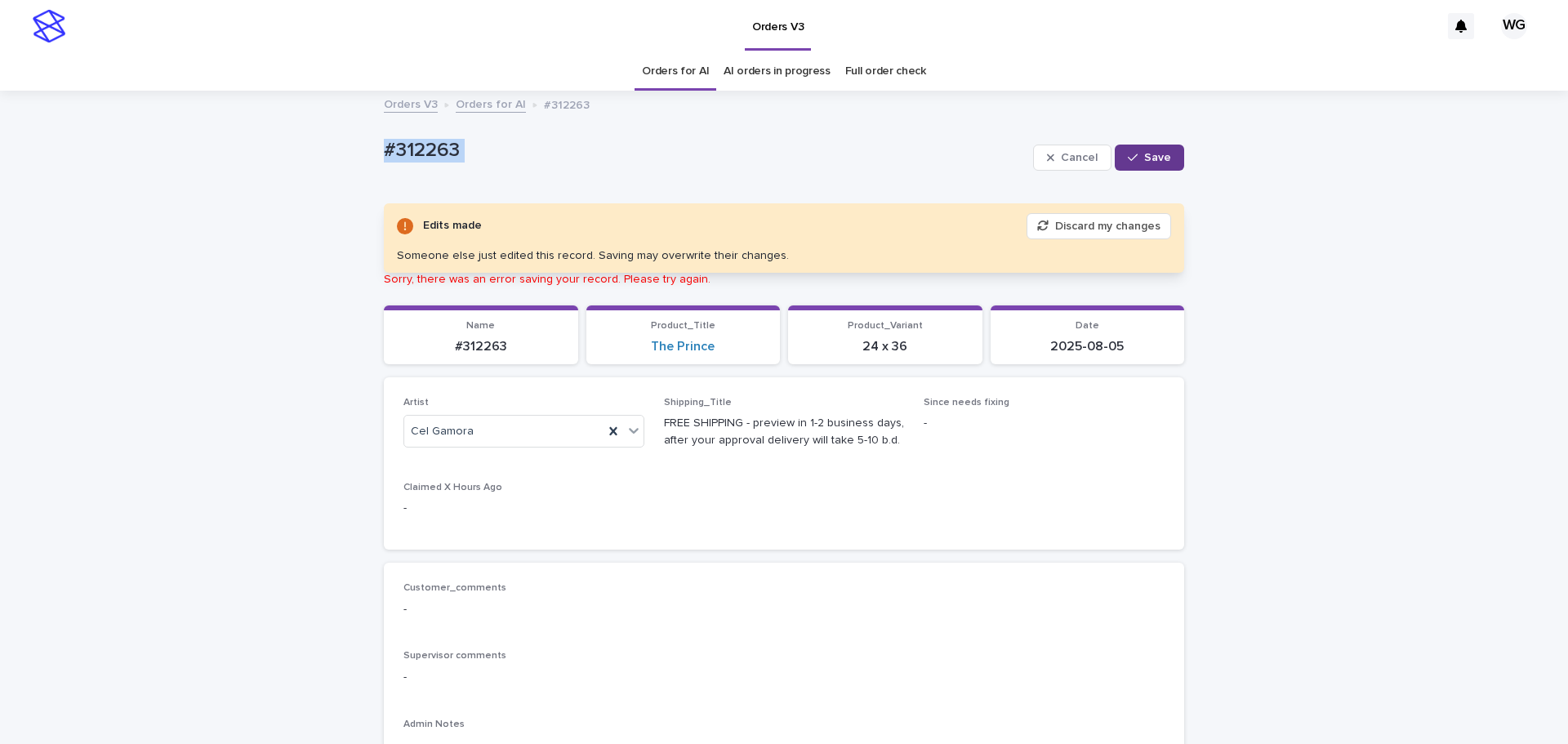 click on "Cancel Save" at bounding box center (1108, 158) 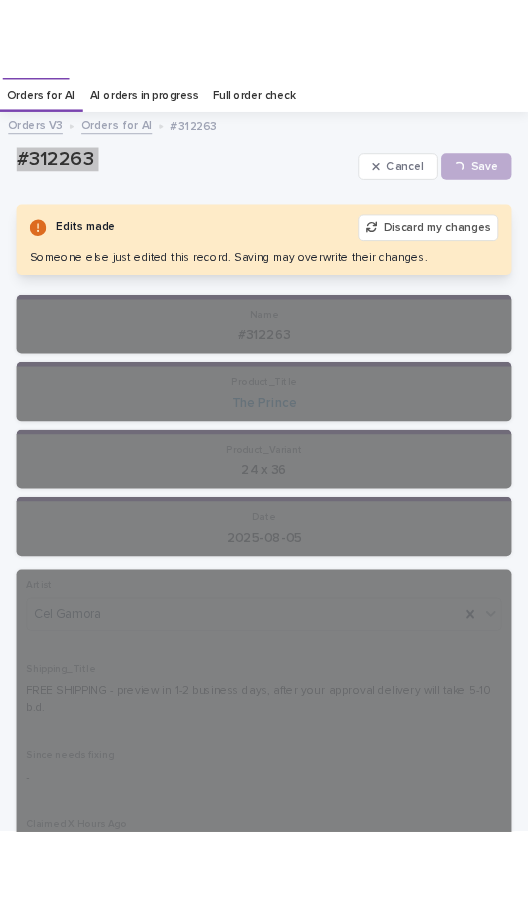 scroll, scrollTop: 77, scrollLeft: 0, axis: vertical 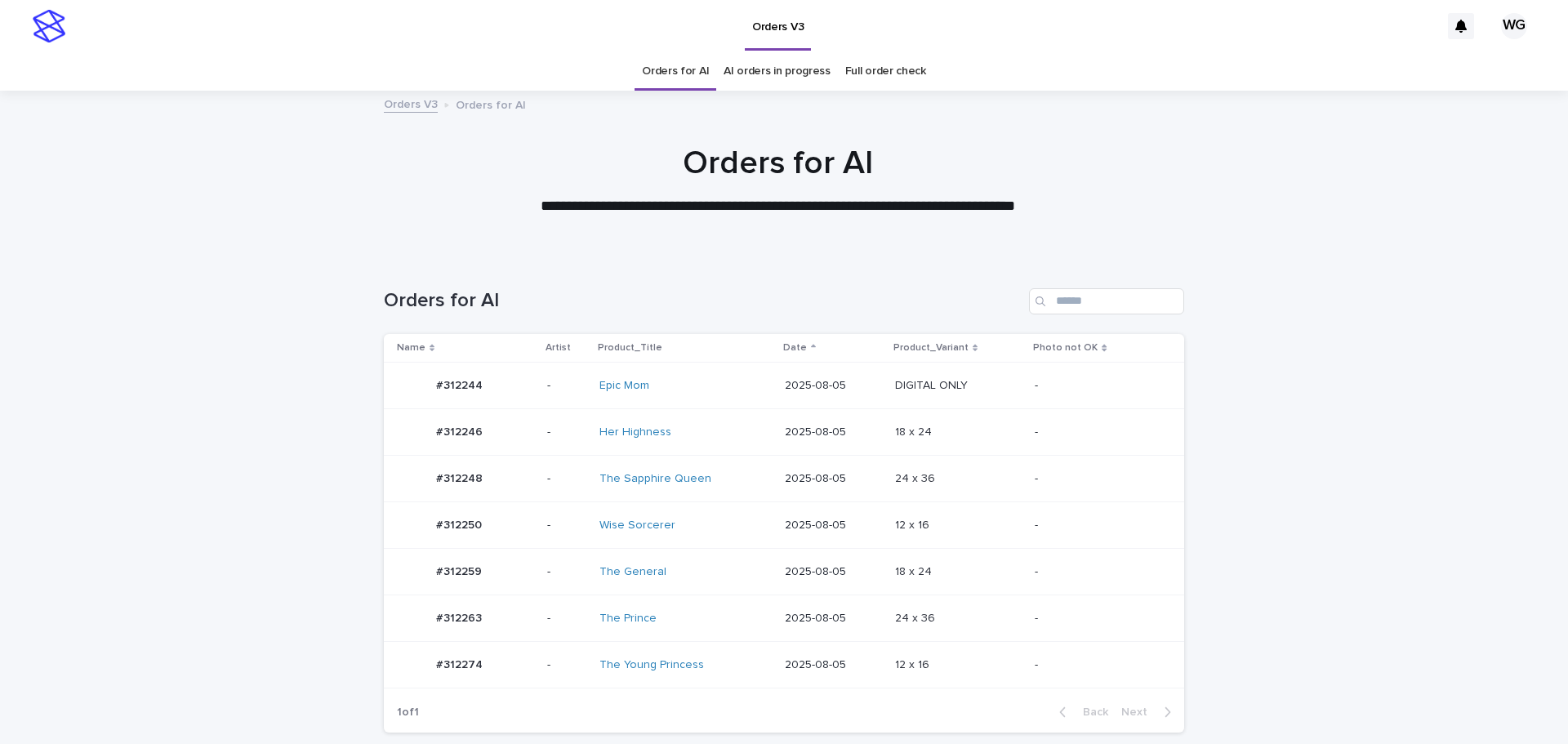 click on "-" at bounding box center [1106, 525] 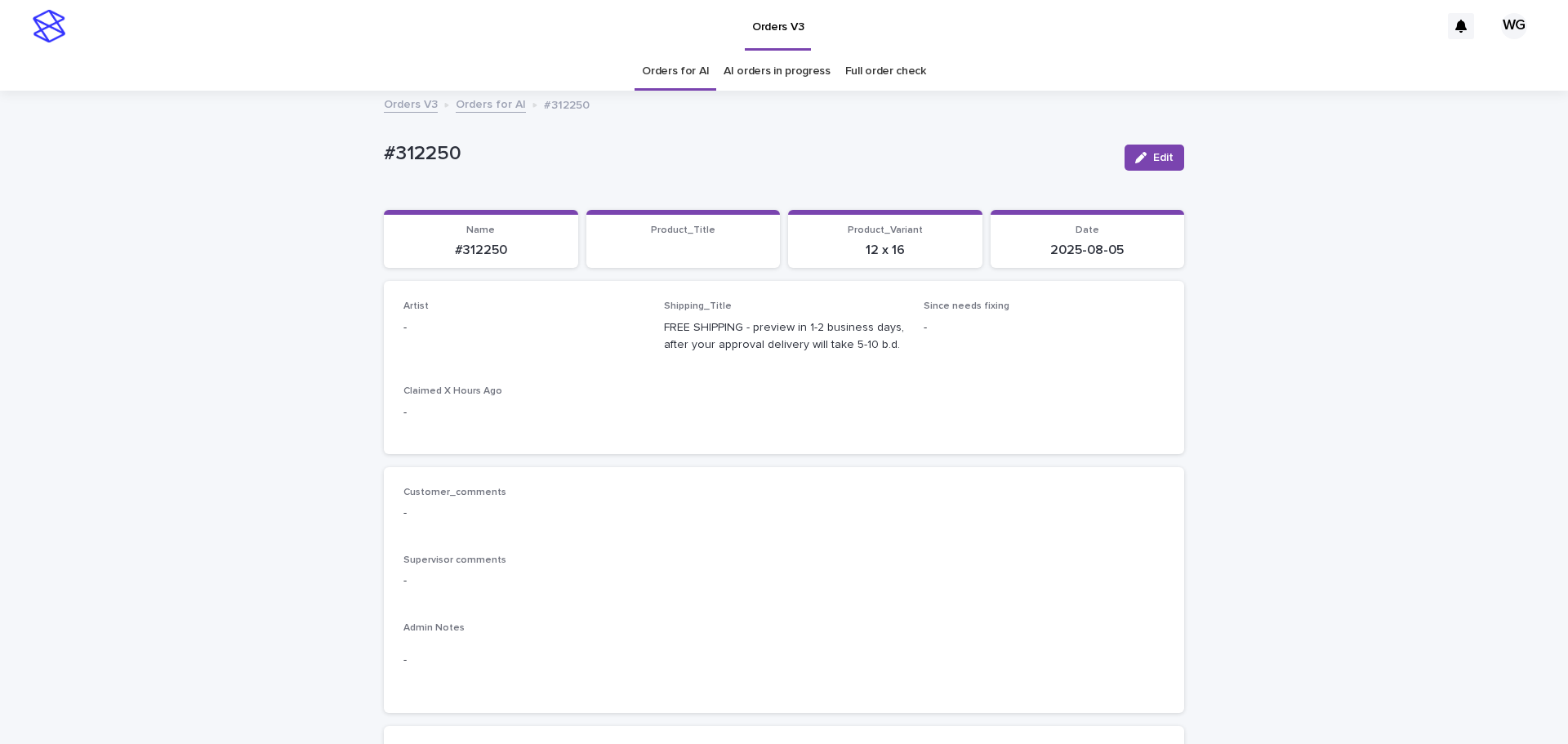 click on "Edit" at bounding box center (1163, 158) 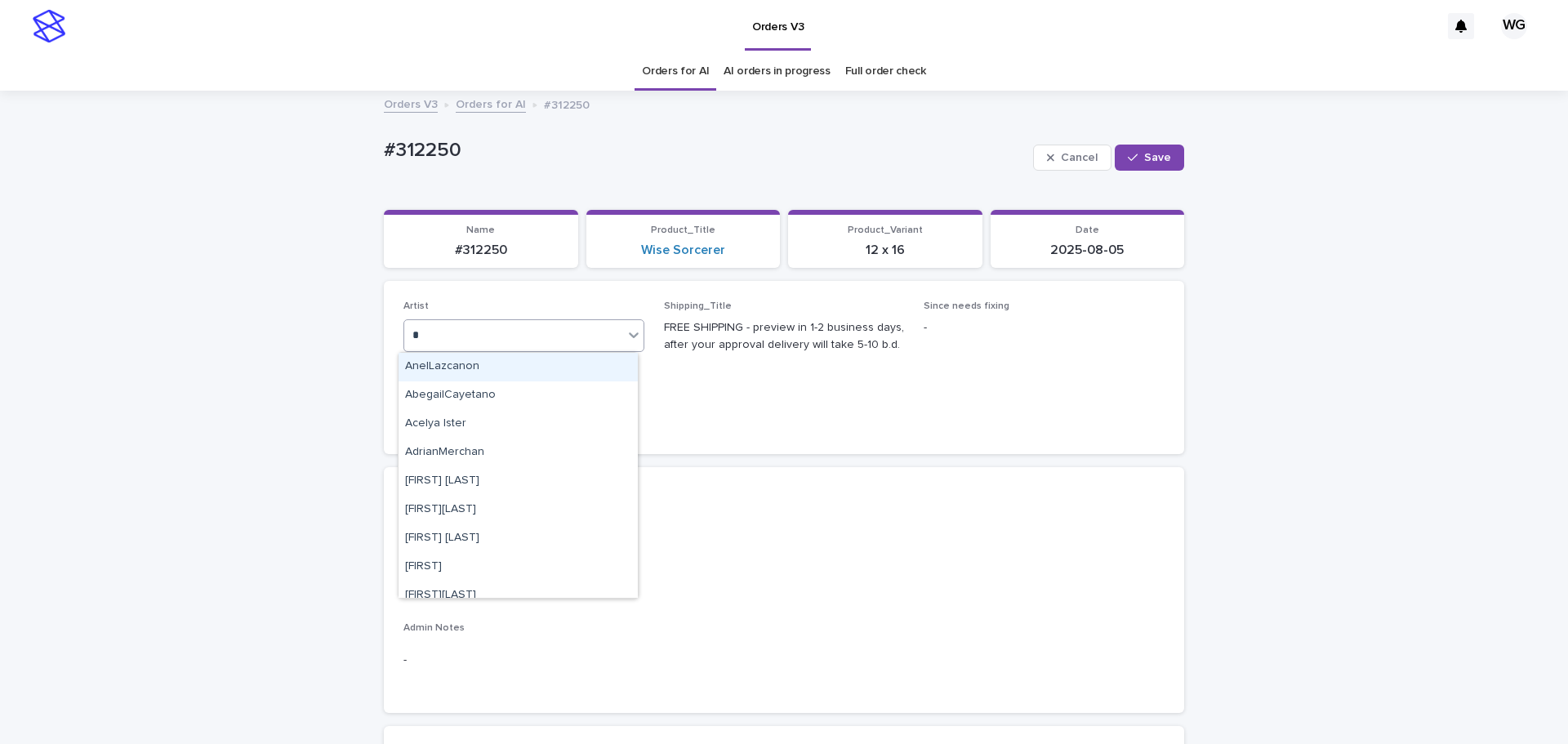 type on "**" 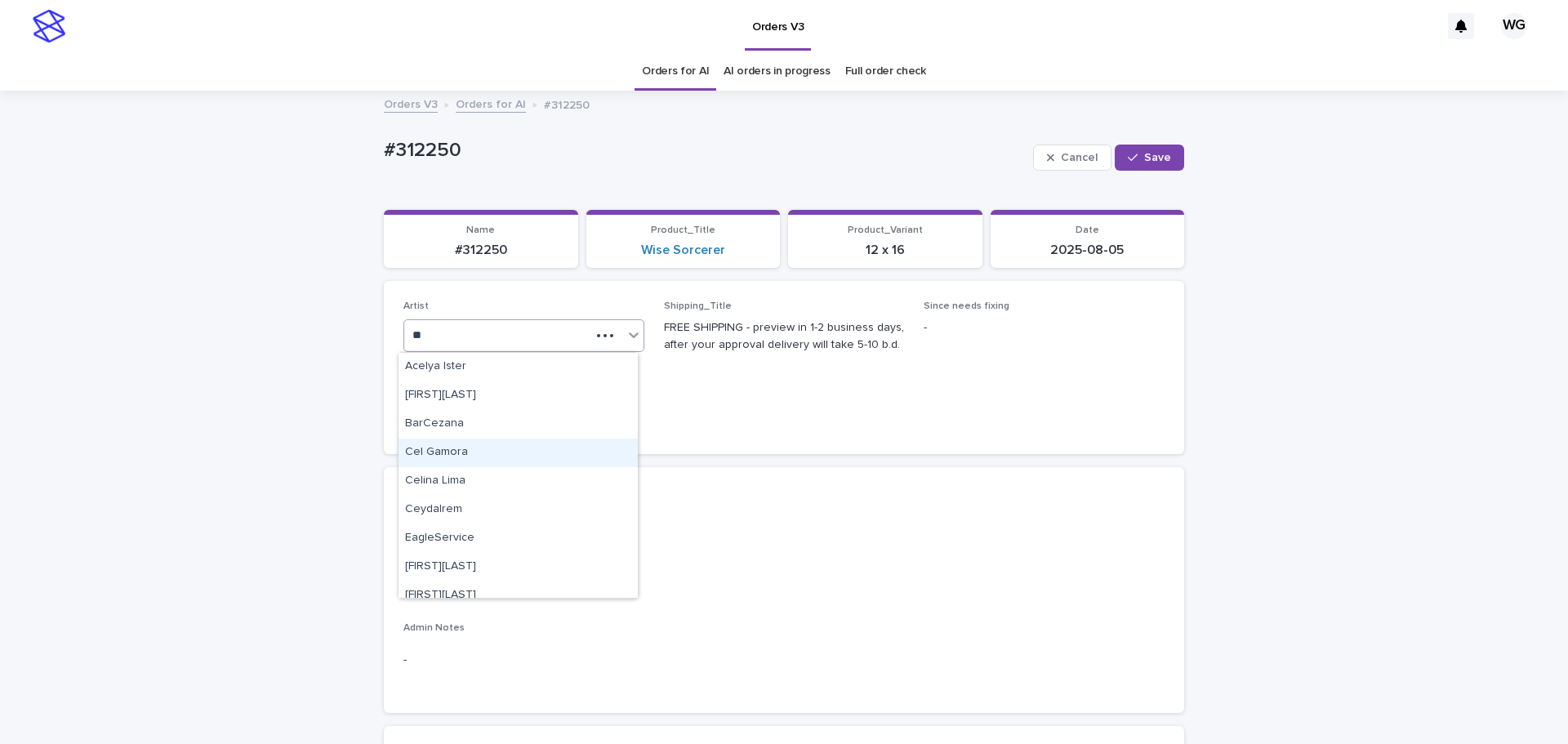 type 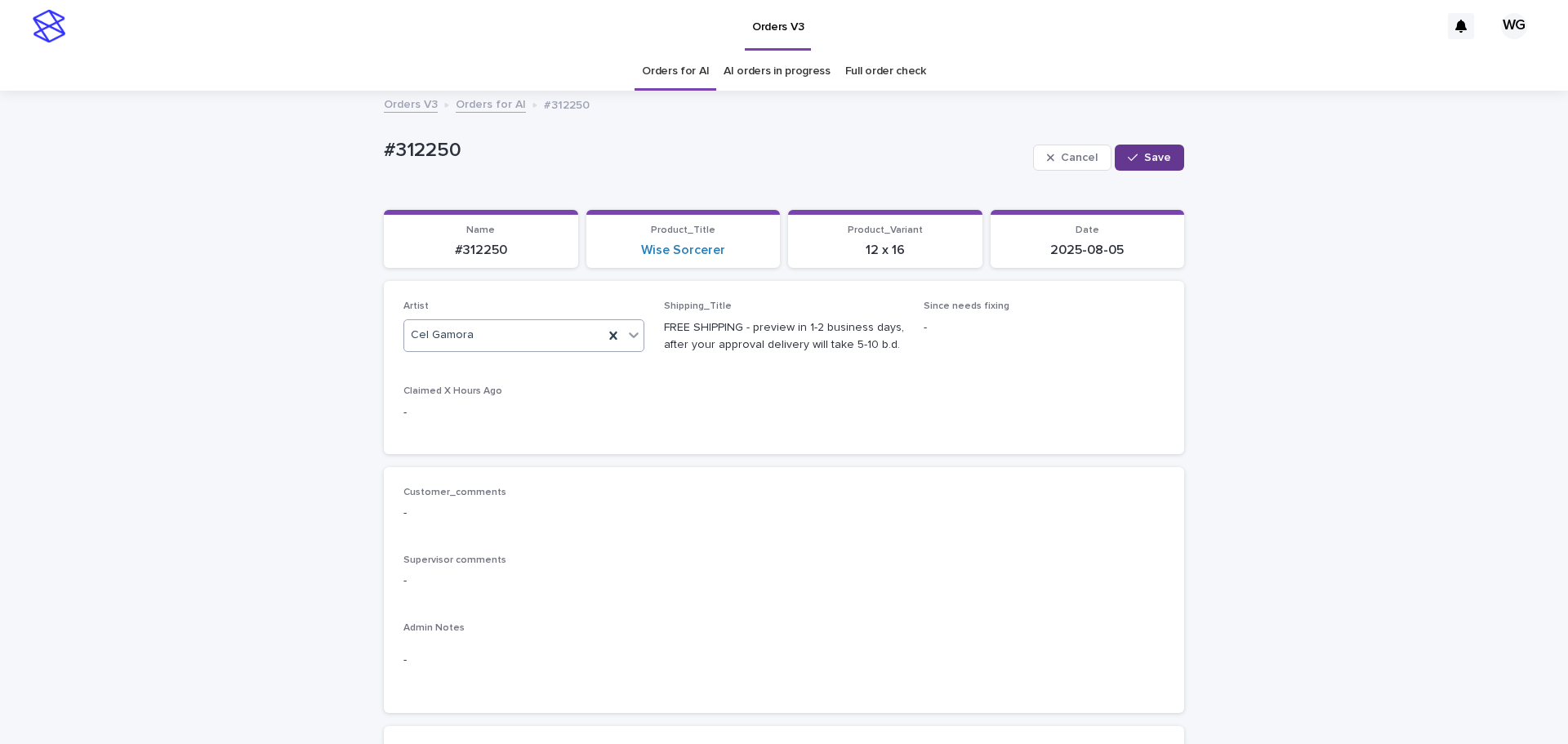 click on "Save" at bounding box center [1149, 158] 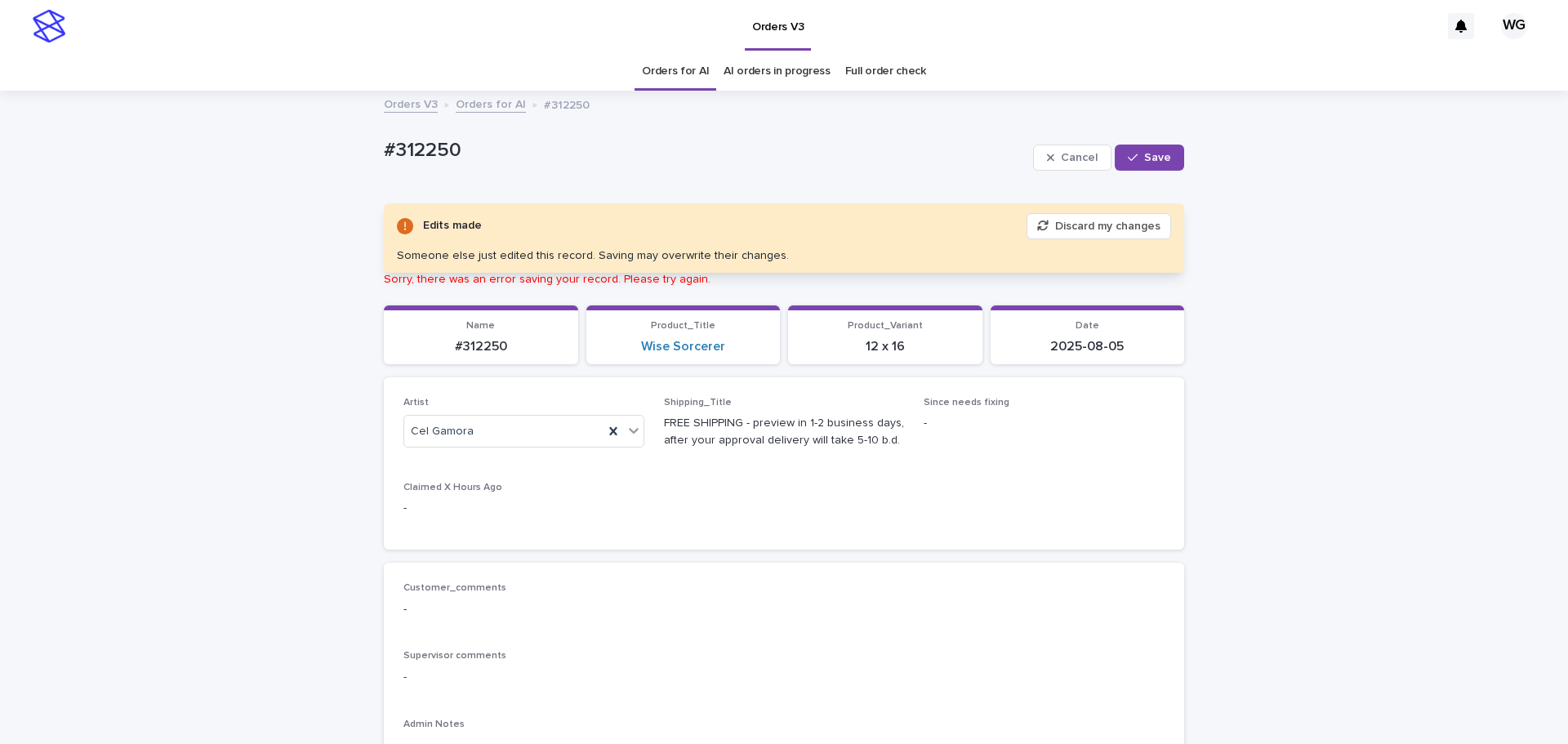 click on "#312250" at bounding box center (705, 150) 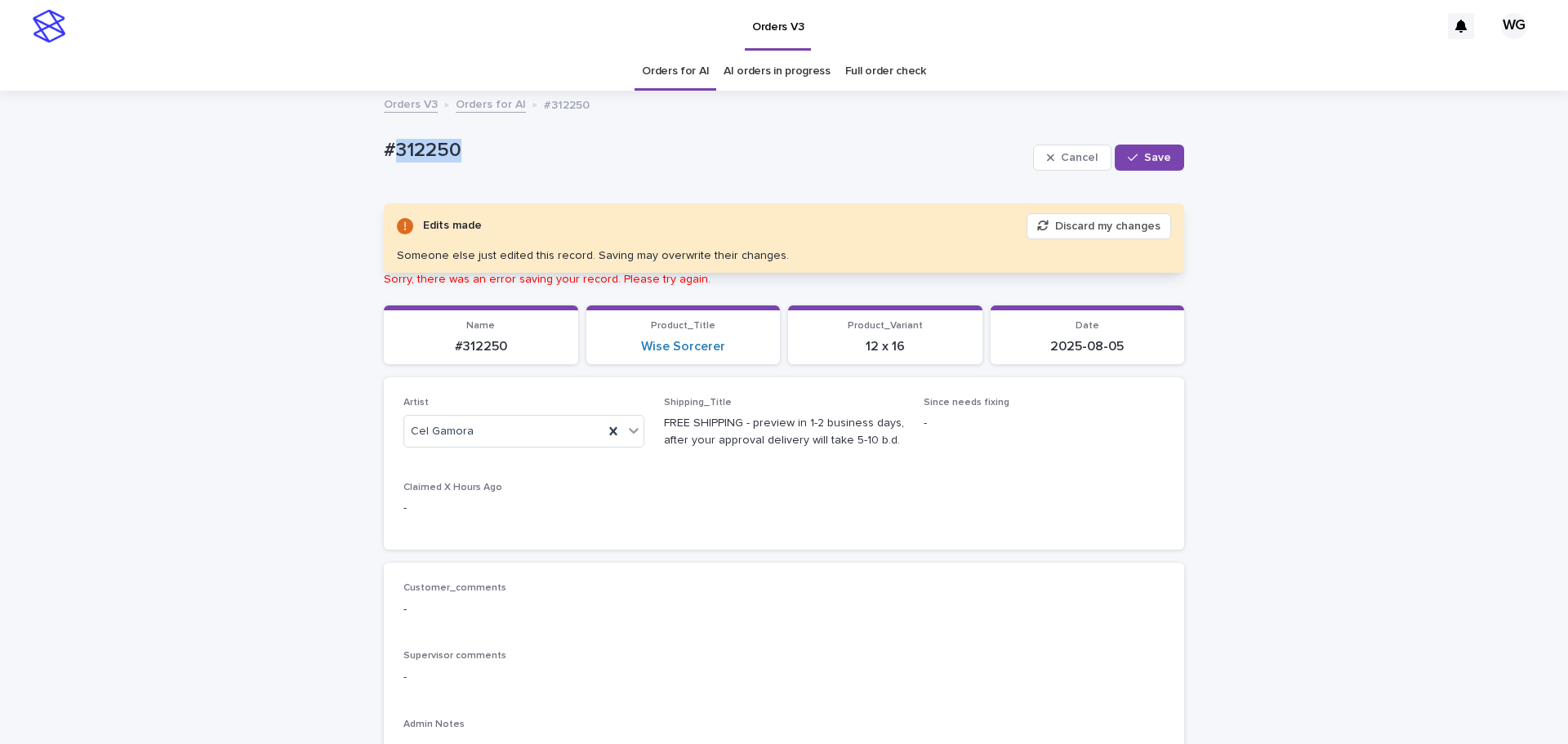 click on "#312250" at bounding box center [705, 150] 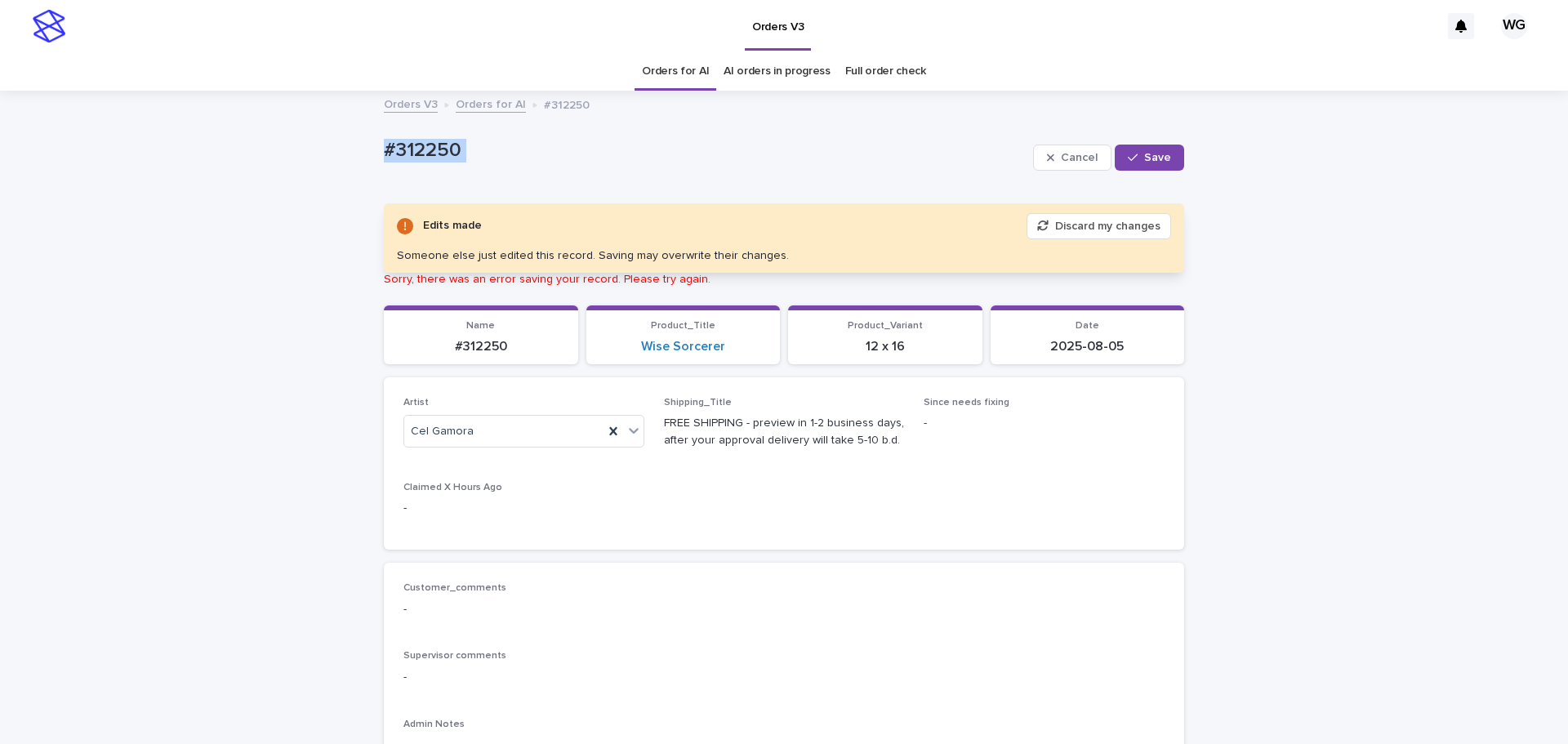 copy on "#312250 Cancel Save" 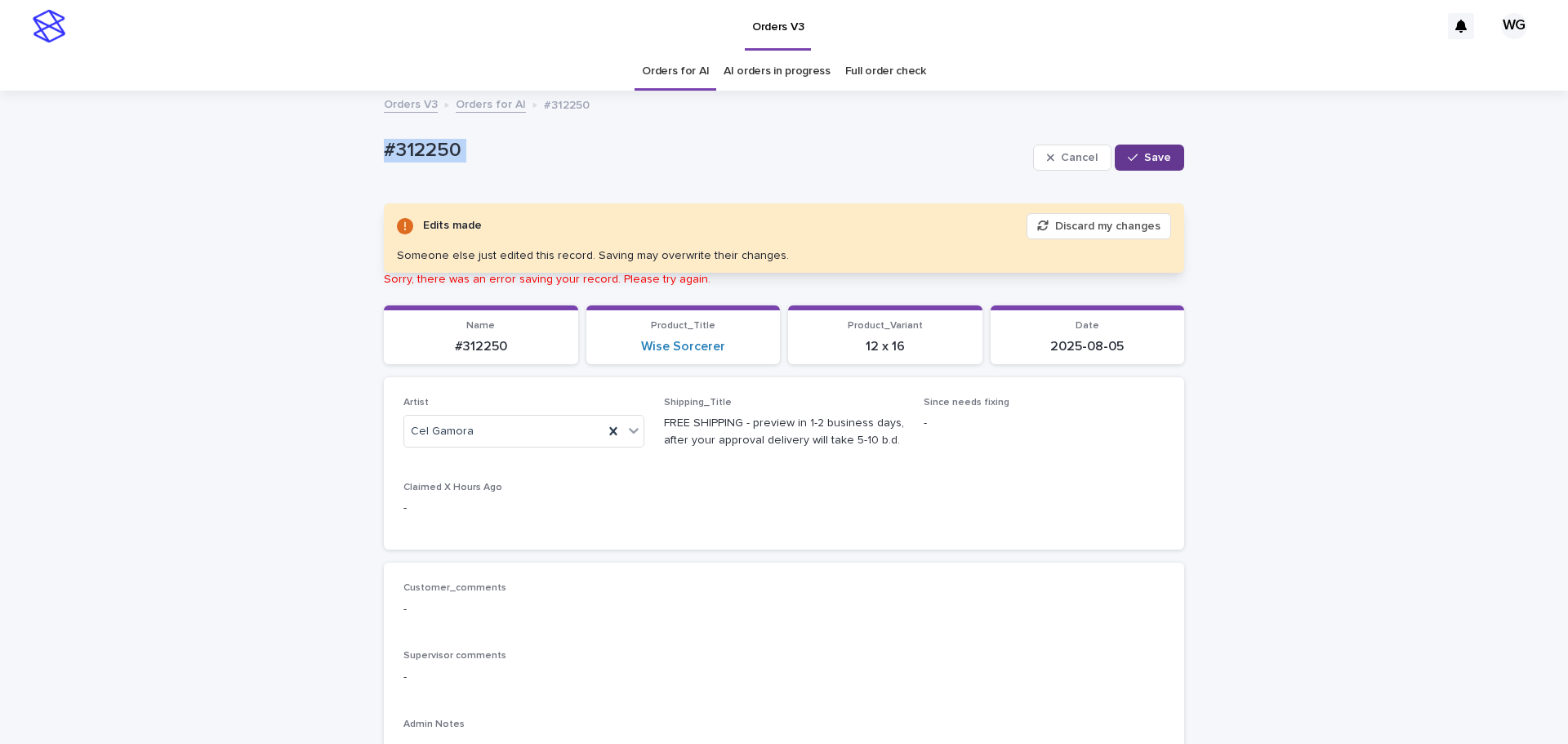 click on "Save" at bounding box center (1149, 158) 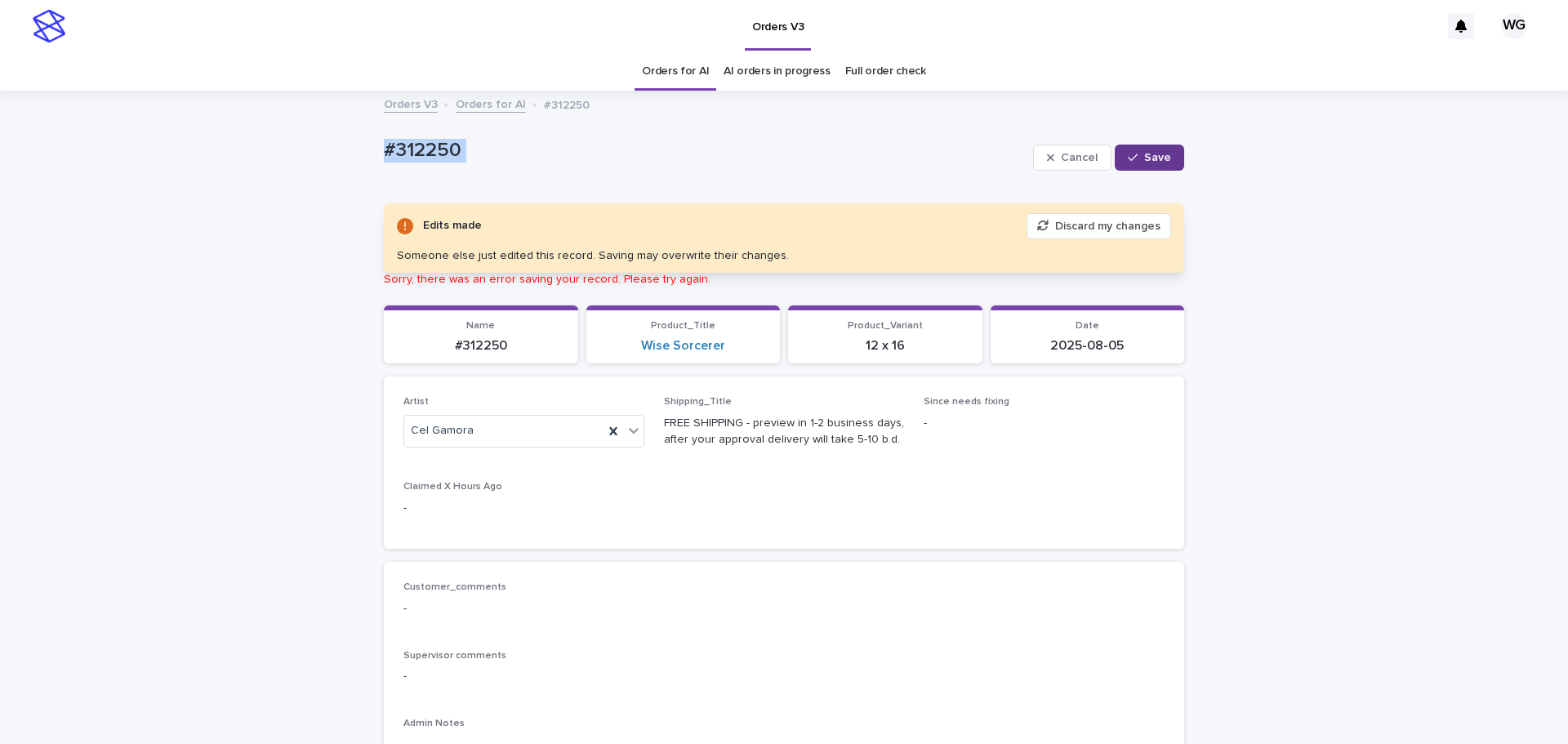 click on "Save" at bounding box center [1157, 158] 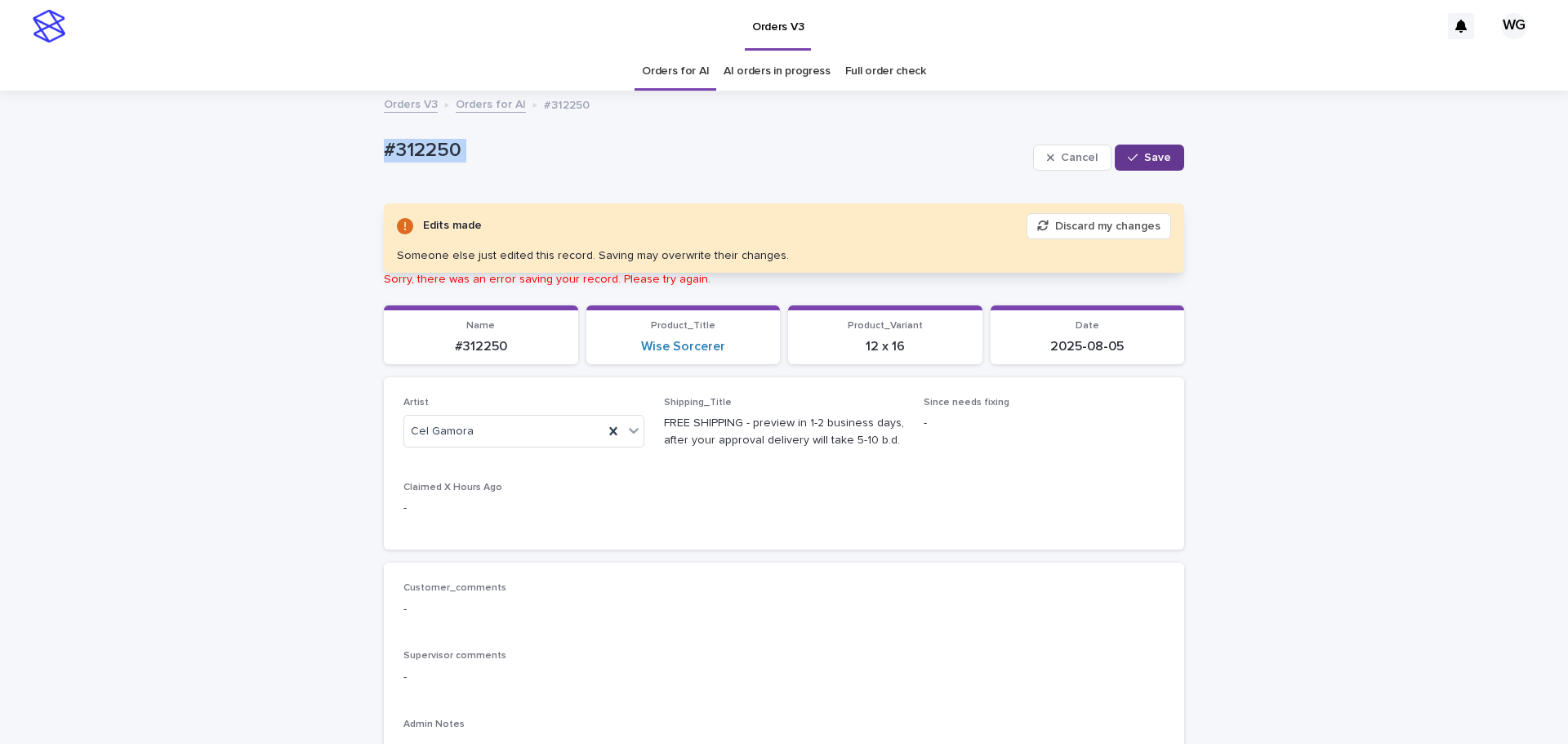 click on "Save" at bounding box center (1157, 158) 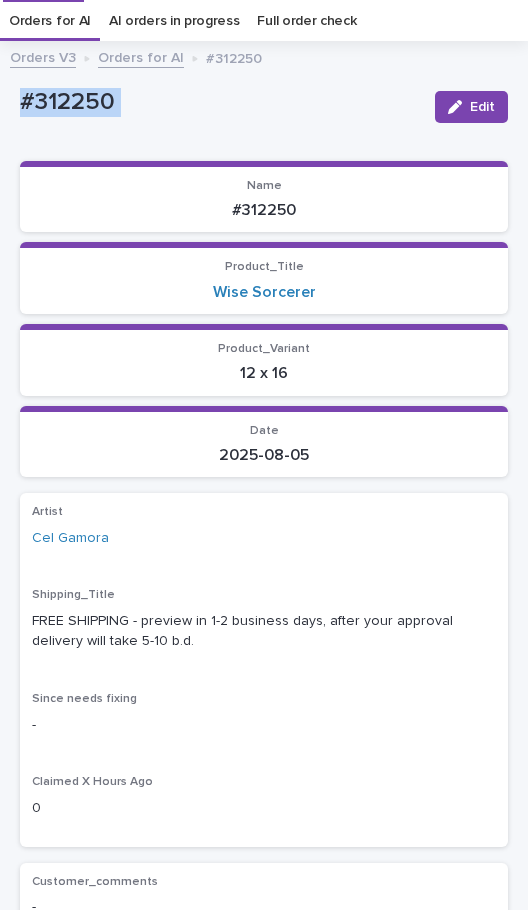 scroll, scrollTop: 77, scrollLeft: 0, axis: vertical 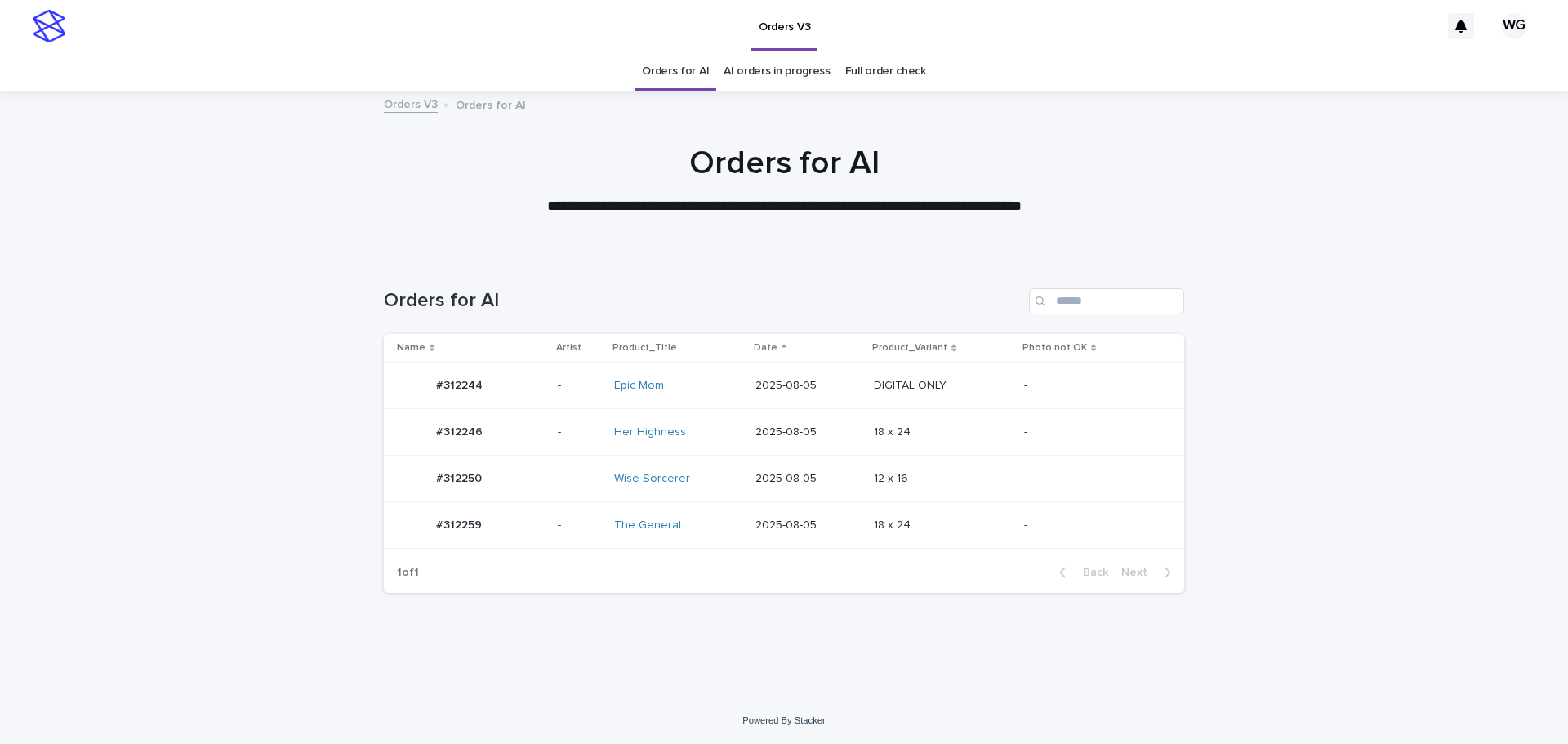 click at bounding box center [942, 432] 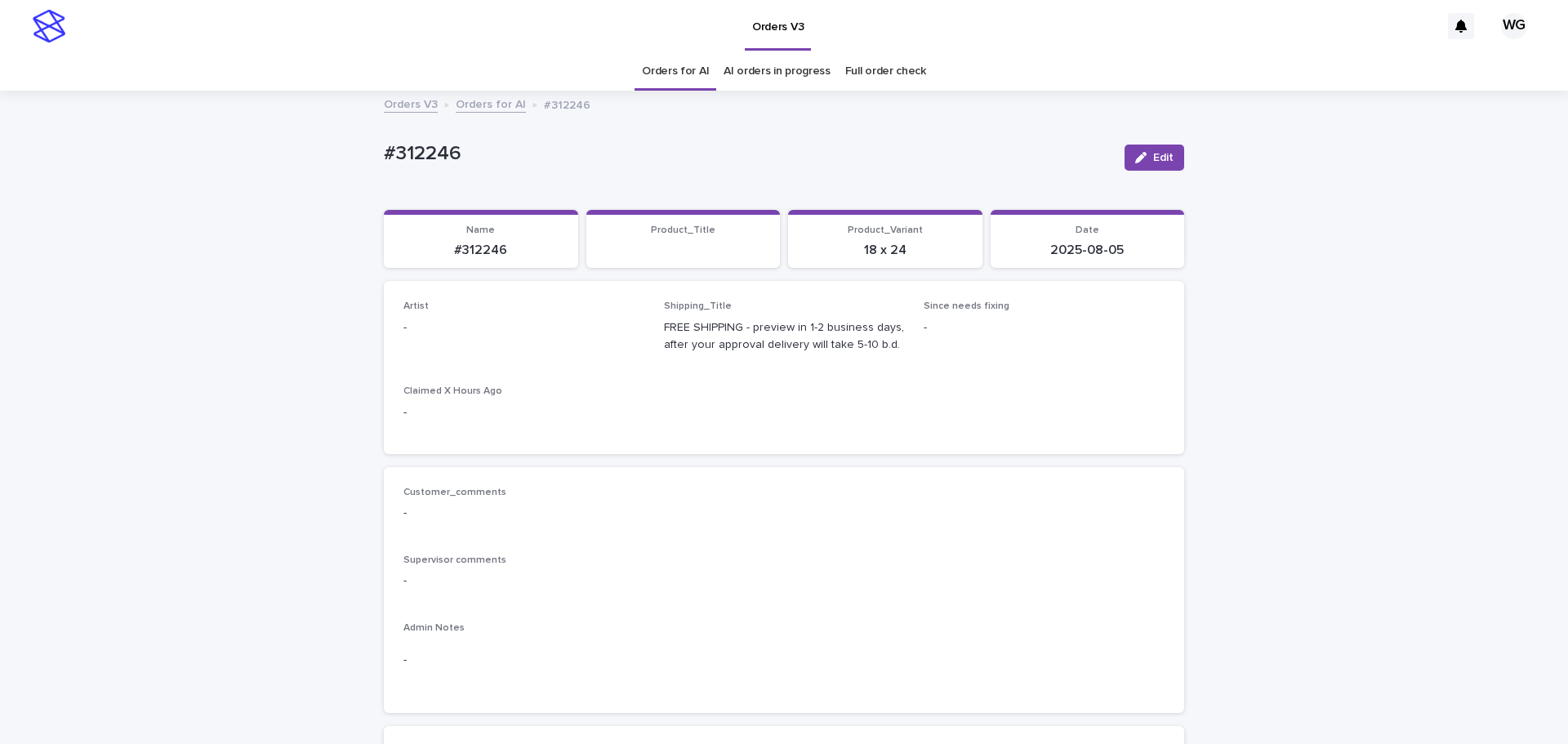 click 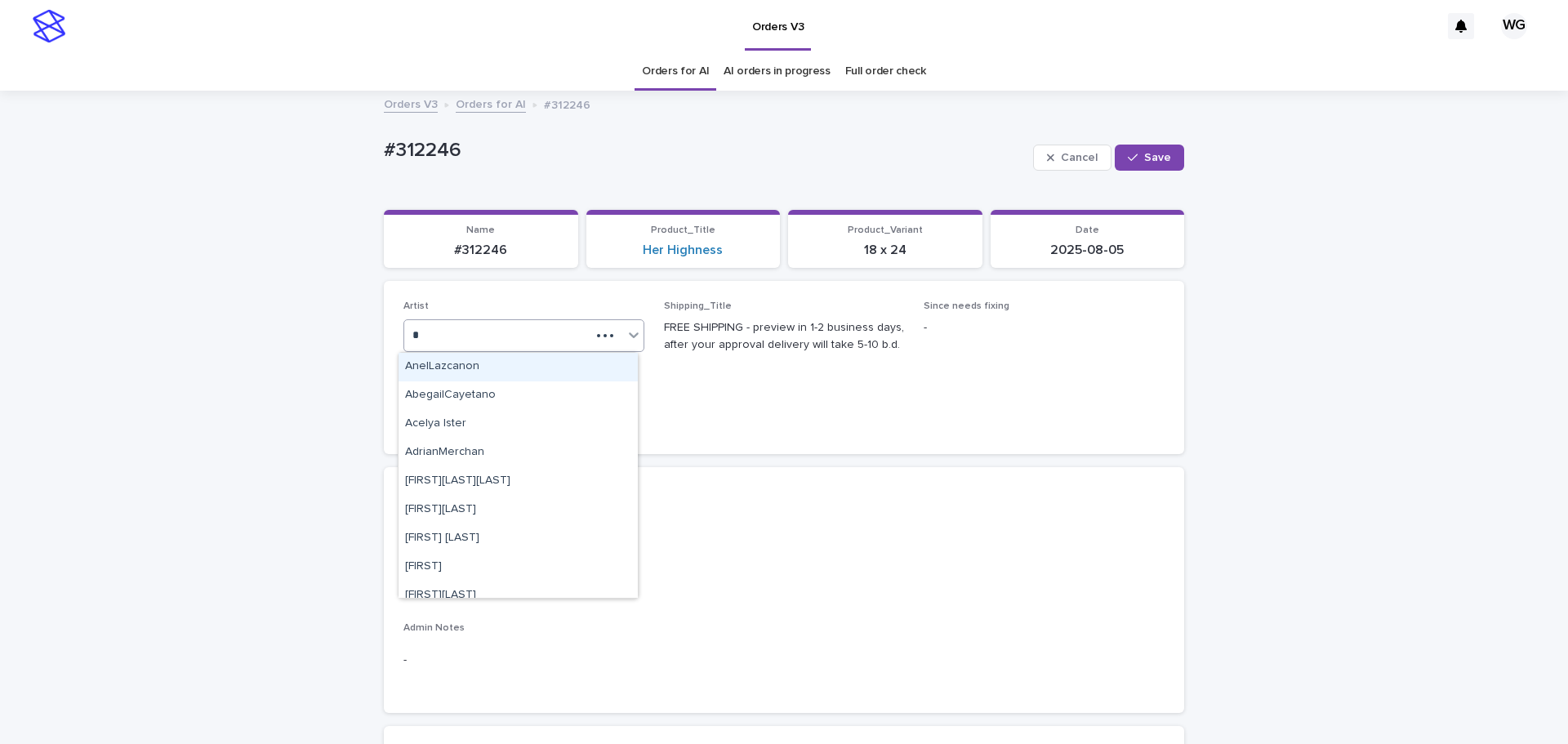 type on "**" 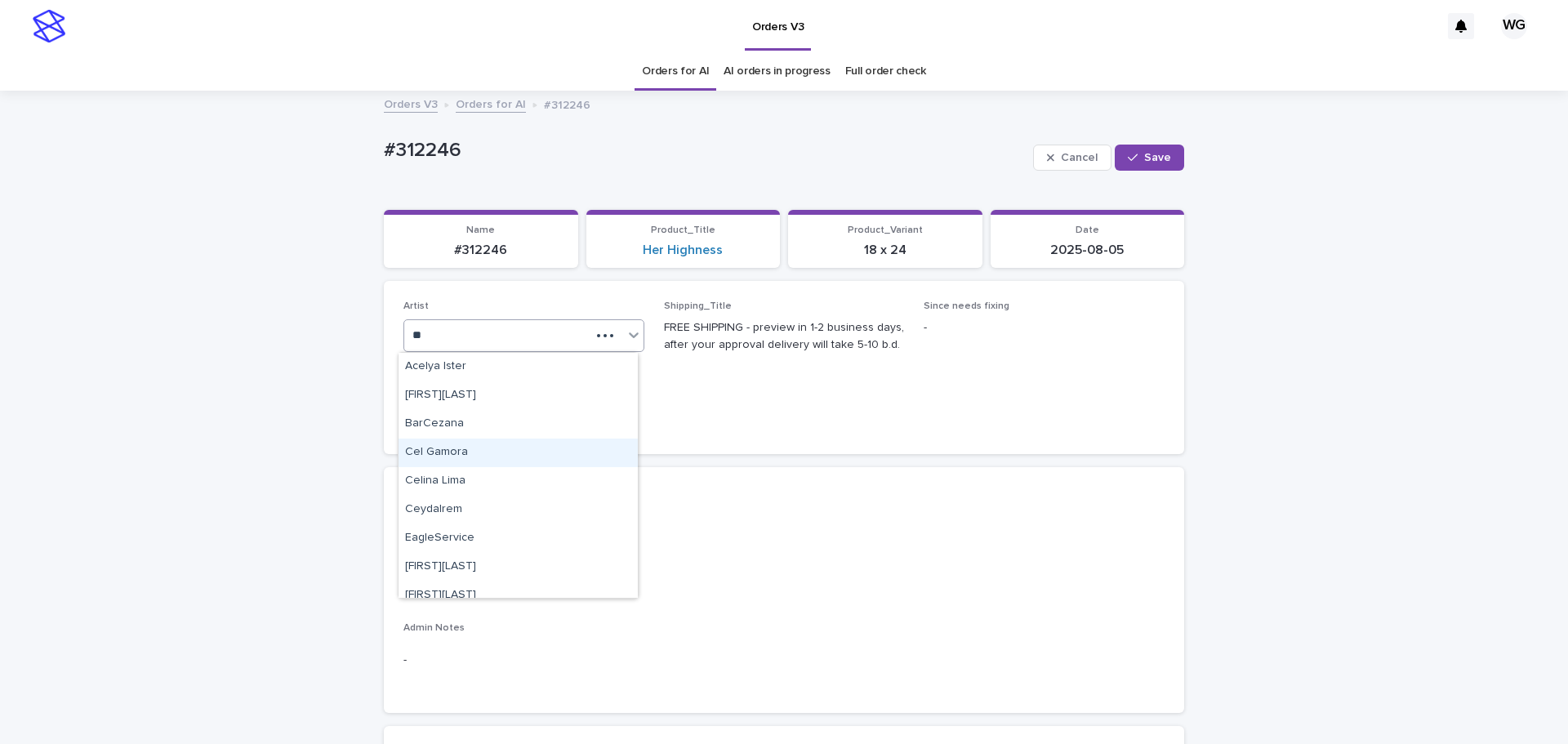 click on "Cel Gamora" at bounding box center [518, 452] 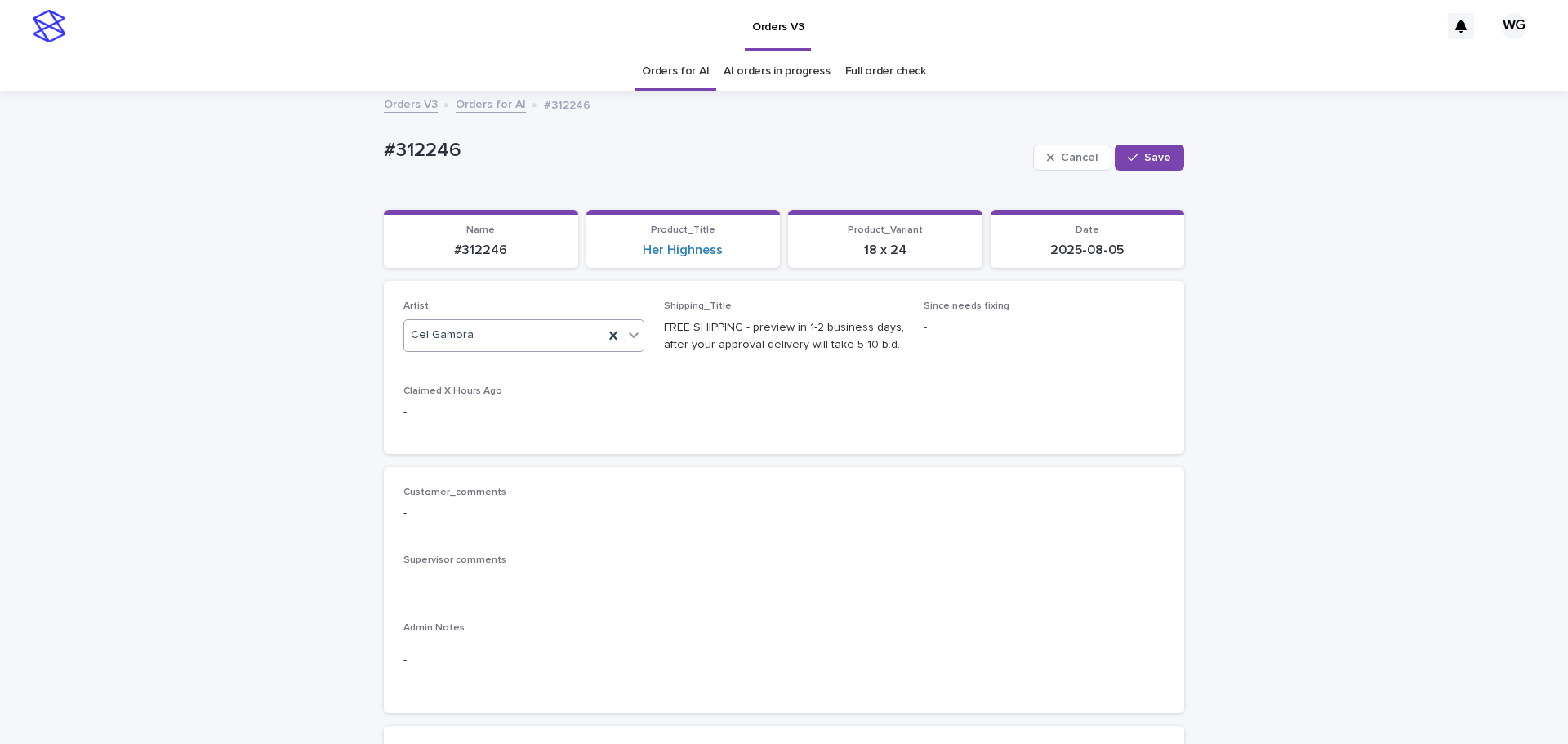 click on "Save" at bounding box center (1157, 158) 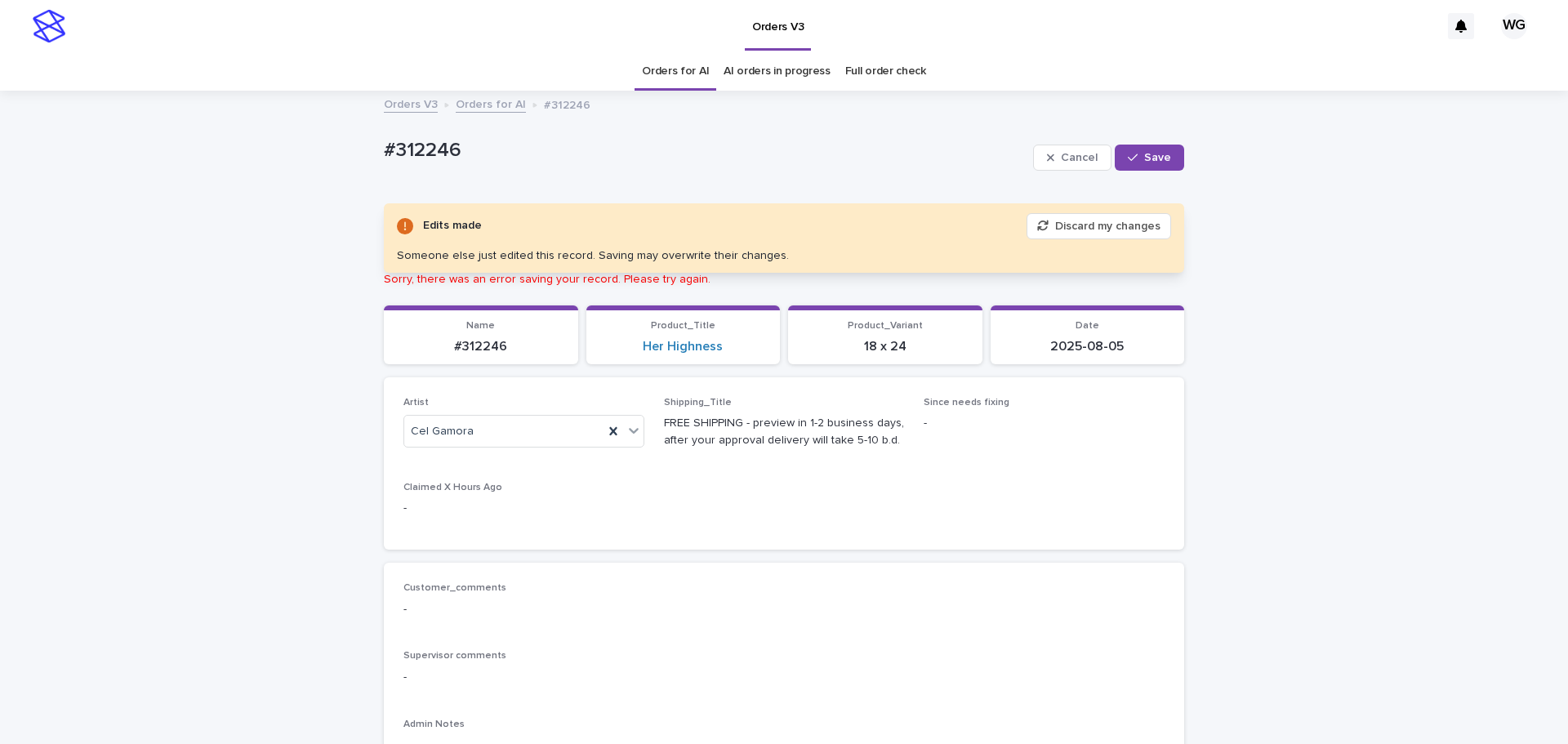 click on "#312246" at bounding box center (705, 150) 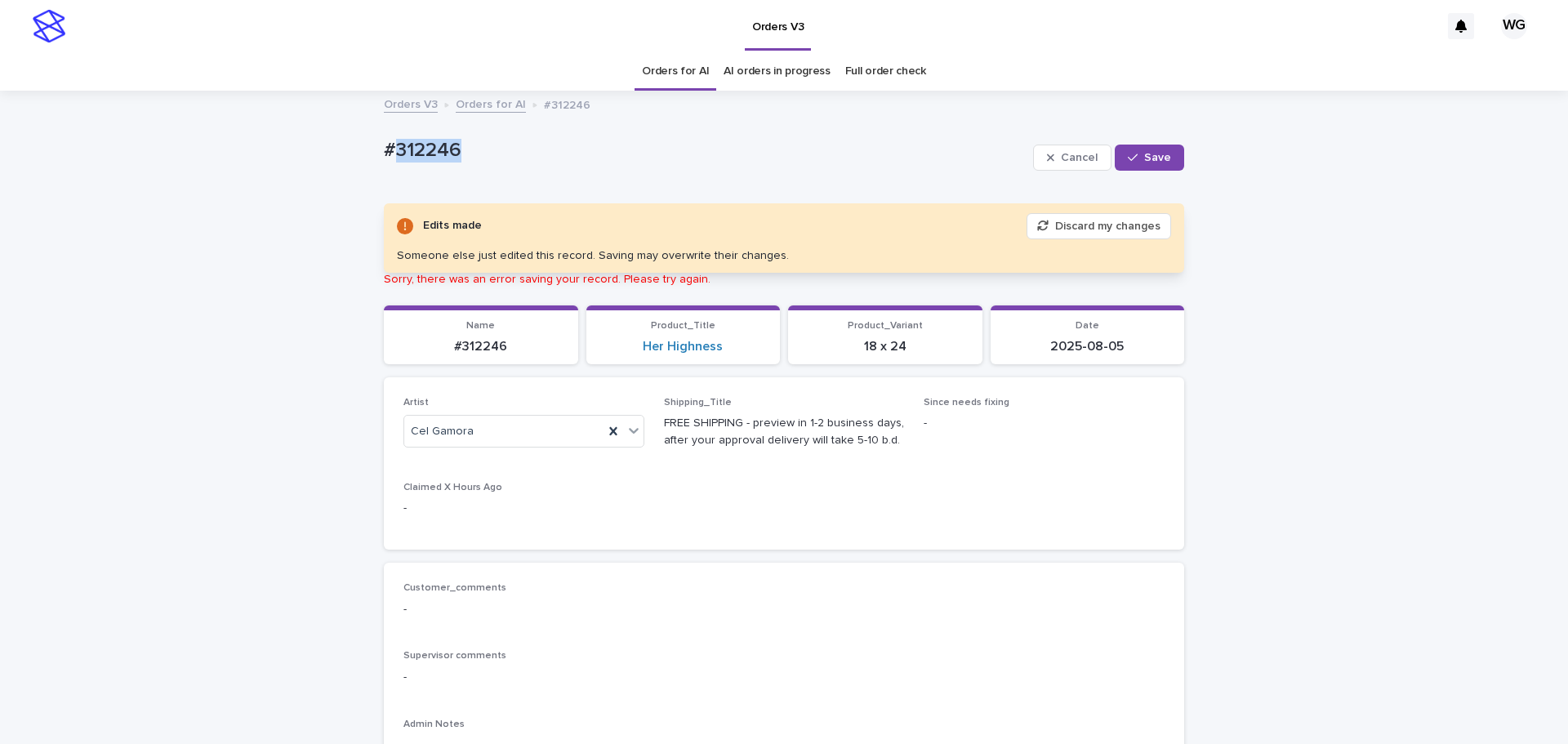 click on "#312246" at bounding box center (705, 150) 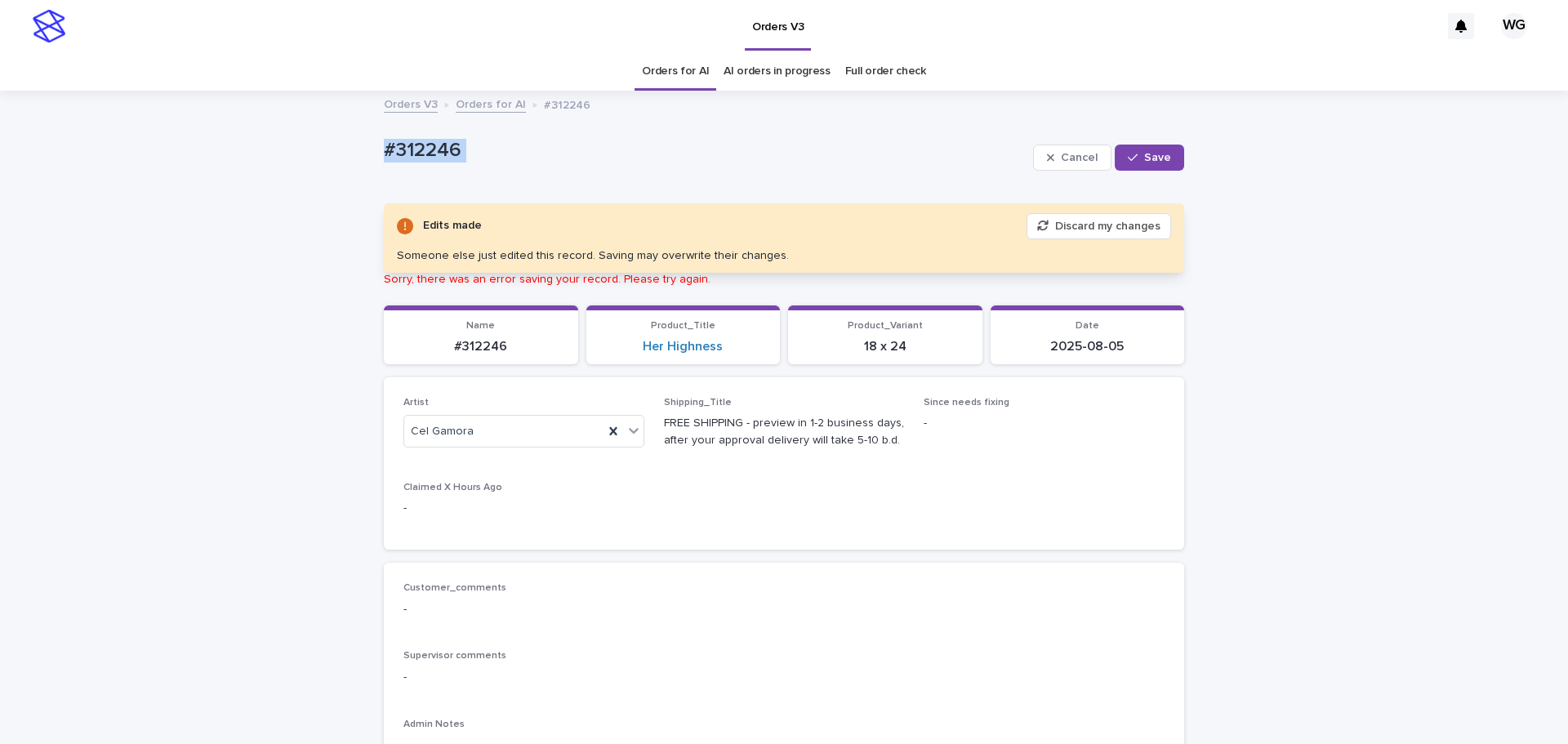 copy on "#312246 Cancel Save" 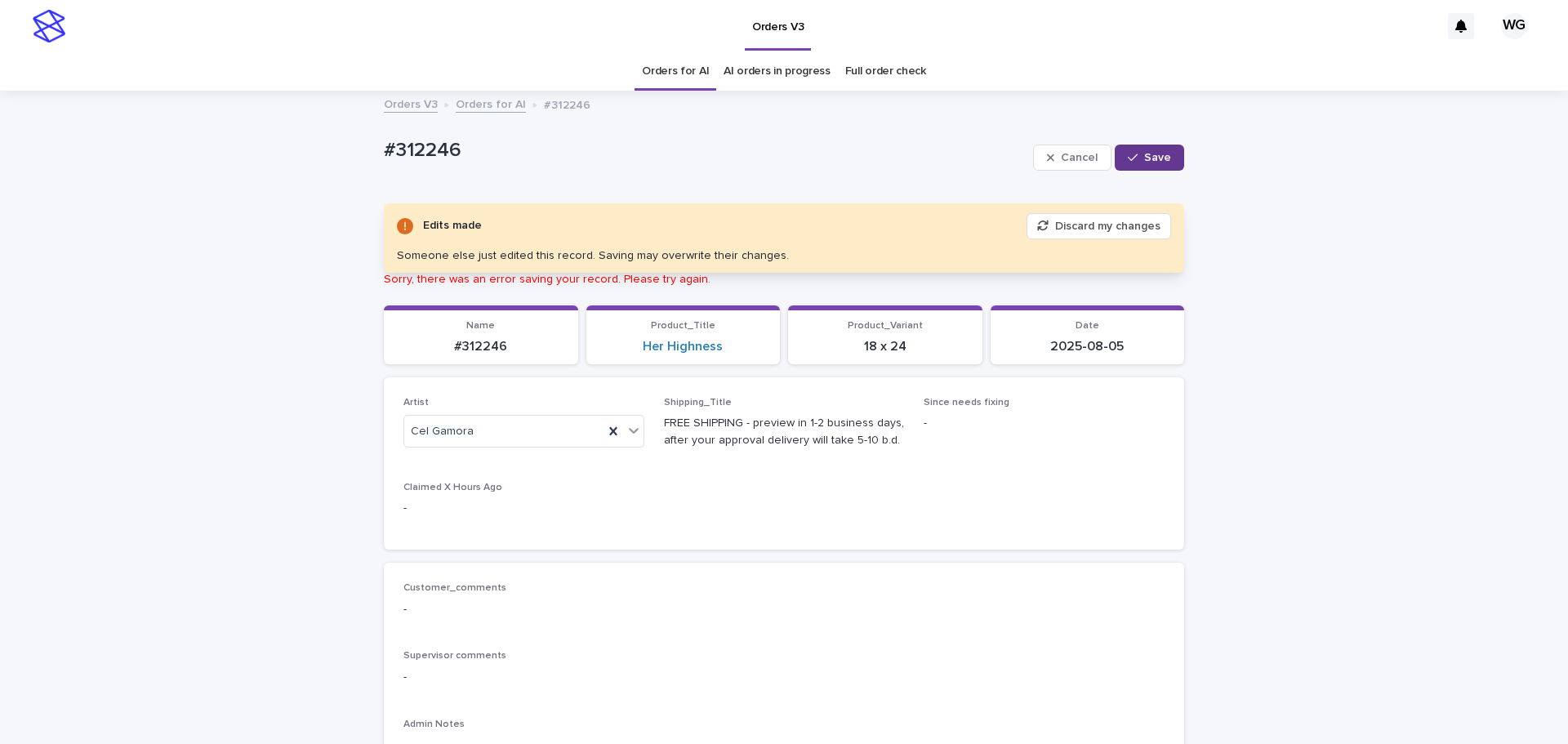 click on "Save" at bounding box center (1157, 158) 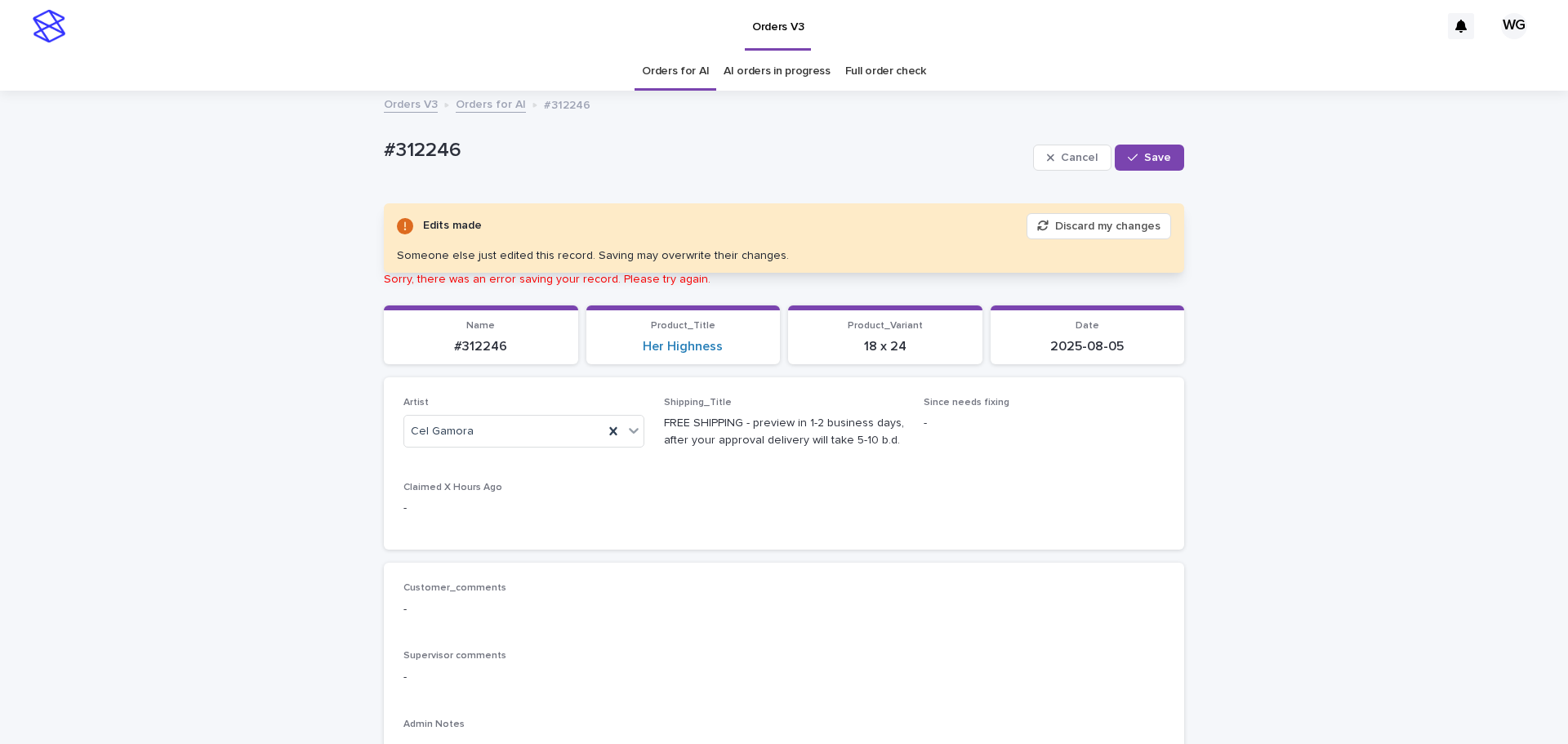 click on "Save" at bounding box center (1157, 158) 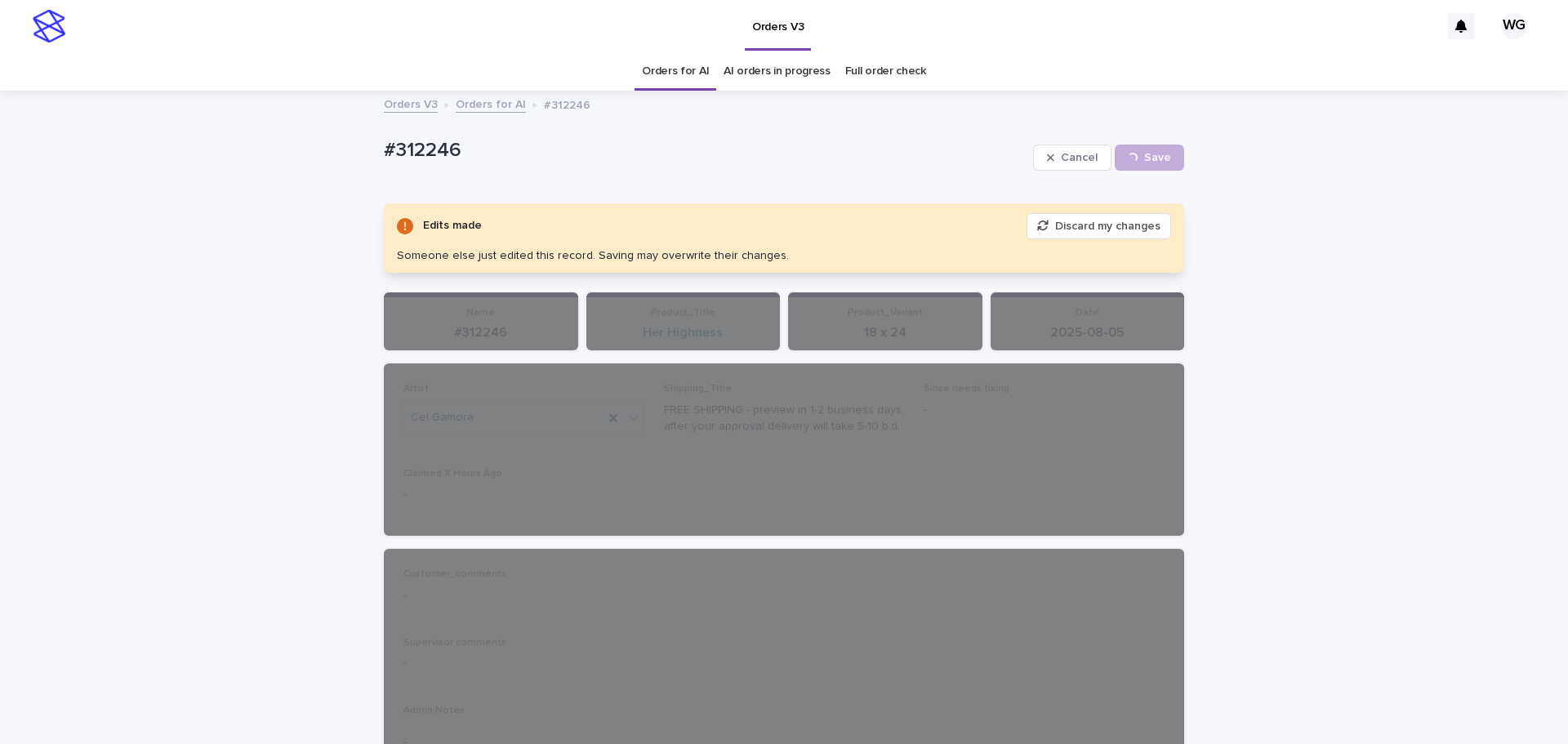 click on "Loading... Saving… Loading... Saving… #312246 Cancel Save #312246 Cancel Loading... Save Edits made Discard my changes Someone else just edited this record. Saving may overwrite their changes. Sorry, there was an error saving your record. Please try again. Please fill out the required fields below. Loading... Saving… Loading... Saving… Loading... Saving… Name #312246 Product_Title Her Highness   Product_Variant 18 x 24 Date 2025-08-05 Loading... Saving… Artist Cel Gamora Shipping_Title FREE SHIPPING - preview in 1-2 business days, after your approval delivery will take 5-10 b.d. Since needs fixing - Claimed X Hours Ago - Loading... Saving… Customer_comments - Supervisor comments - Admin Notes - Loading... Saving… Client_Images Uploaded image: https://cdn.shopify.com-uploadkit.app/s/files/1/0033/4807/0511/files/download.html?id=e11cfb23-3d37-4f5e-b252-d52a065c0f83&uu=0b2b673e-7d29-4056-b8bb-92928c2dbcfd&mo=&fi=SU1HXzM3OTMuanBlZw==&wi=202&he=429&mi=aW1hZ2UvanBlZw==&up=a8b4&image=true Select... -" at bounding box center [784, 934] 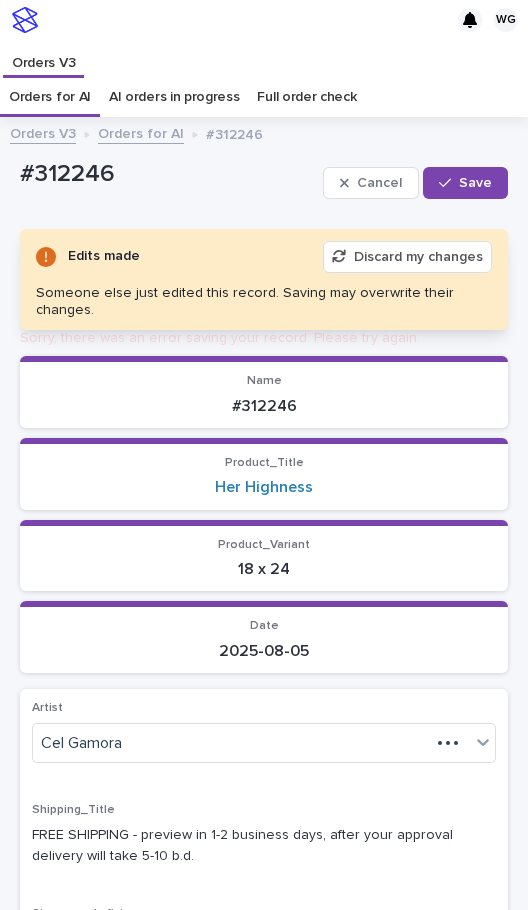 scroll, scrollTop: 77, scrollLeft: 0, axis: vertical 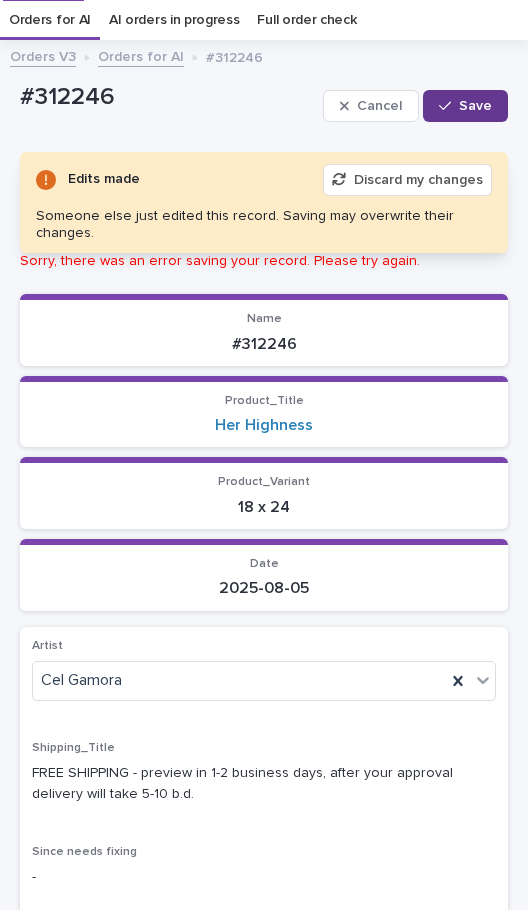 click on "Save" at bounding box center [465, 106] 